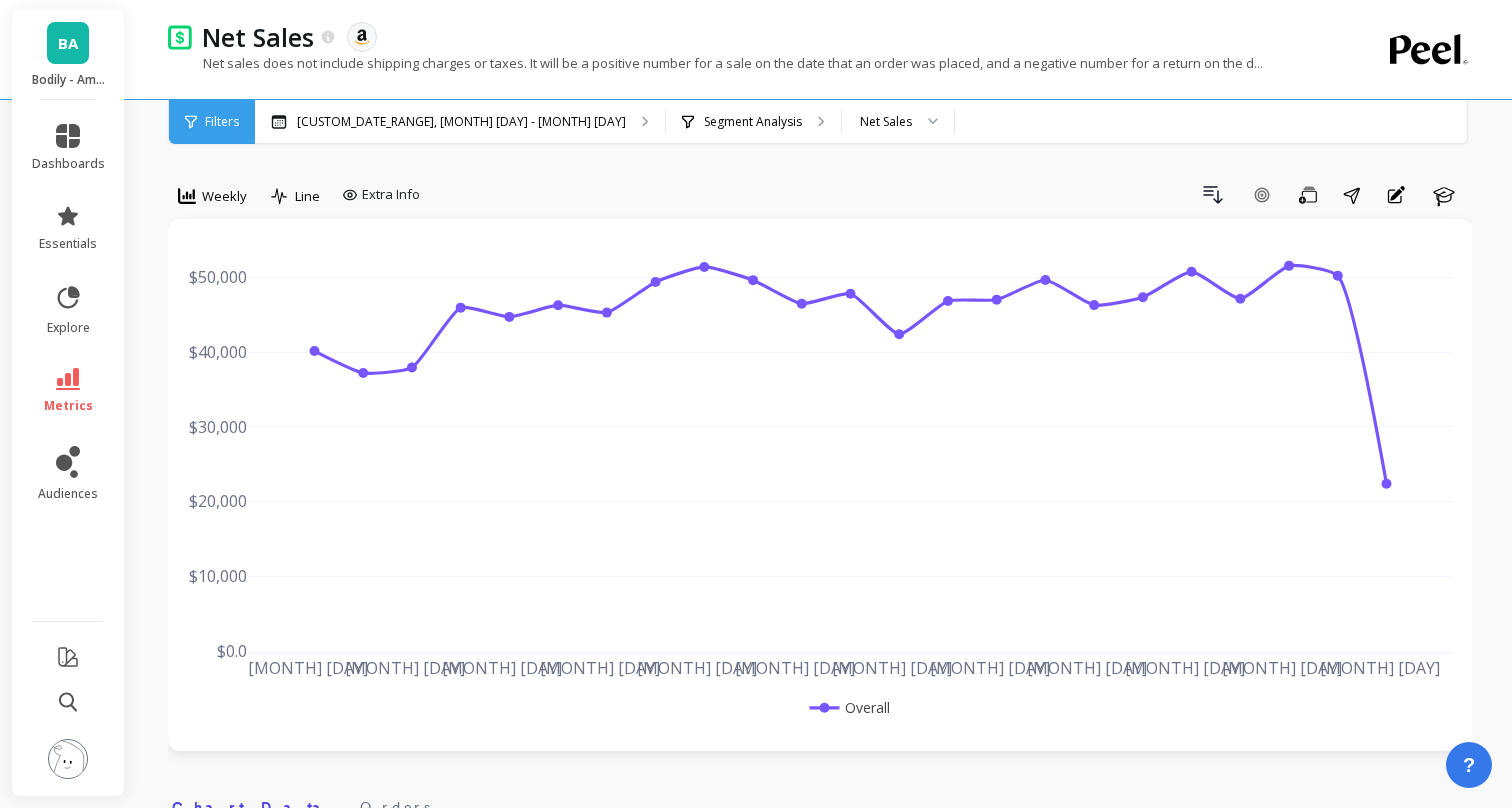 scroll, scrollTop: 616, scrollLeft: 0, axis: vertical 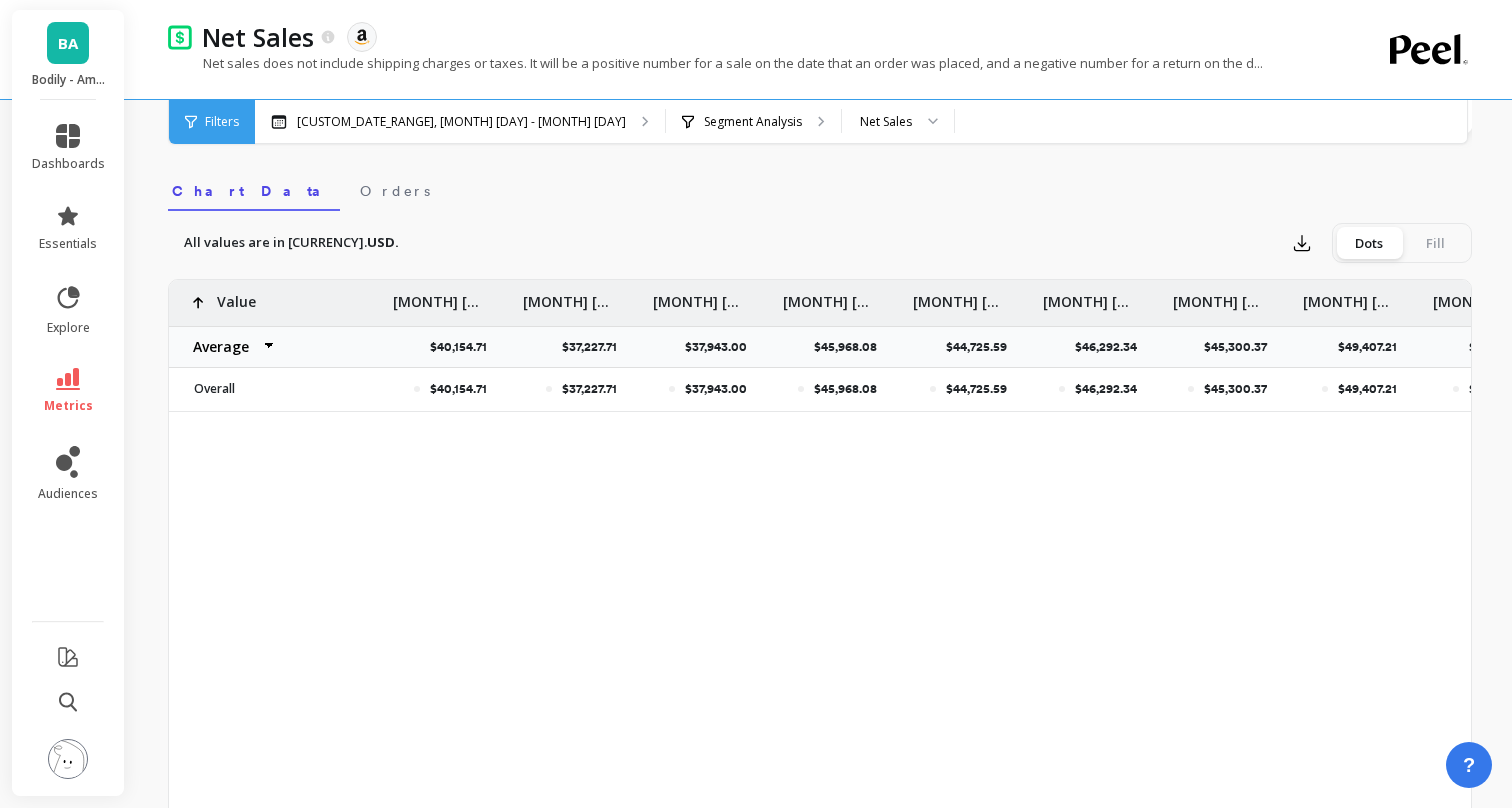 click on "BA" at bounding box center (68, 43) 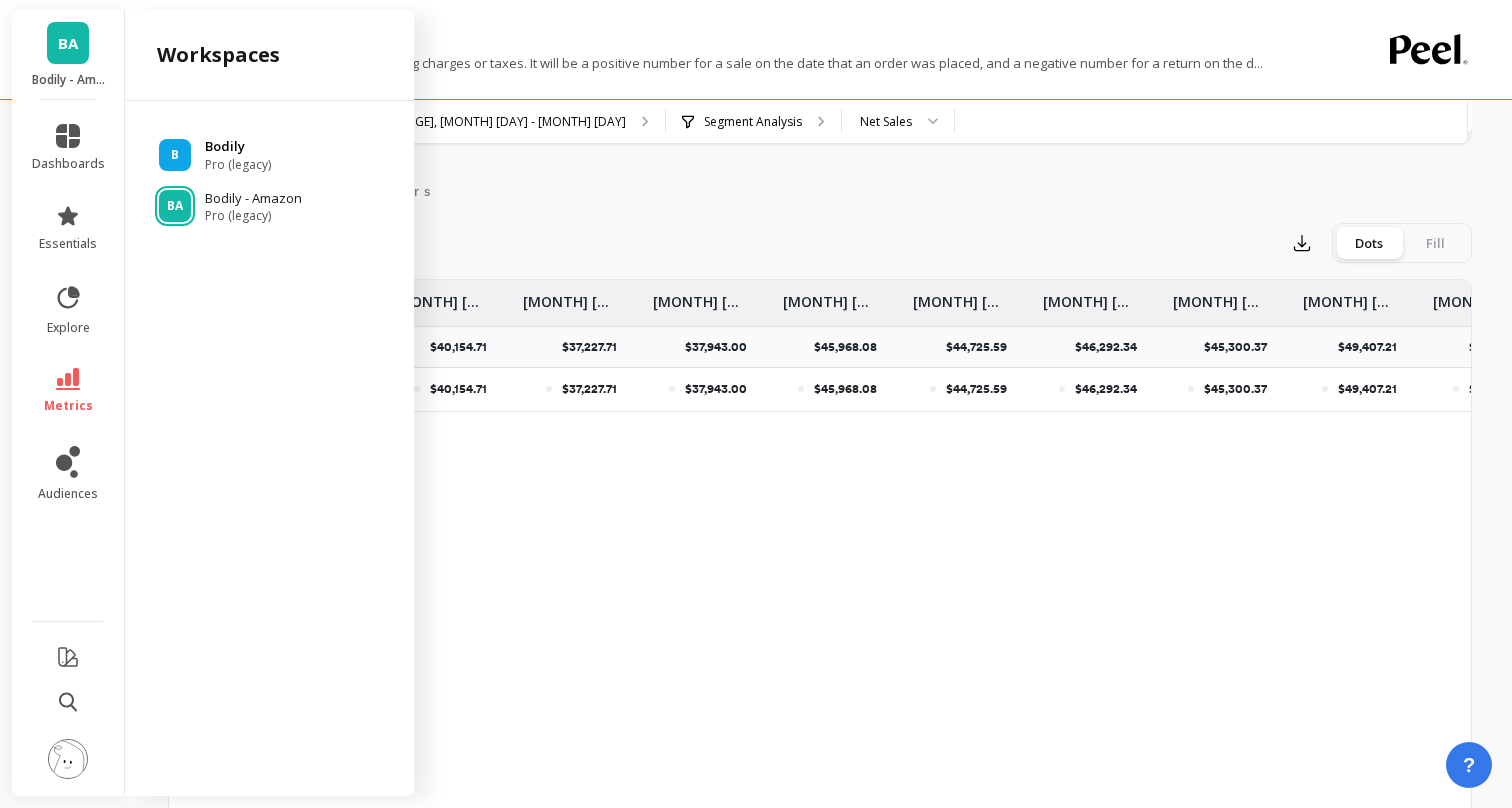 click on "Pro (legacy)" at bounding box center [238, 165] 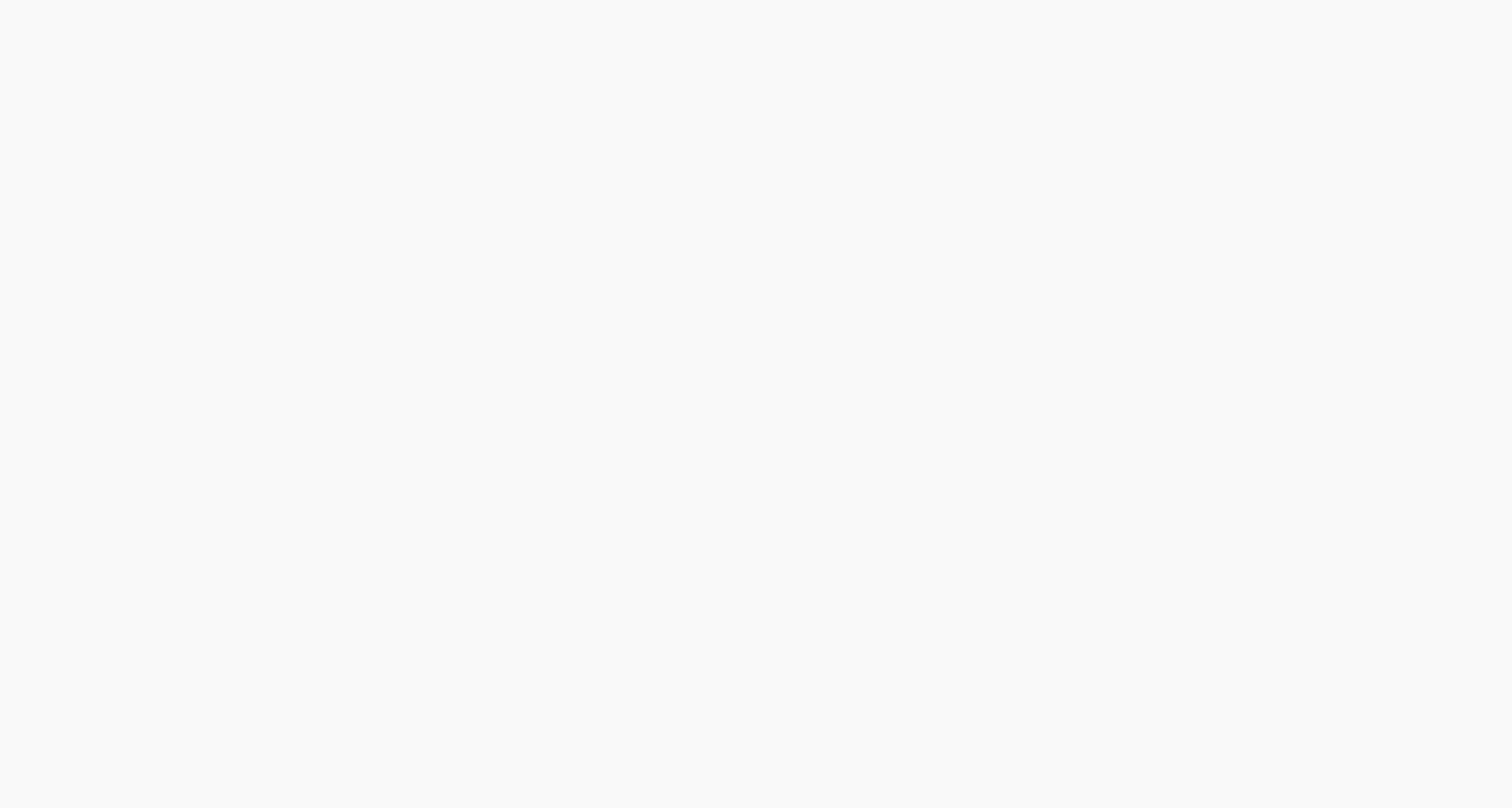 scroll, scrollTop: 0, scrollLeft: 0, axis: both 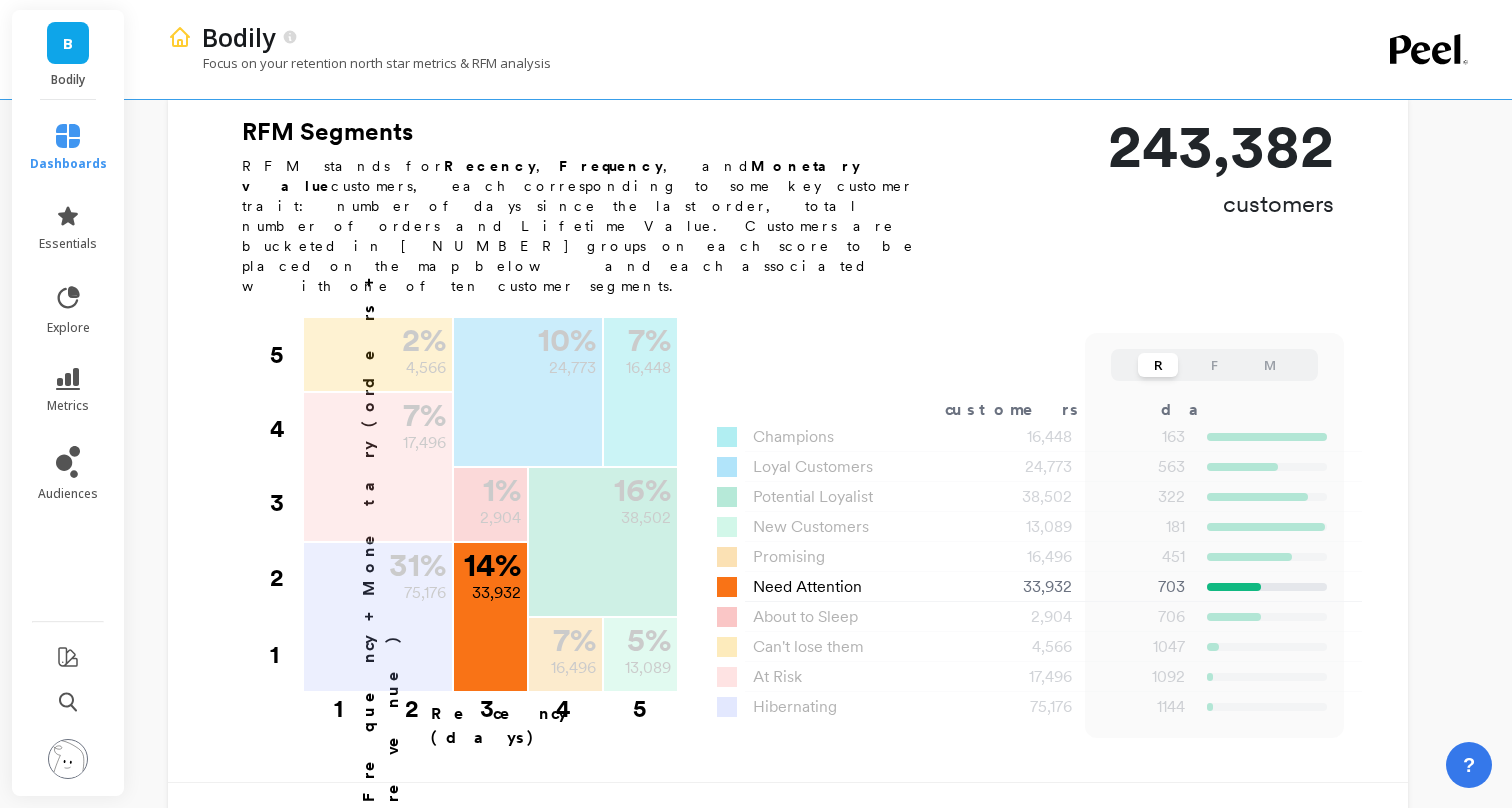 click on "Need Attention" at bounding box center [793, 437] 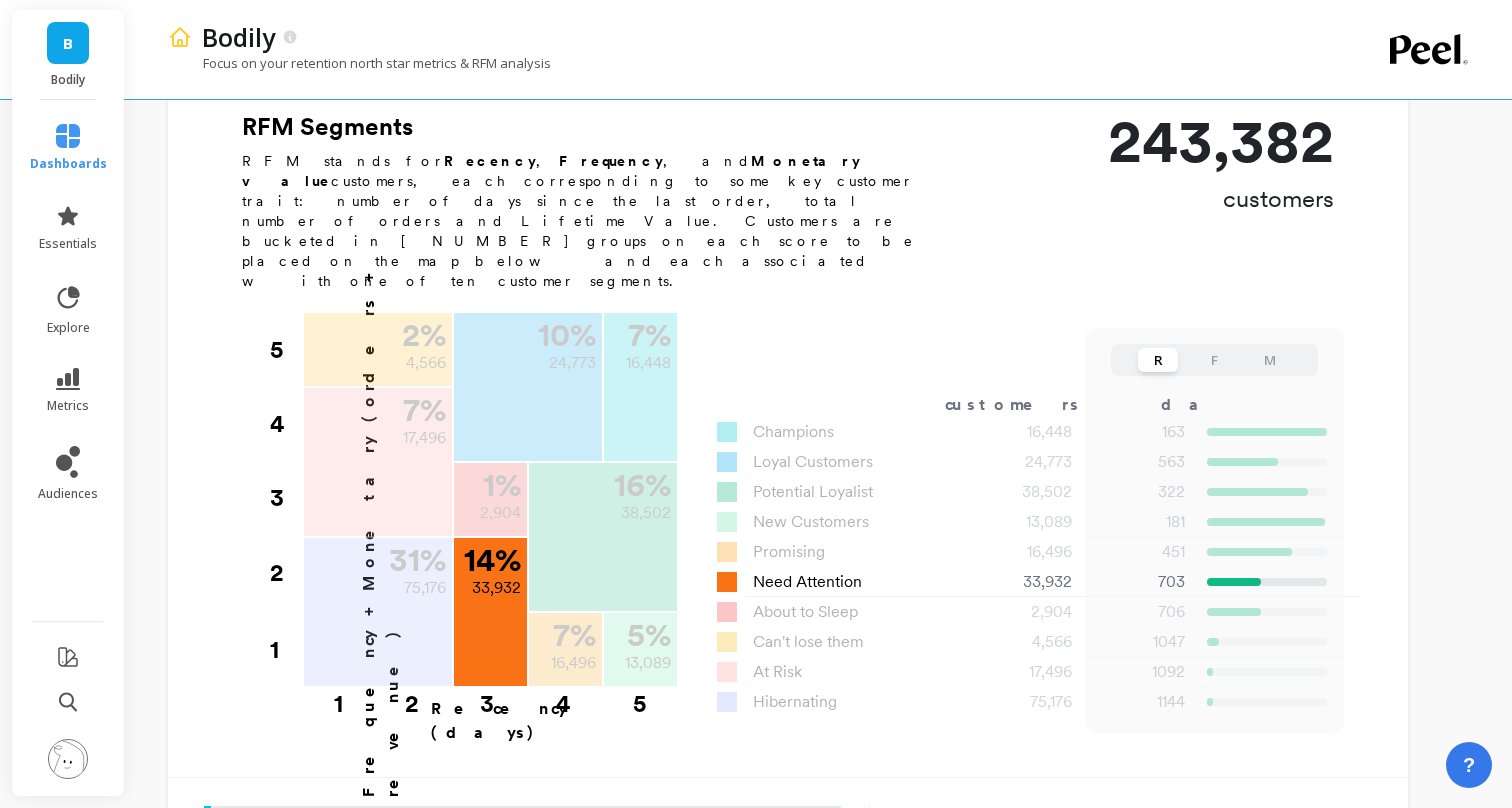 scroll, scrollTop: 609, scrollLeft: 0, axis: vertical 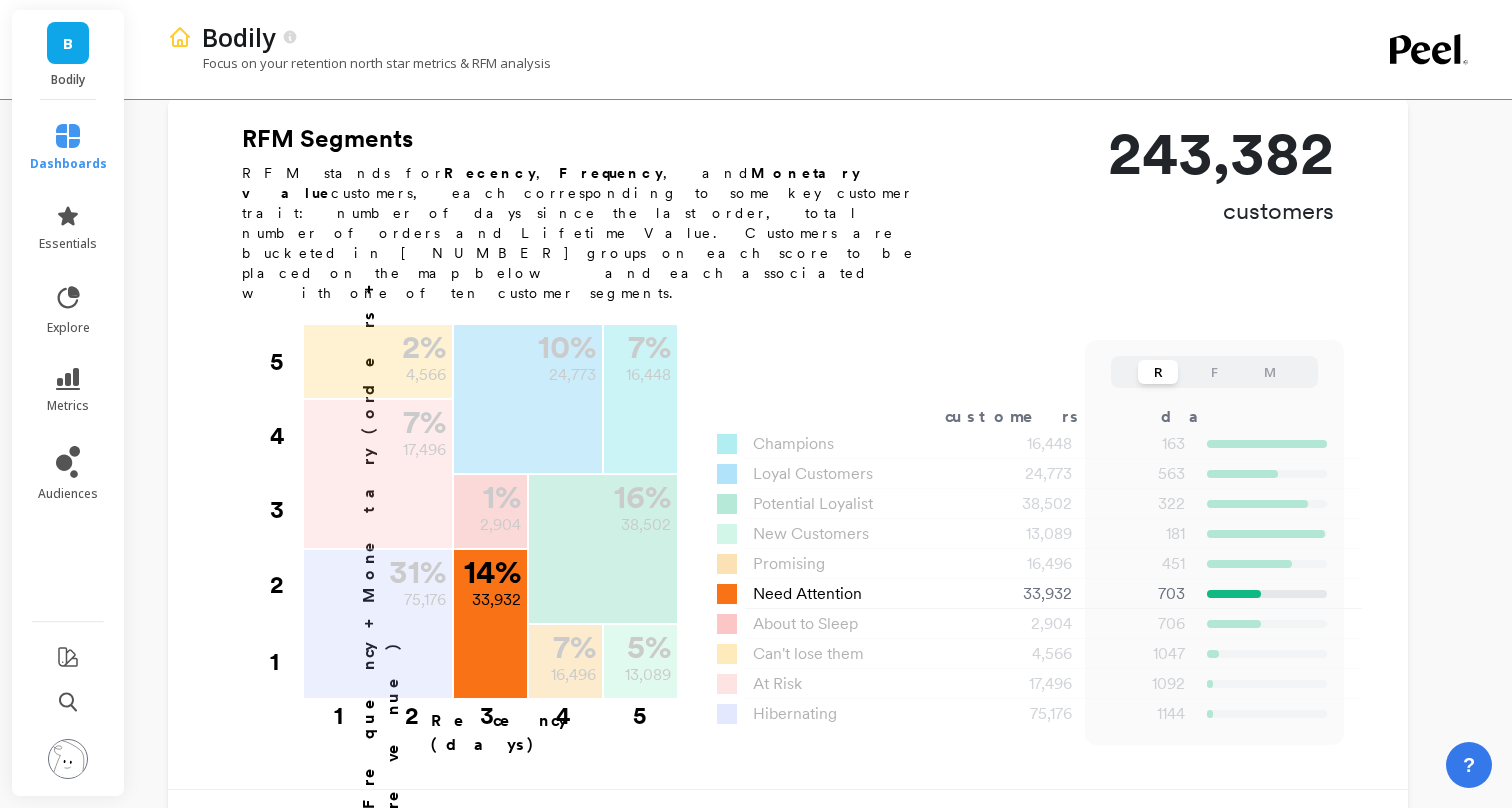 click on "Need Attention" at bounding box center [793, 444] 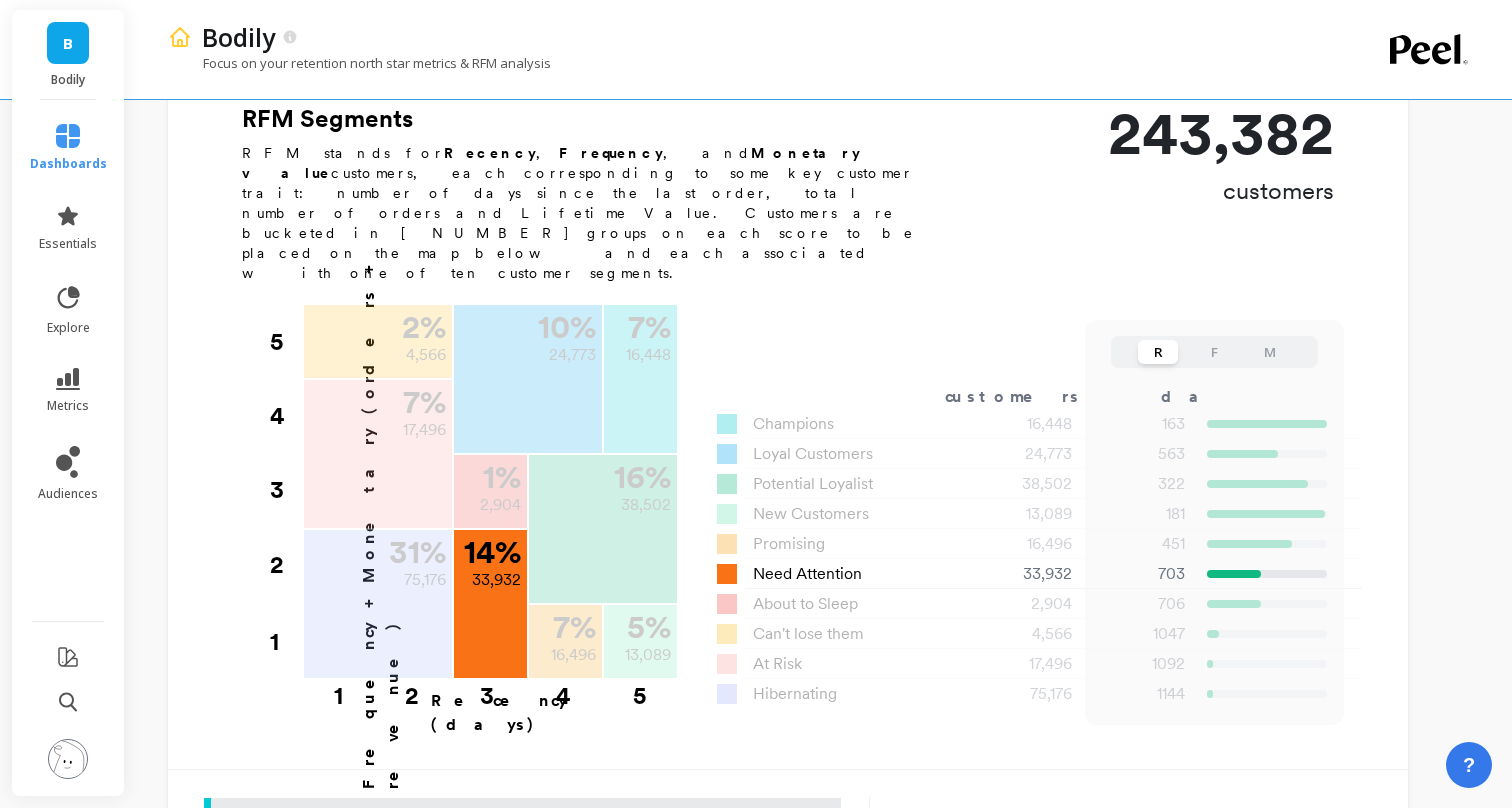 scroll, scrollTop: 627, scrollLeft: 0, axis: vertical 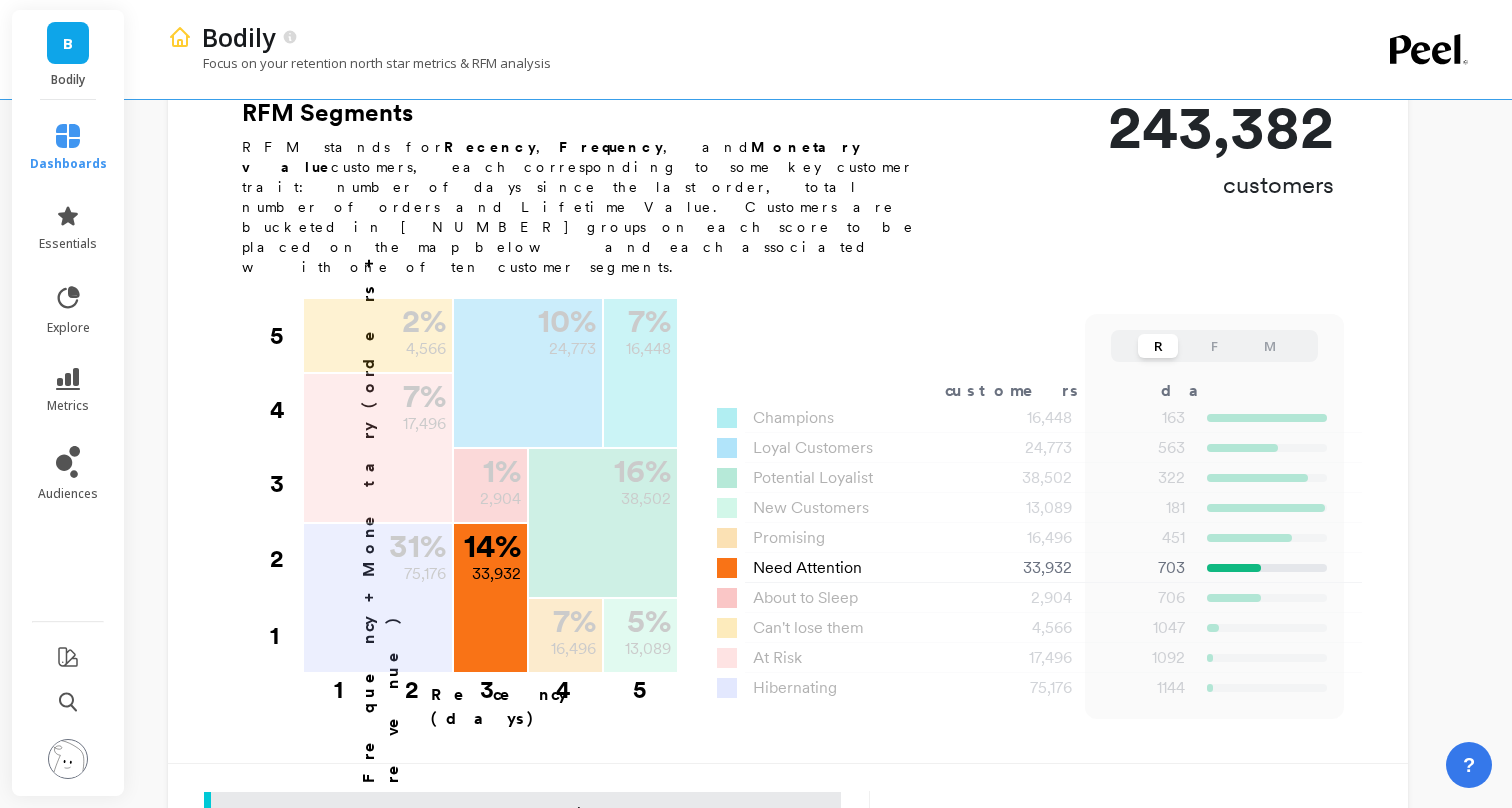 click on "Need Attention" at bounding box center (835, 418) 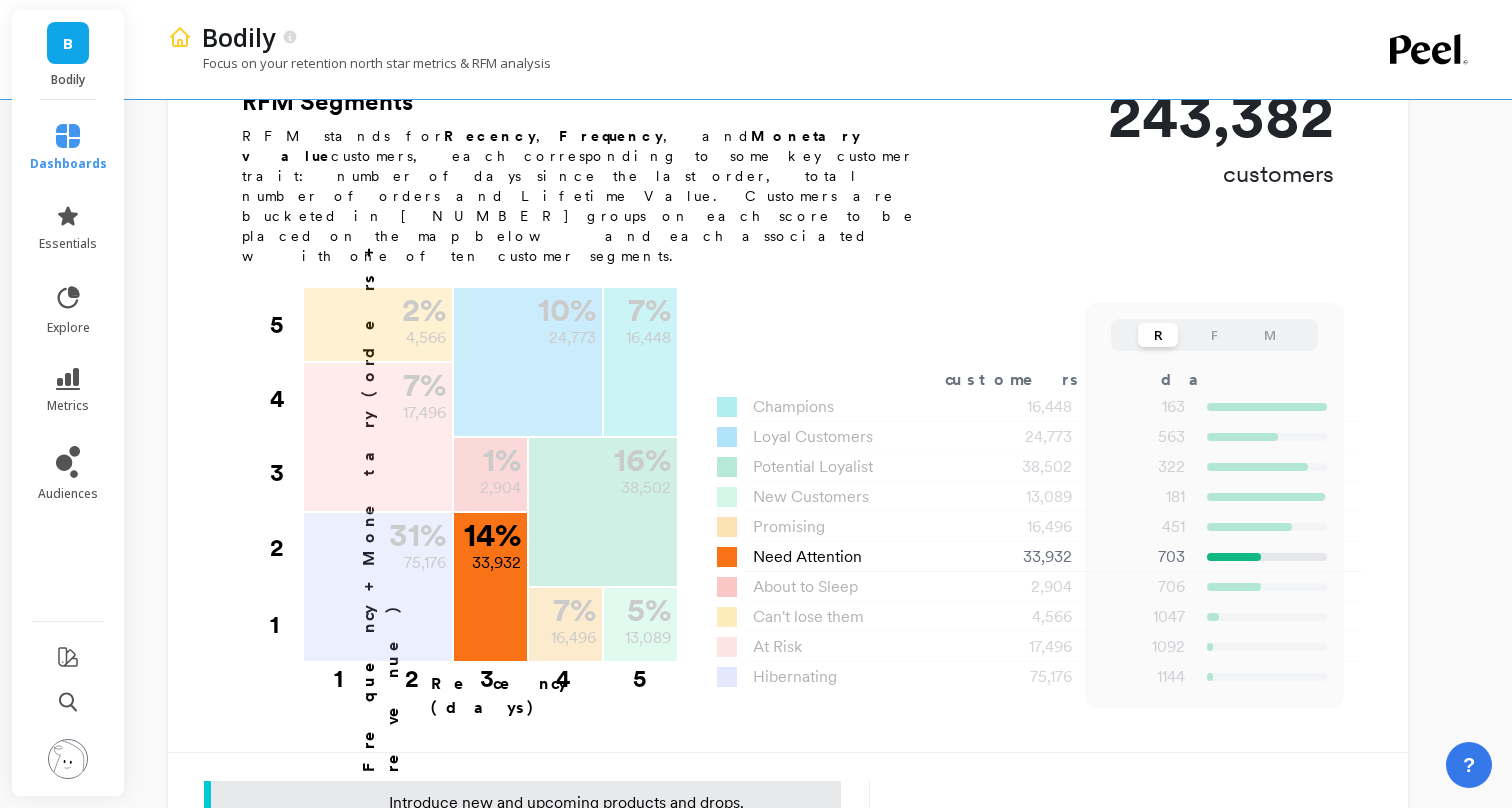 scroll, scrollTop: 642, scrollLeft: 0, axis: vertical 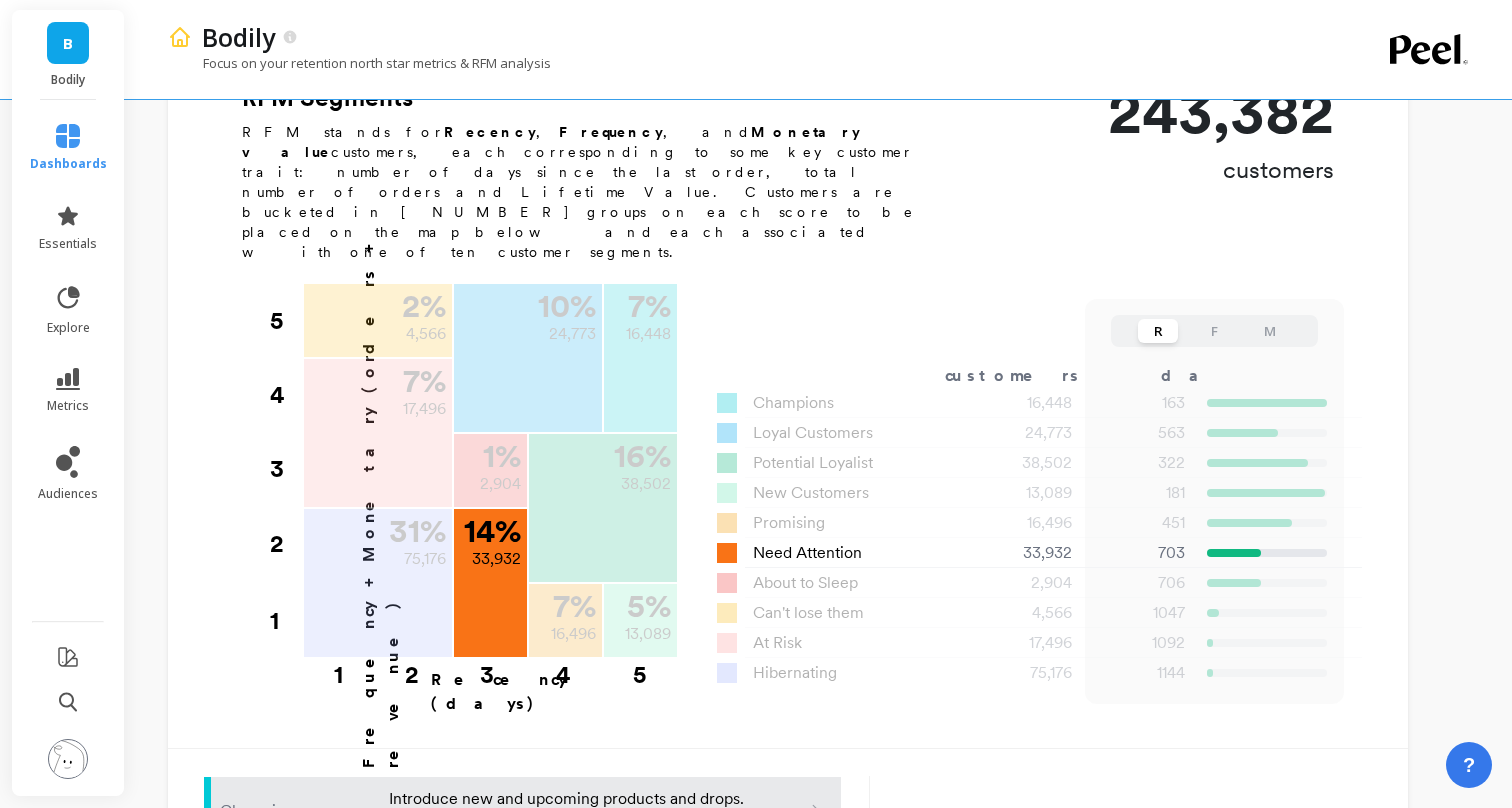 click on "33,932" at bounding box center (1025, 403) 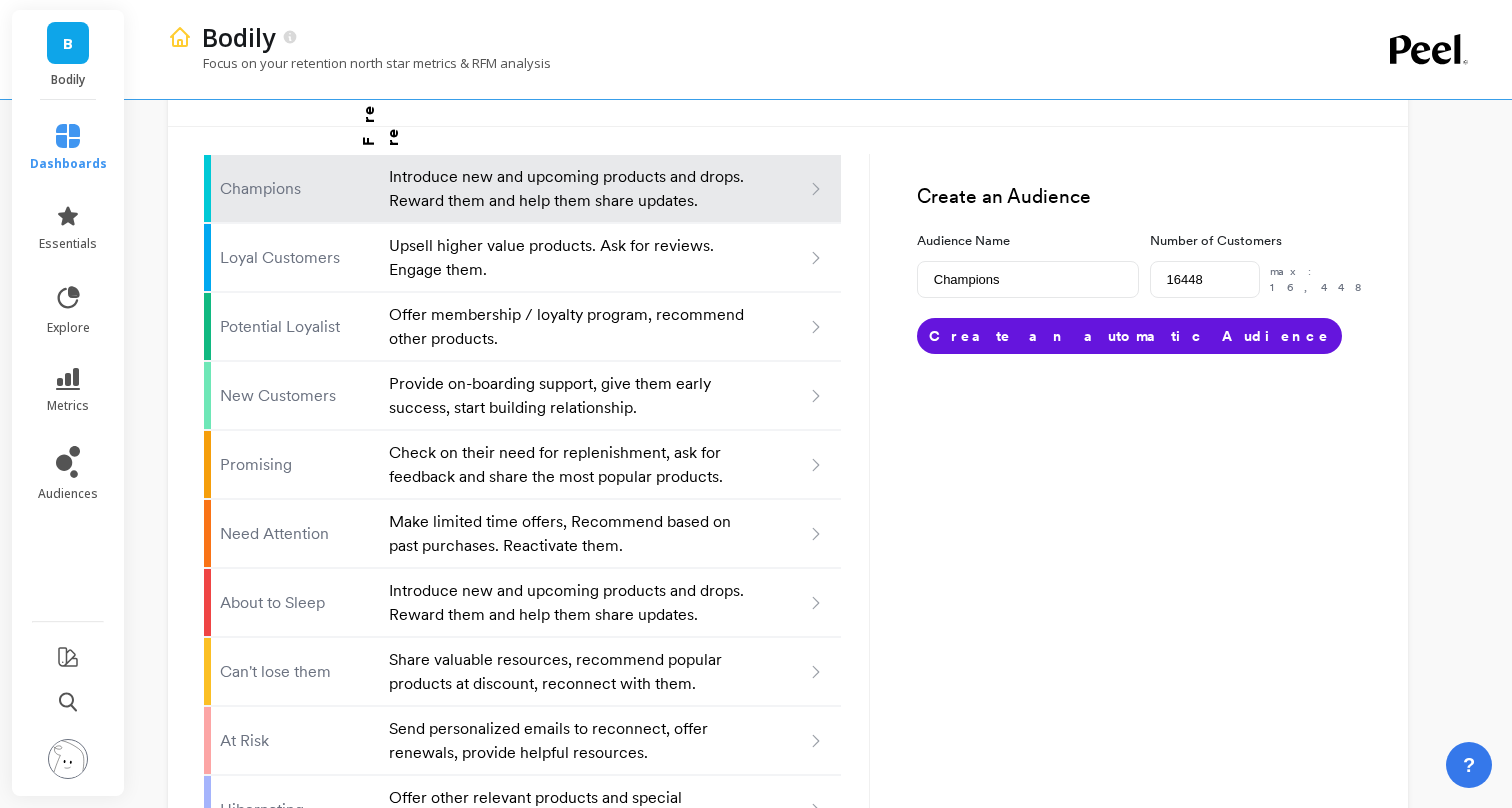 scroll, scrollTop: 1269, scrollLeft: 0, axis: vertical 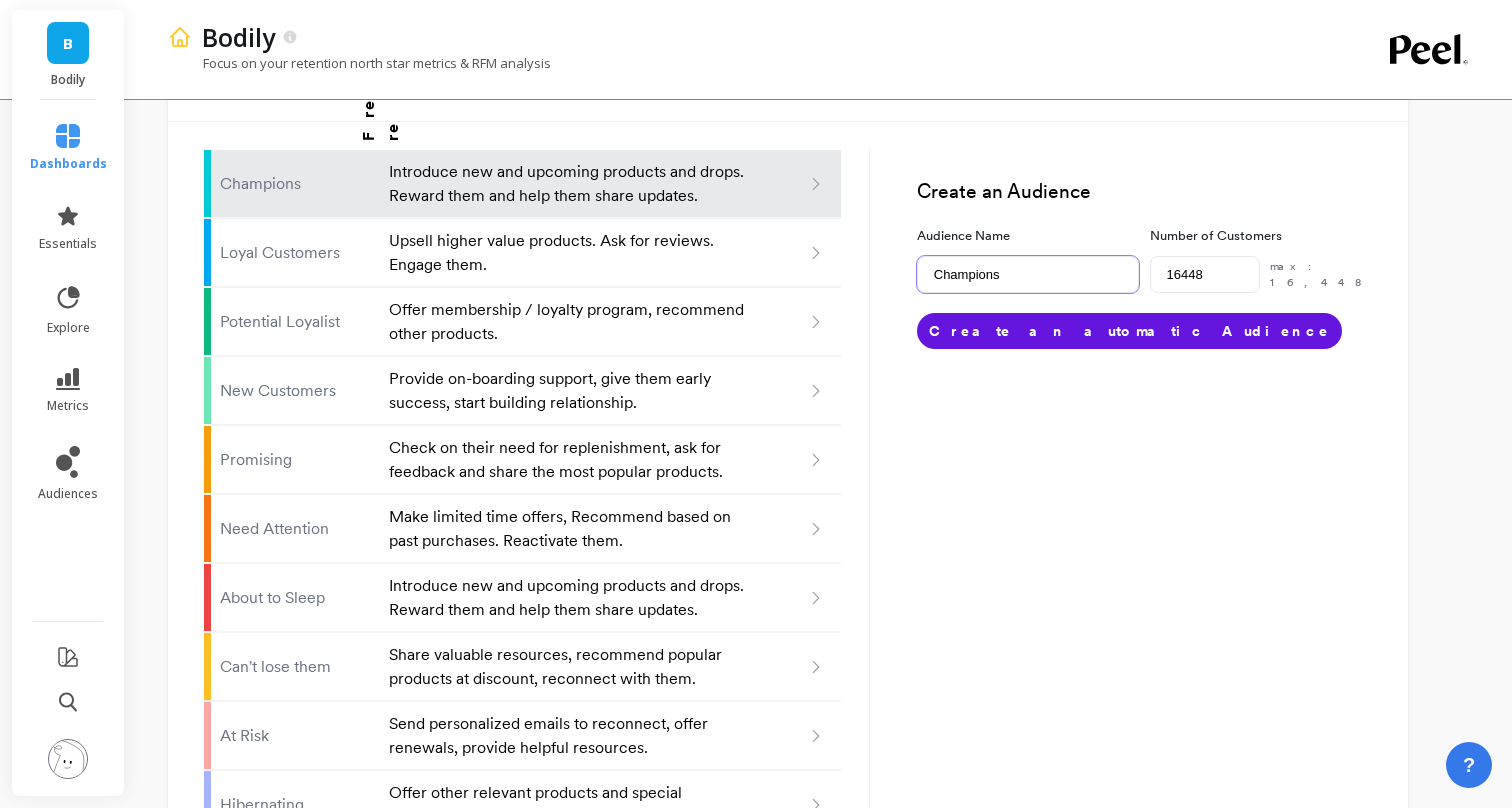 click on "Champions" at bounding box center [1028, 274] 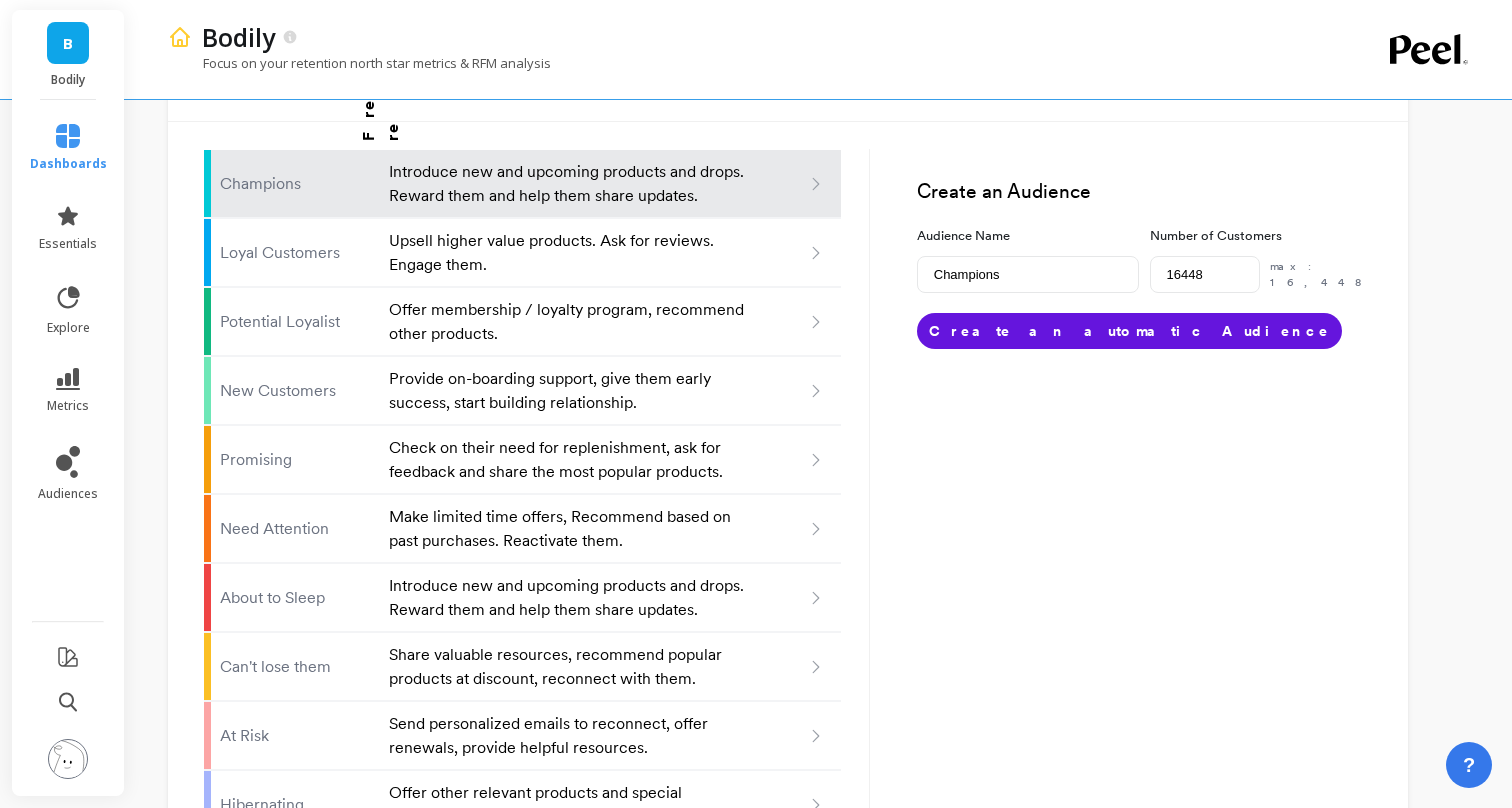 click on "Create an Audience Audience Name   Champions Number of Customers   16448 max: 16,448 Create an automatic Audience" at bounding box center [1121, 480] 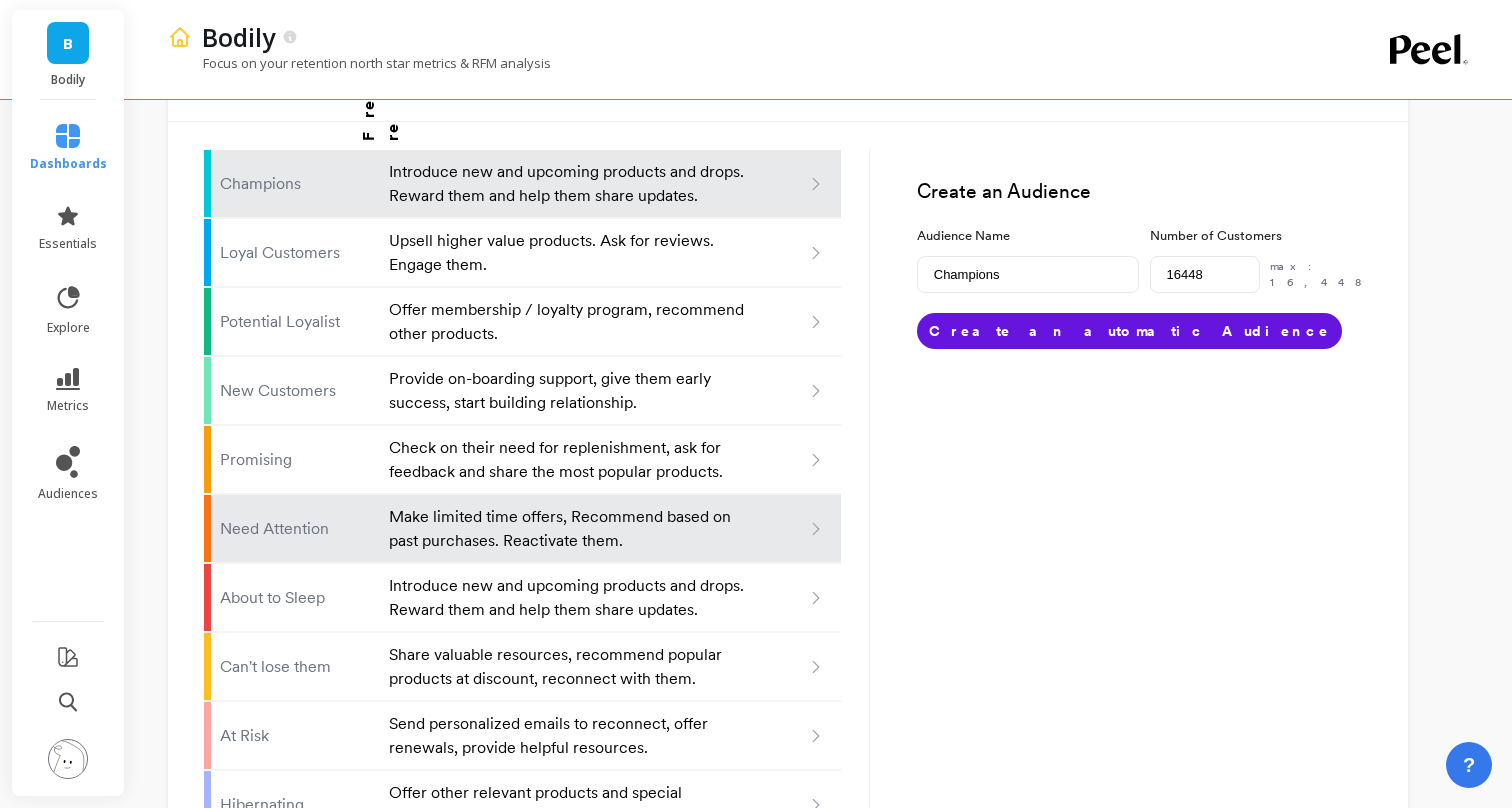 click on "Make limited time offers, Recommend based on past purchases. Reactivate them." at bounding box center [568, 184] 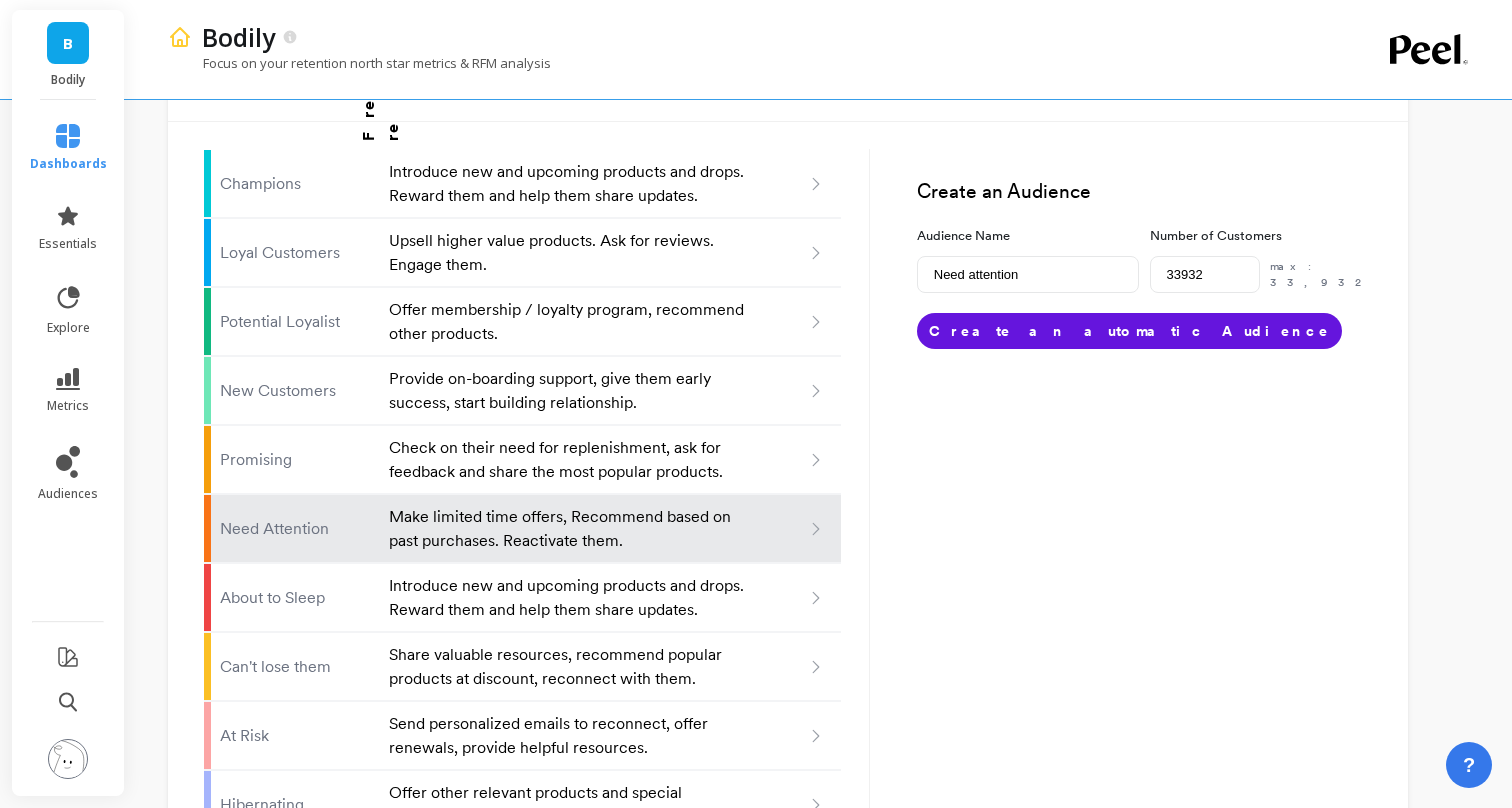 click on "Create an Audience Audience Name   Need attention Number of Customers   33932 max: 33,932 Create an automatic Audience" at bounding box center (1121, 480) 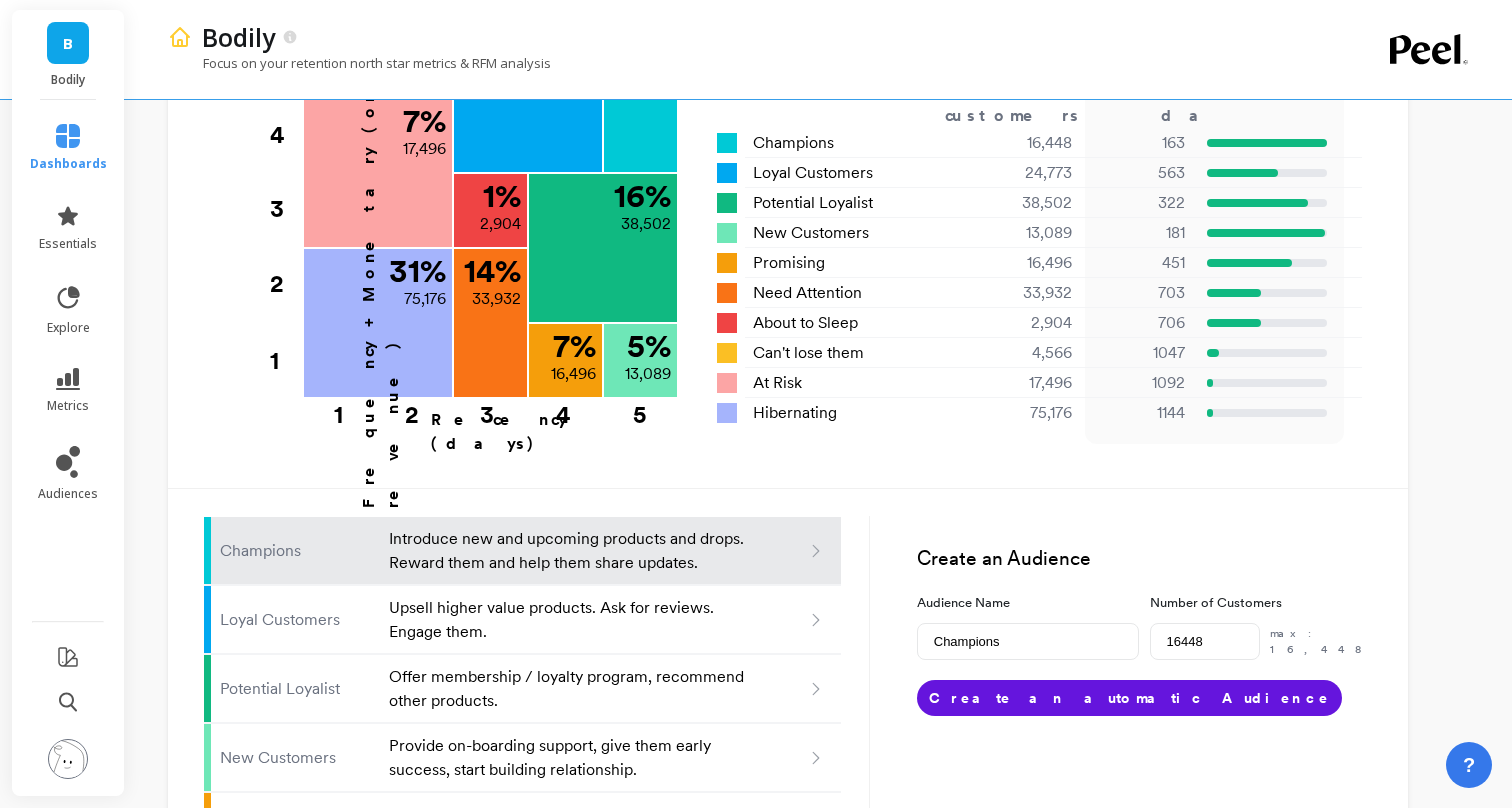 scroll, scrollTop: 906, scrollLeft: 0, axis: vertical 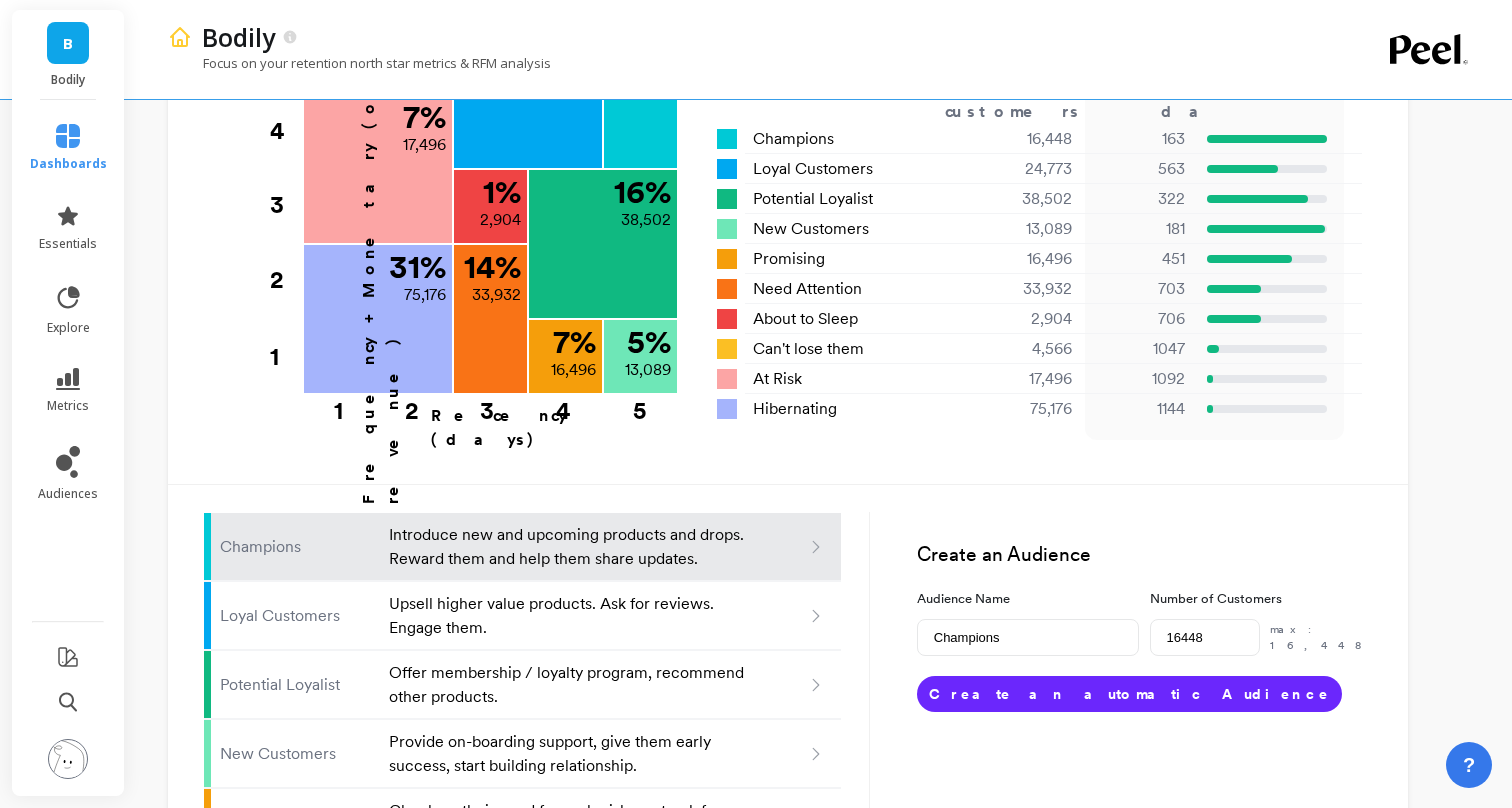 click on "Create an automatic Audience" at bounding box center (1129, 694) 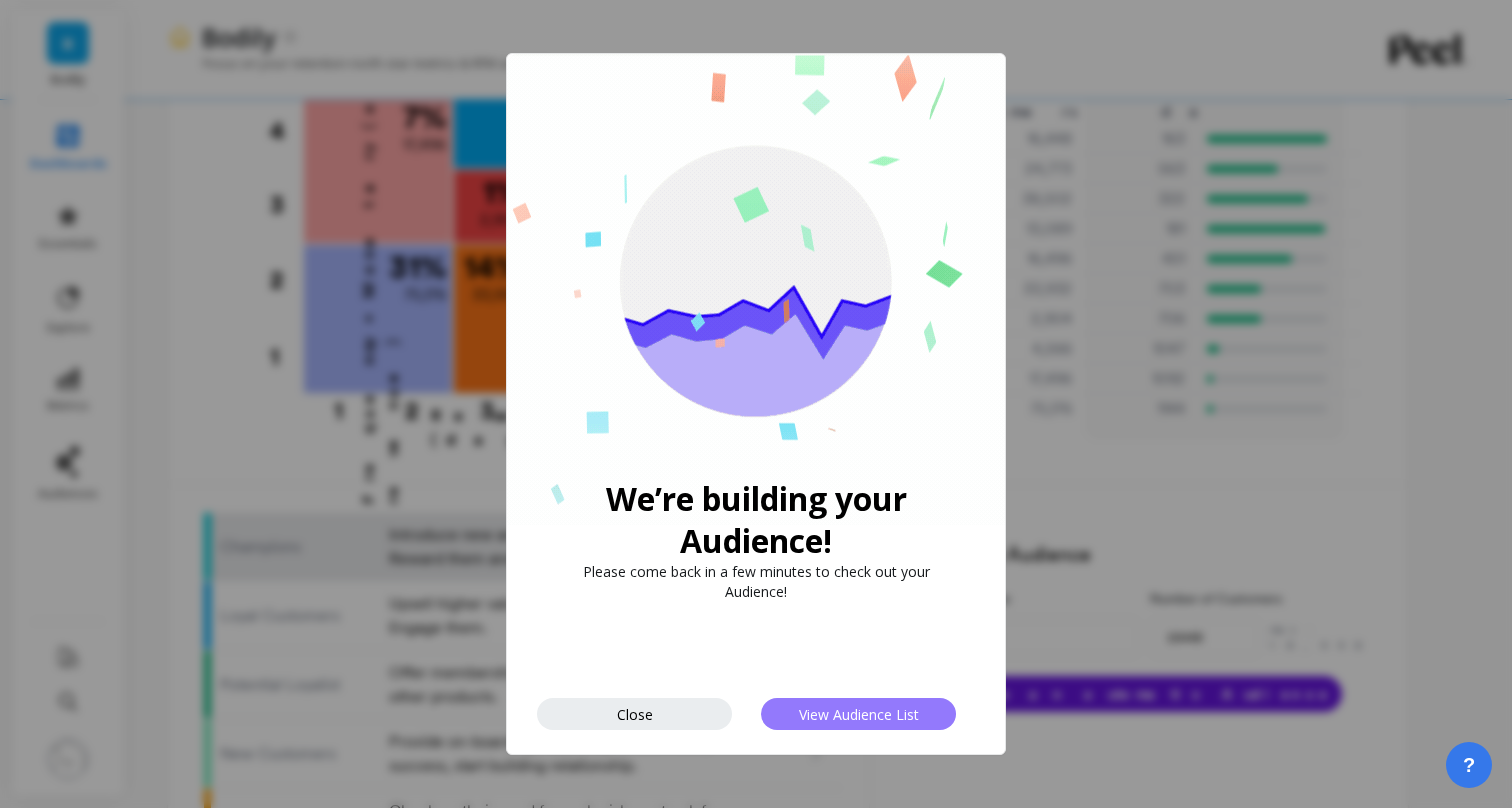 click on "View Audience List" at bounding box center (859, 714) 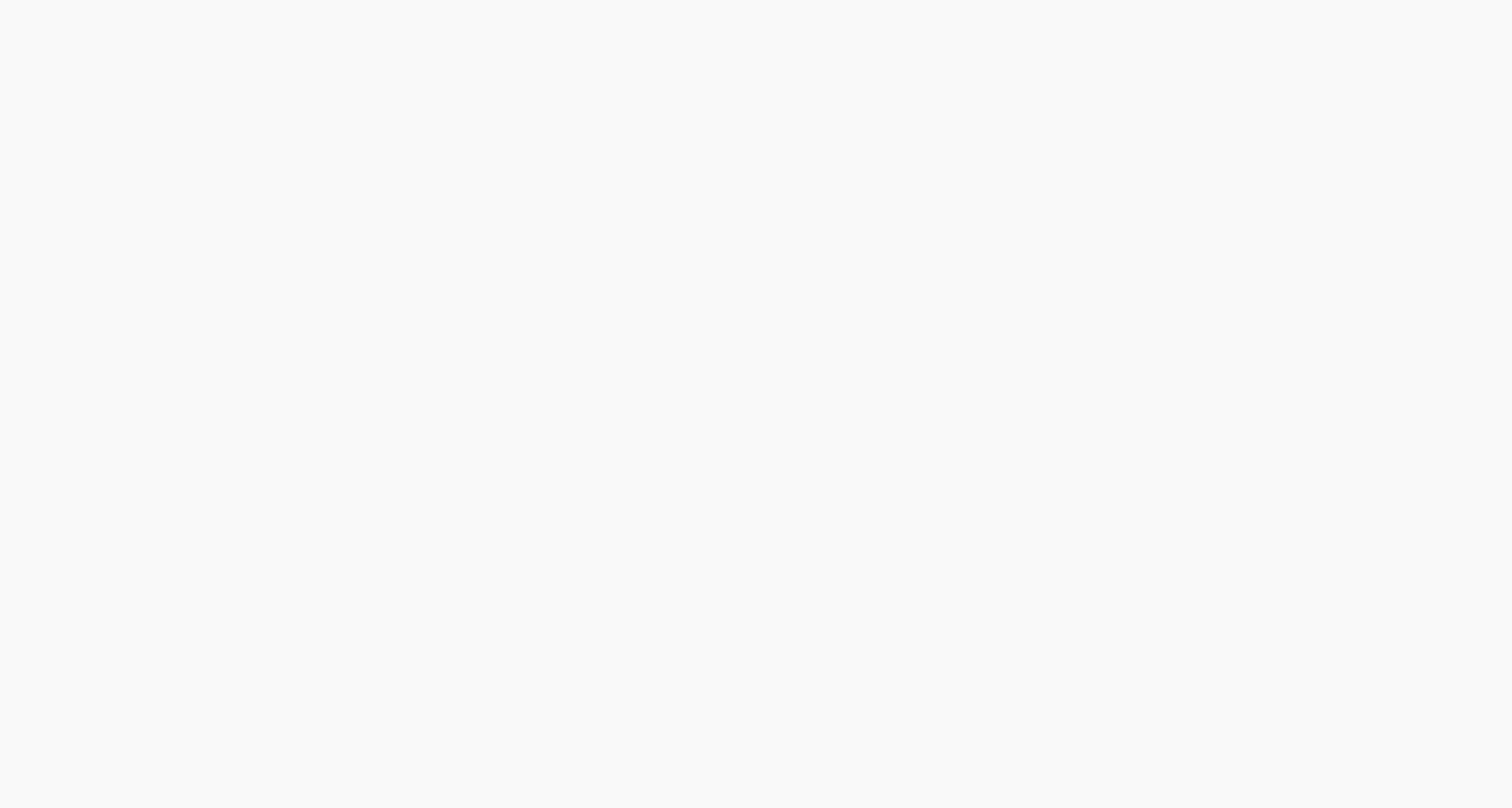 scroll, scrollTop: 0, scrollLeft: 0, axis: both 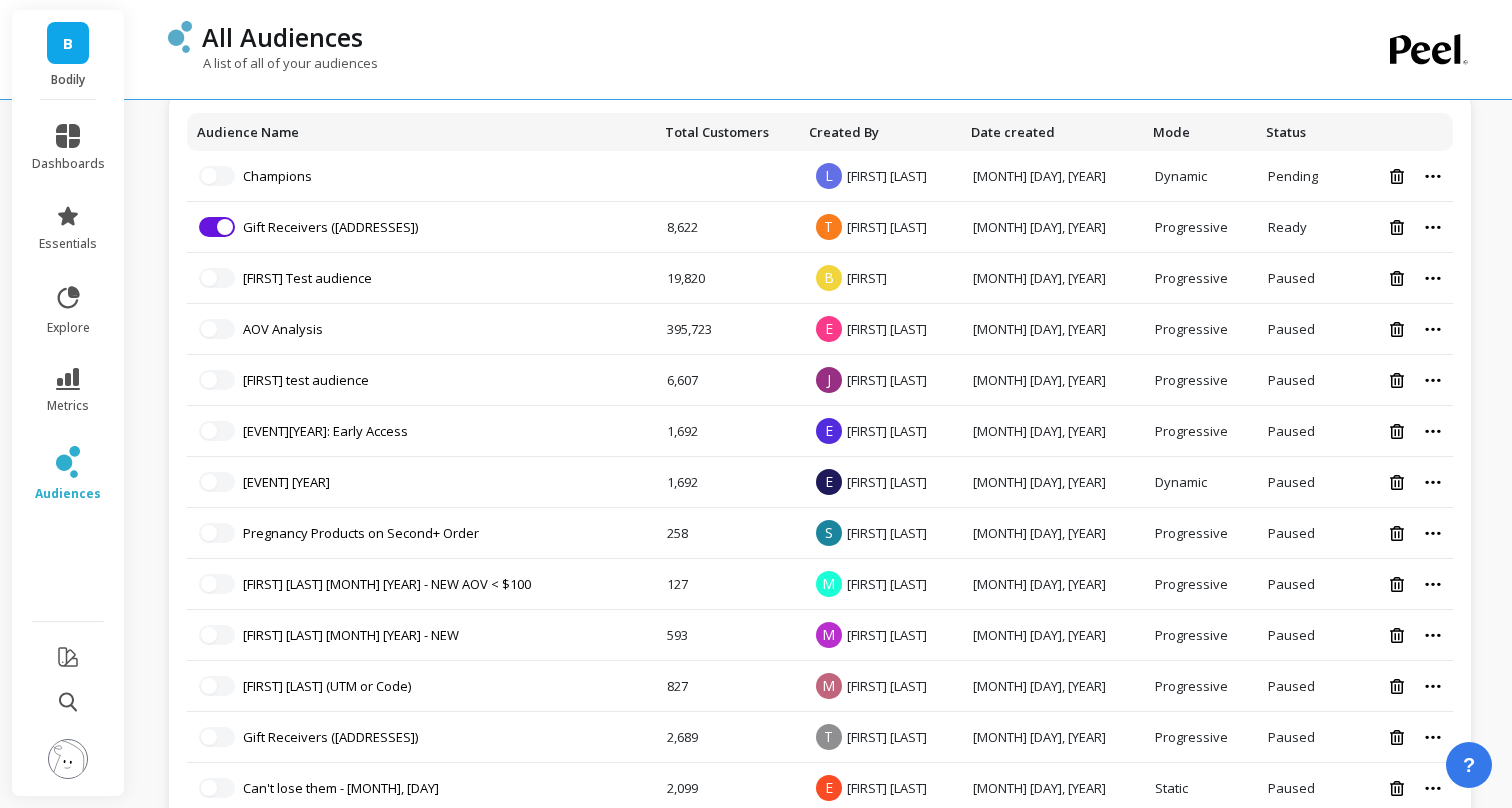 click on "B" at bounding box center (68, 43) 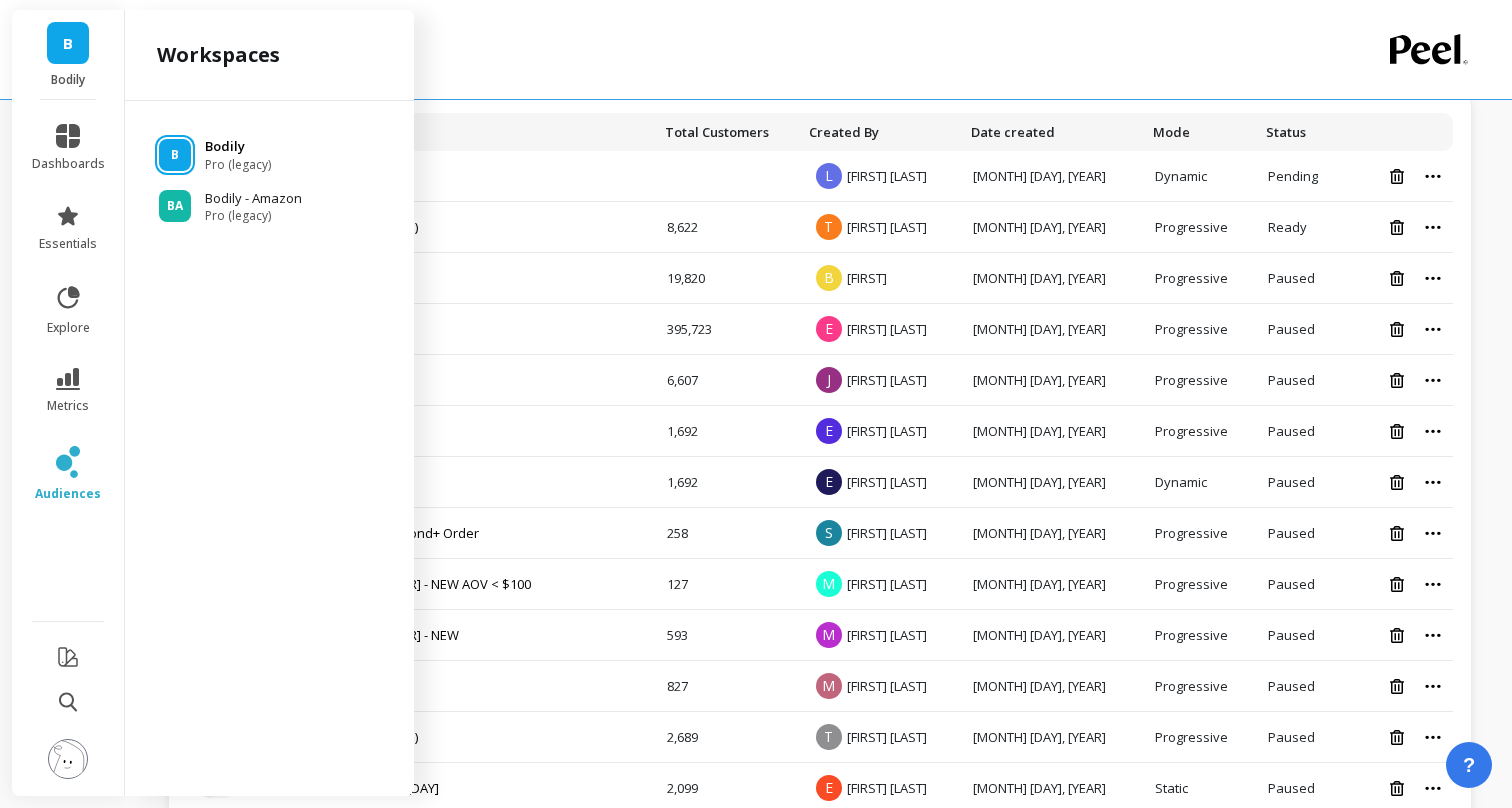 click on "B Bodily Pro (legacy)" at bounding box center [269, 155] 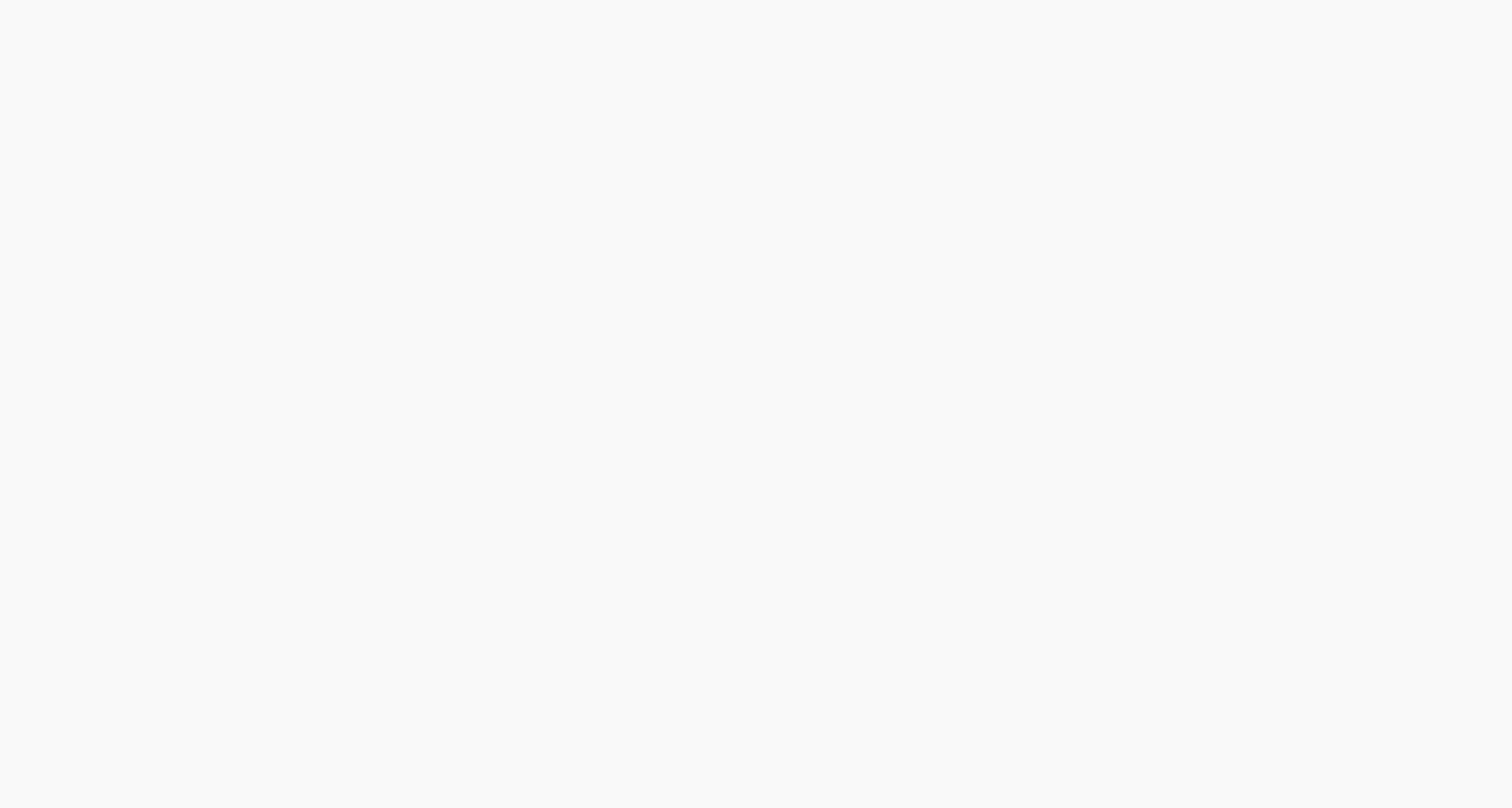 scroll, scrollTop: 0, scrollLeft: 0, axis: both 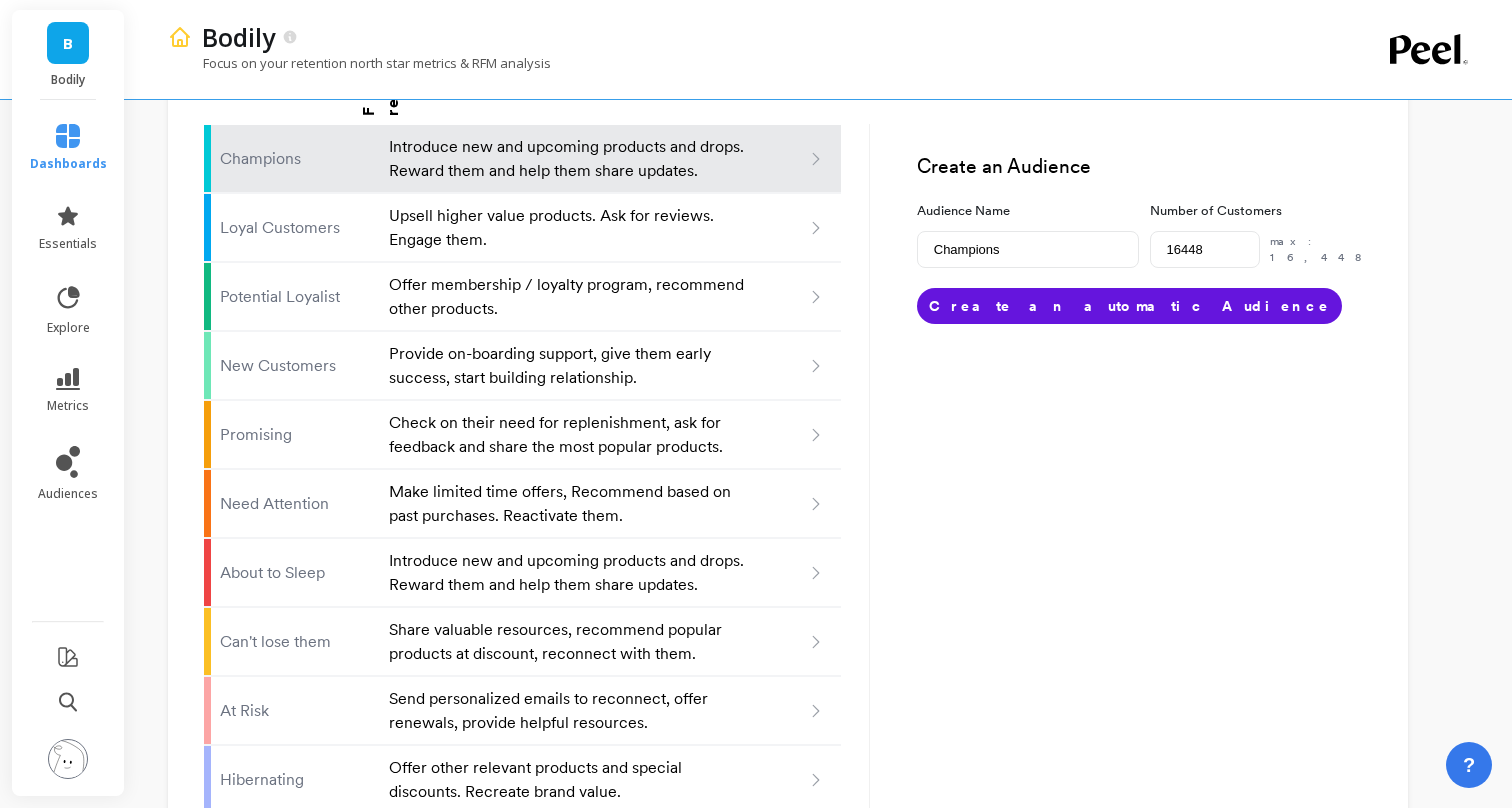 click on "explore" at bounding box center (68, 310) 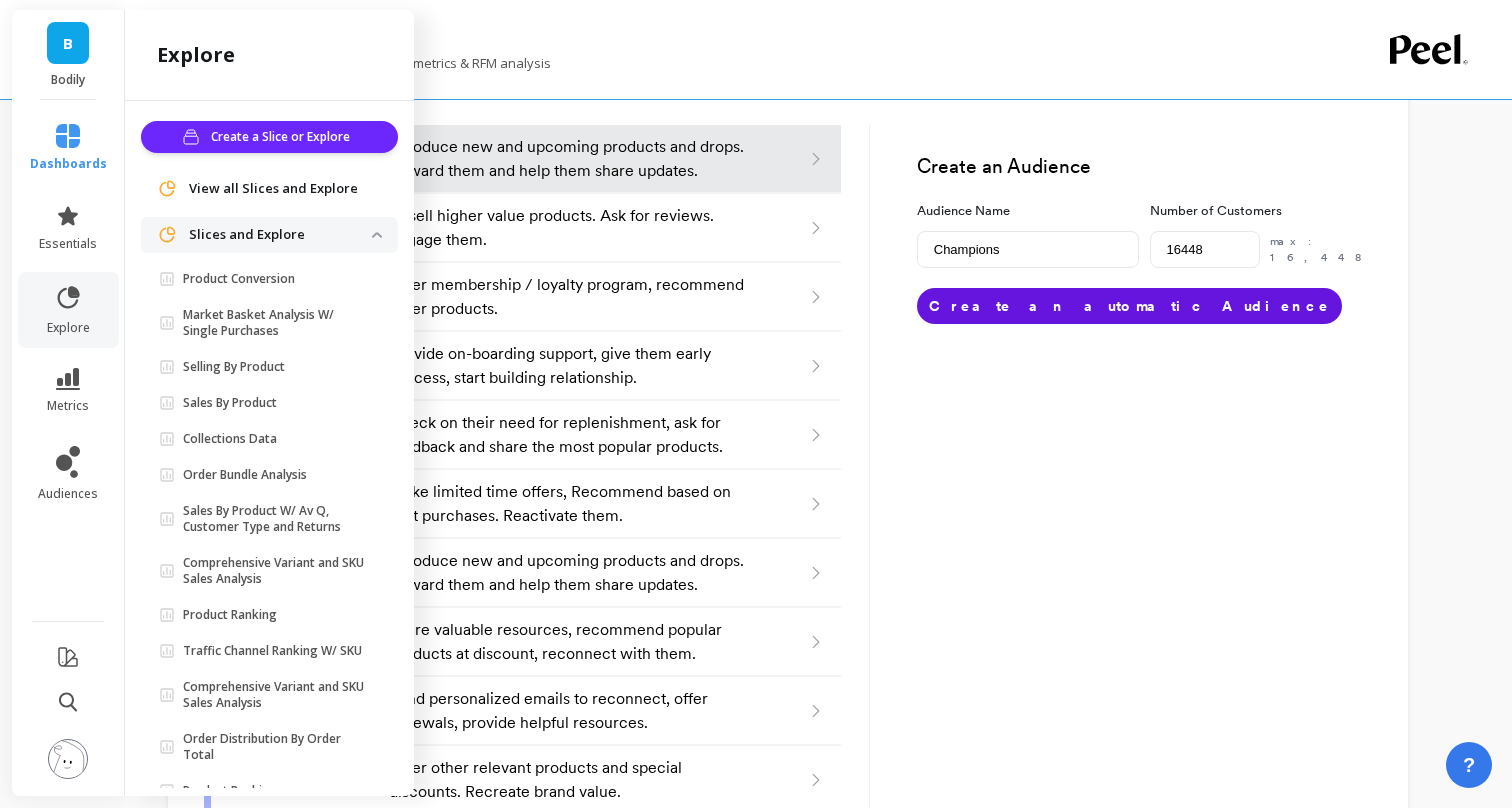click on "Slices and Explore" at bounding box center [280, 235] 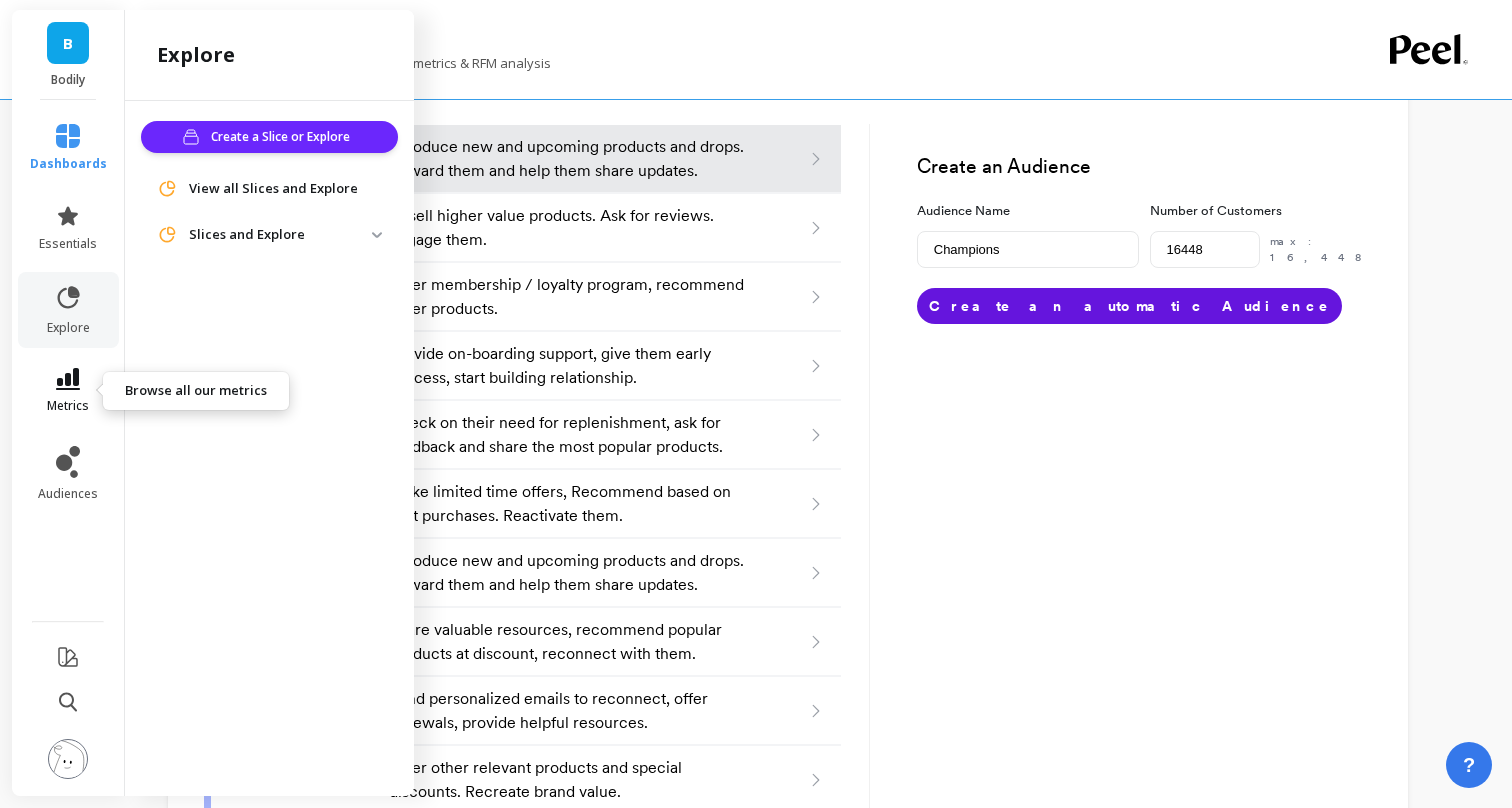 click at bounding box center (68, 379) 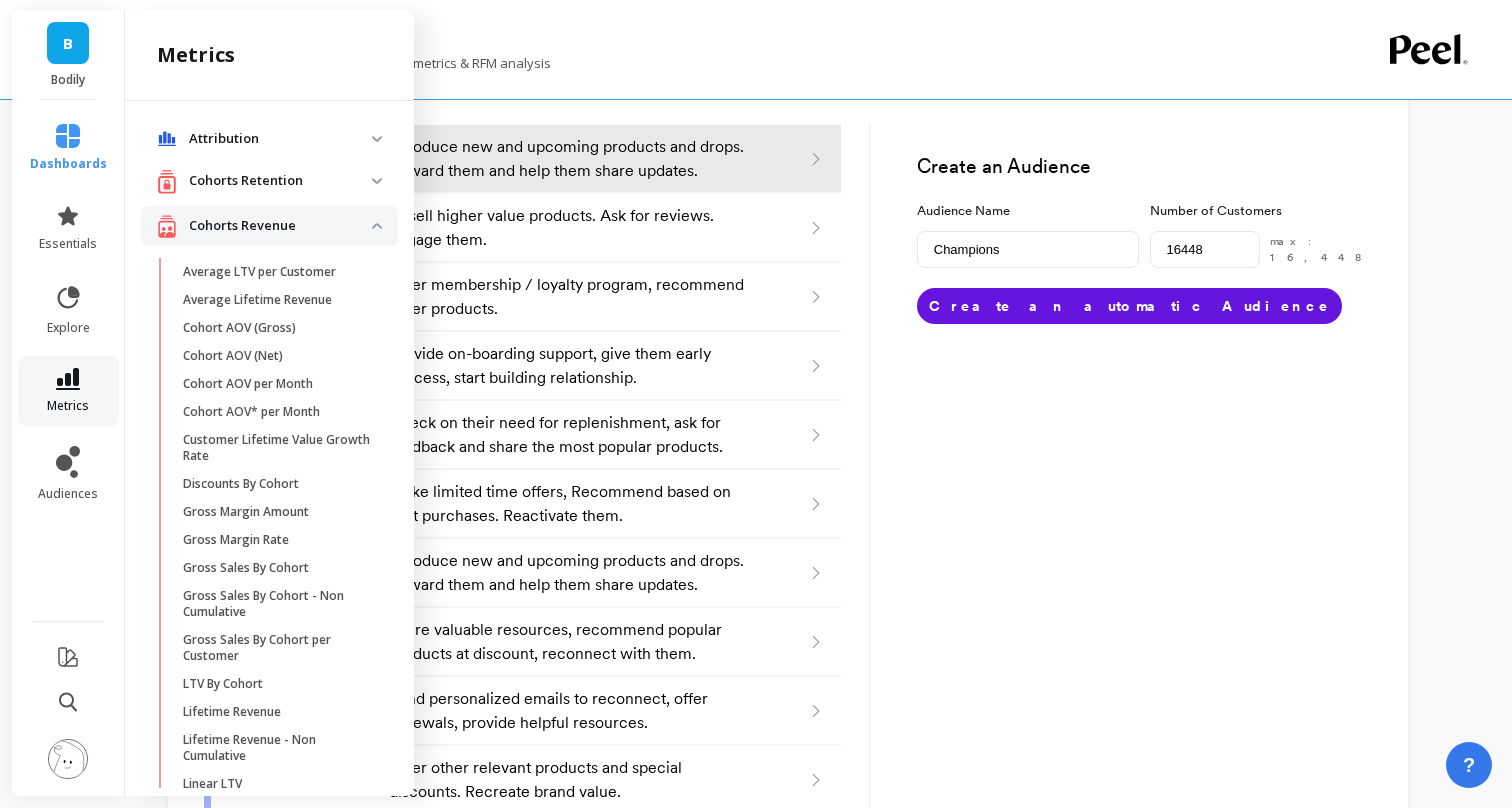 scroll, scrollTop: 1565, scrollLeft: 0, axis: vertical 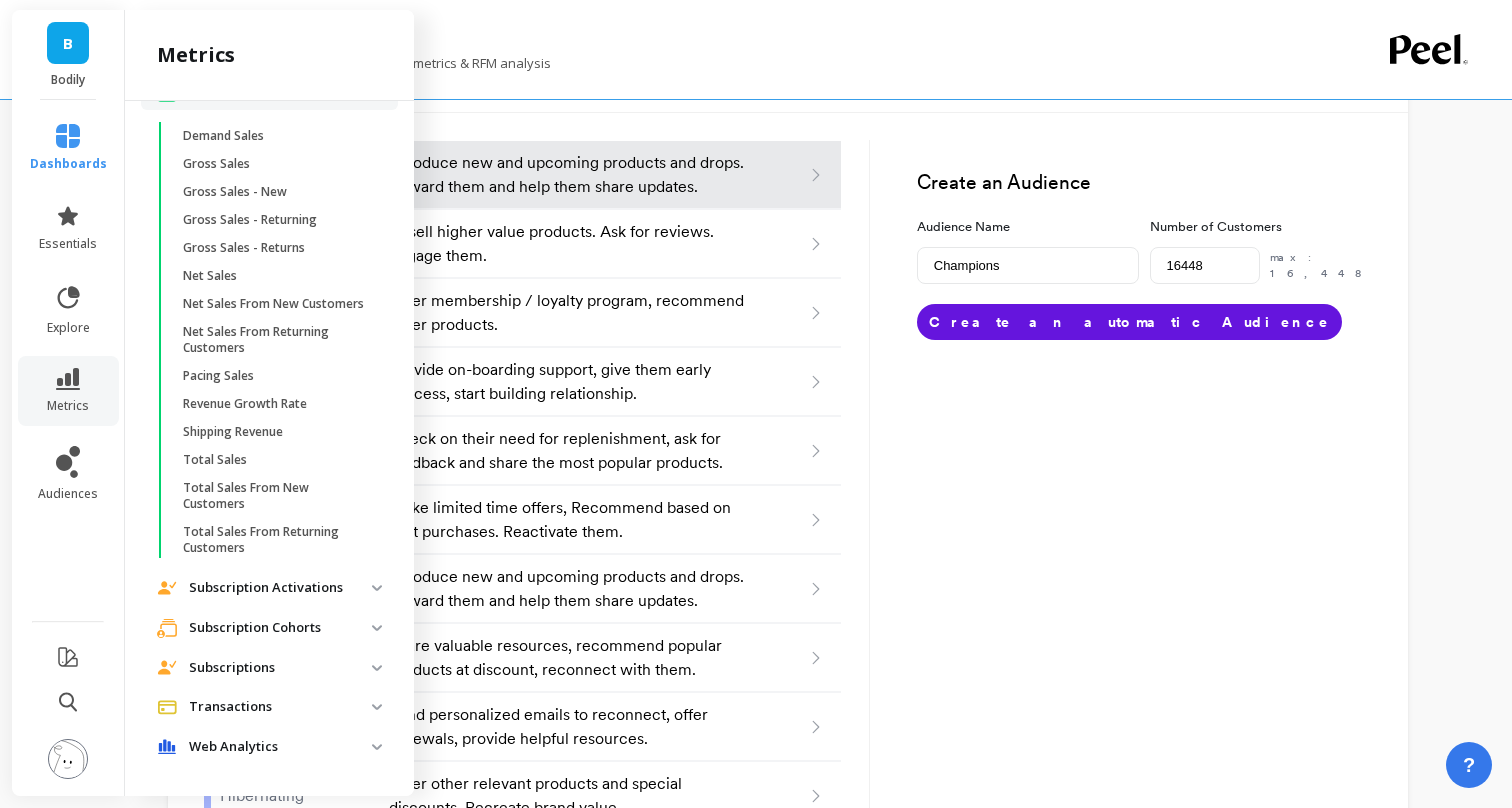 click on "Web Analytics" at bounding box center (280, 747) 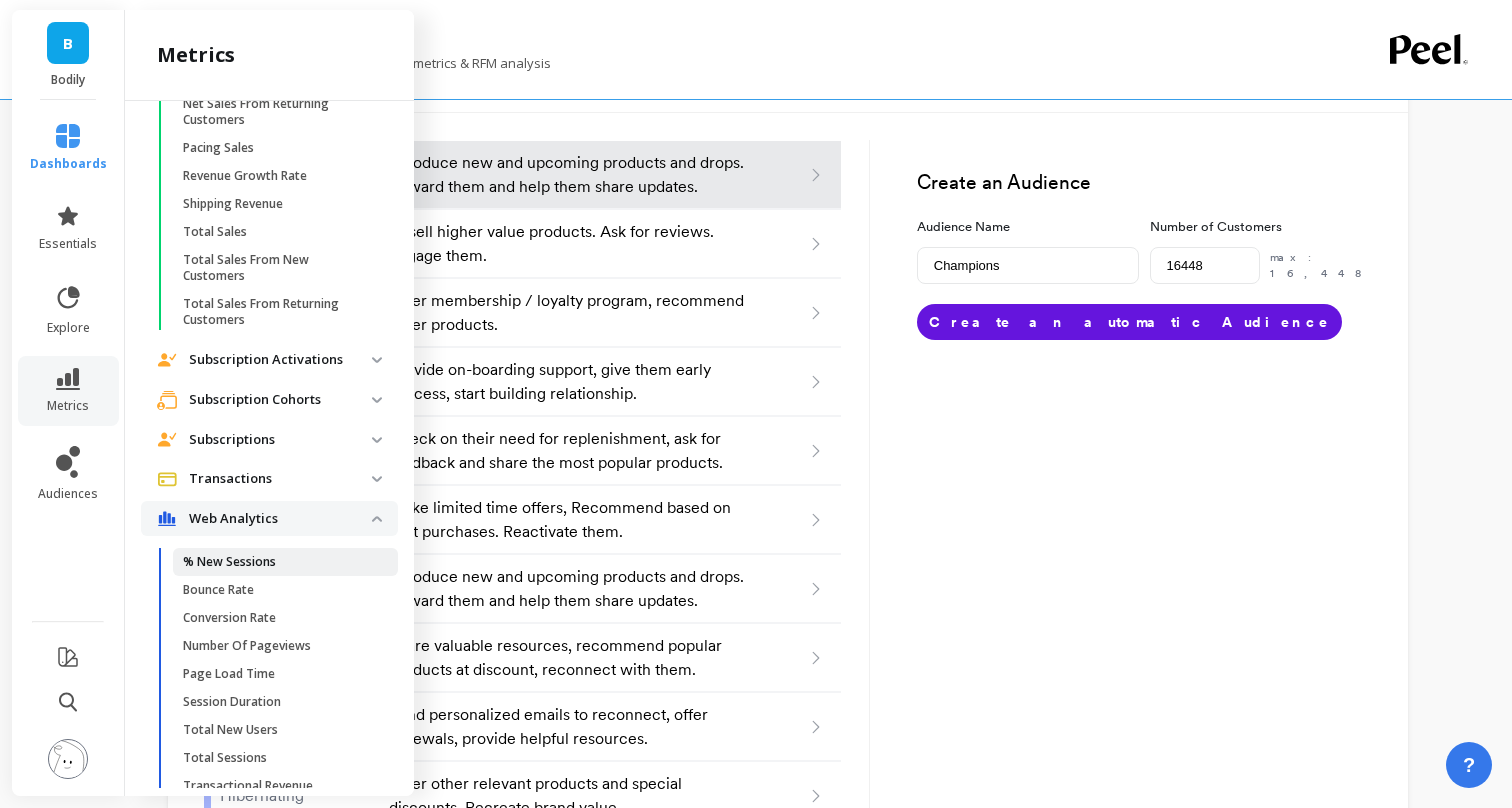 scroll, scrollTop: 2611, scrollLeft: 0, axis: vertical 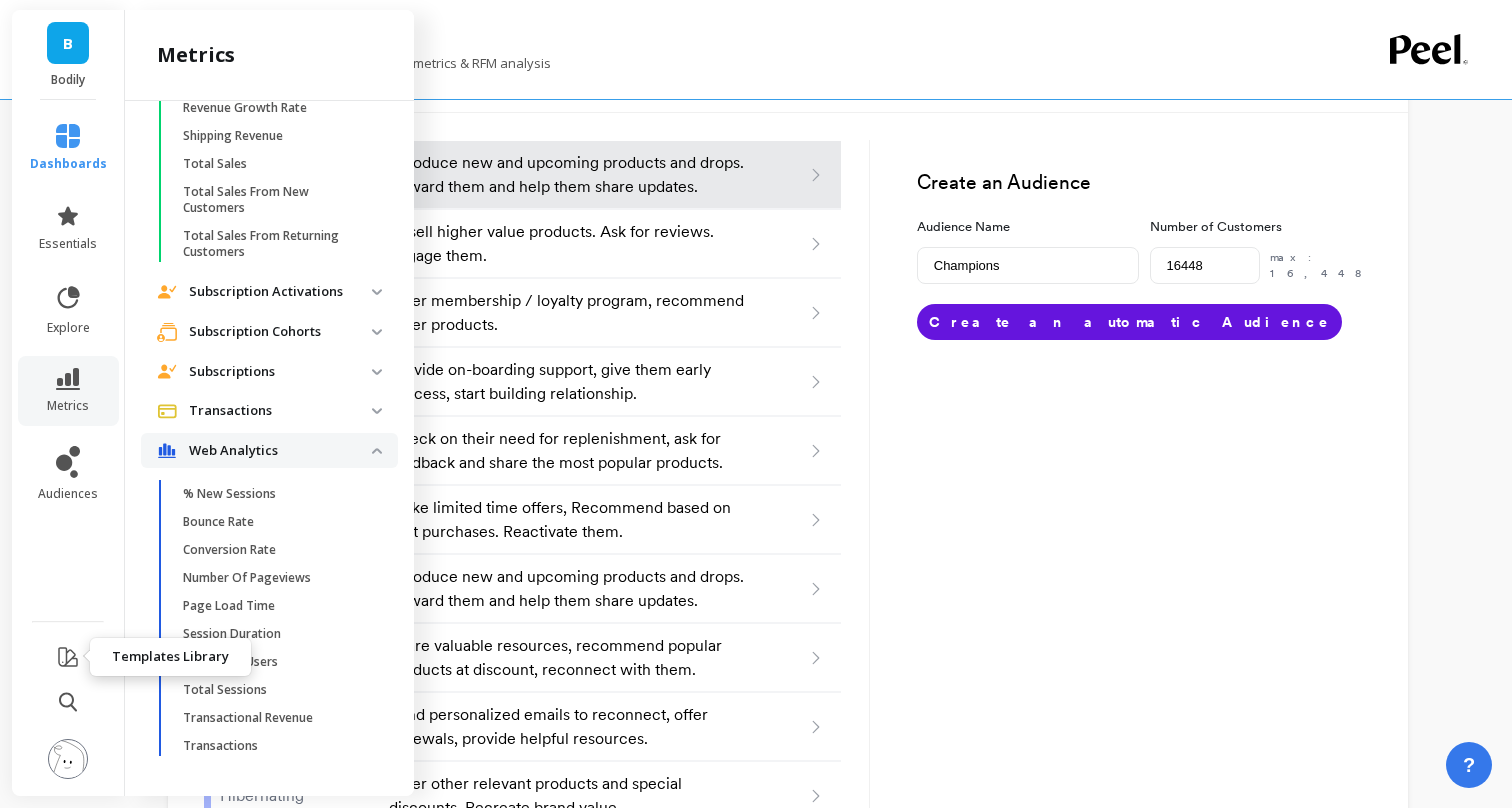 click at bounding box center [68, 657] 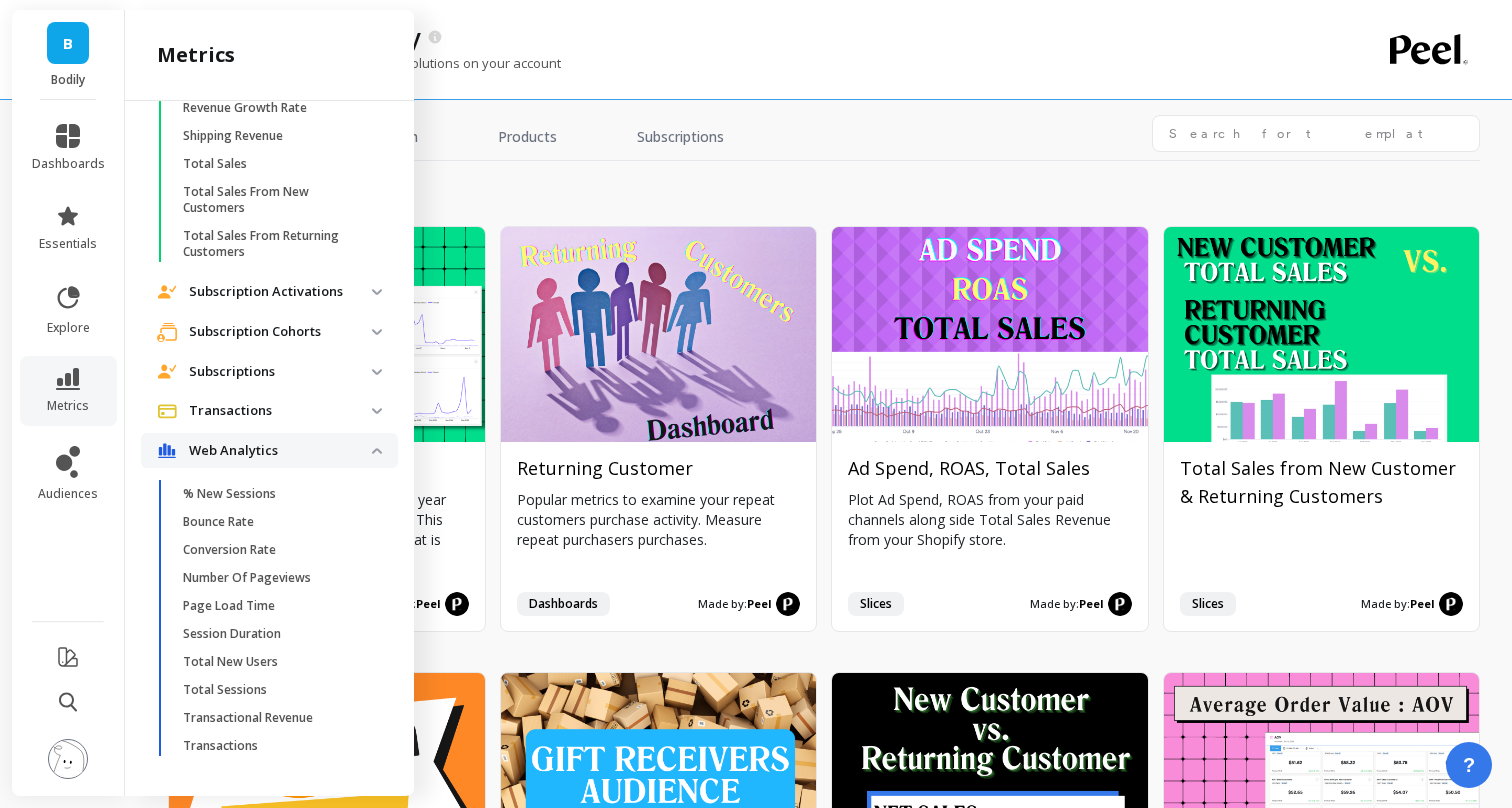 scroll, scrollTop: 0, scrollLeft: 0, axis: both 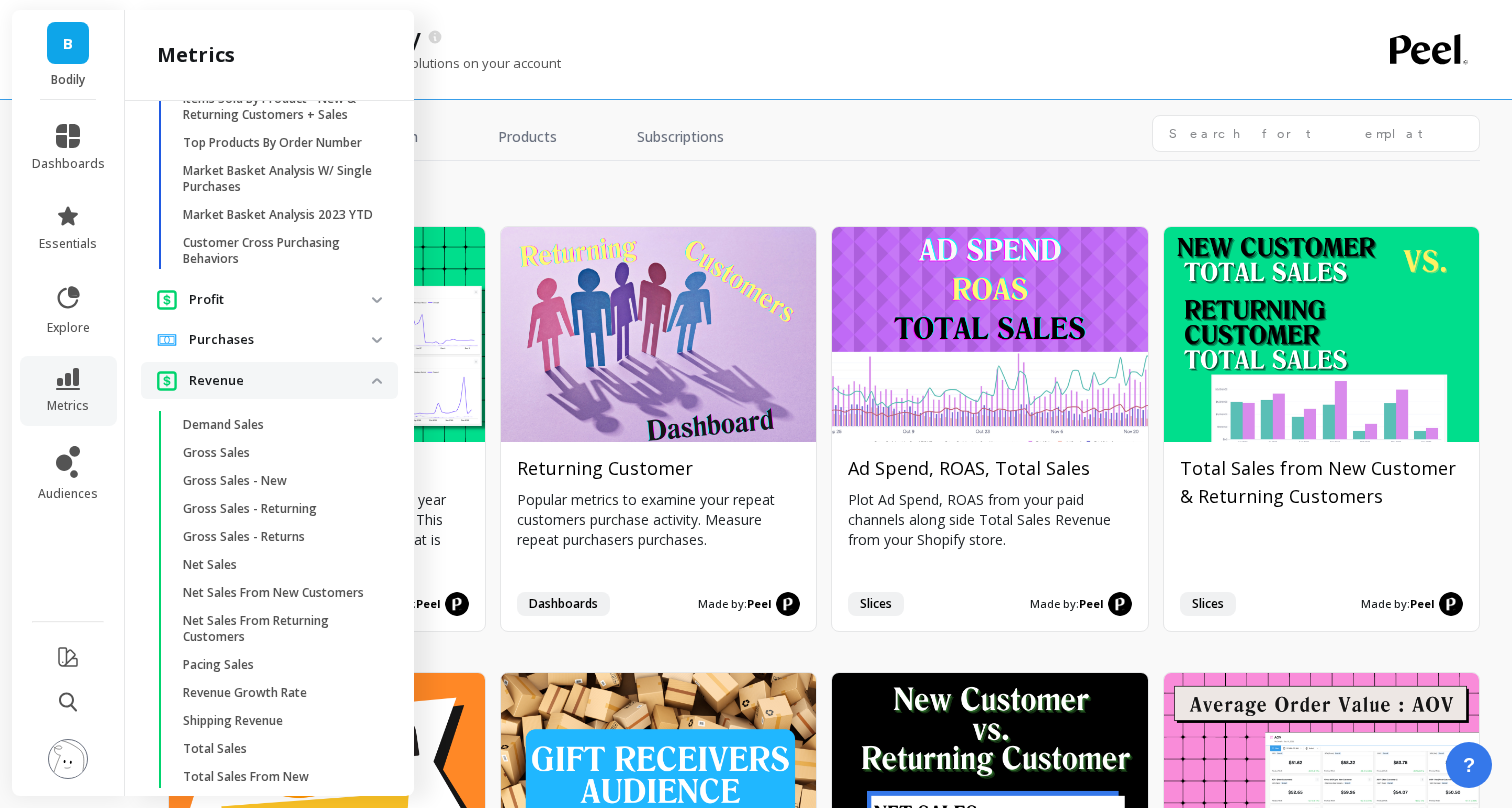 click at bounding box center (377, 381) 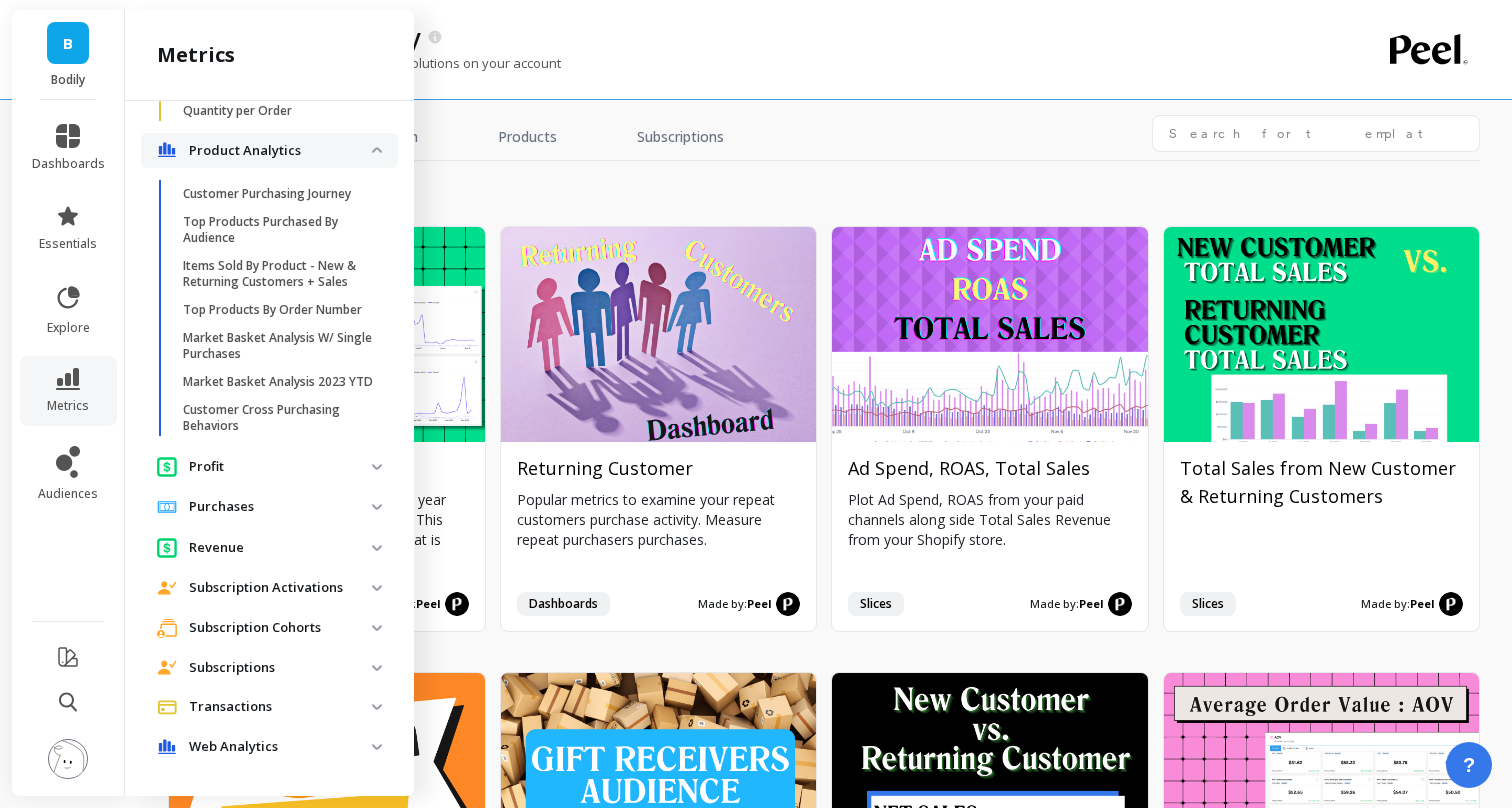 click at bounding box center [377, 150] 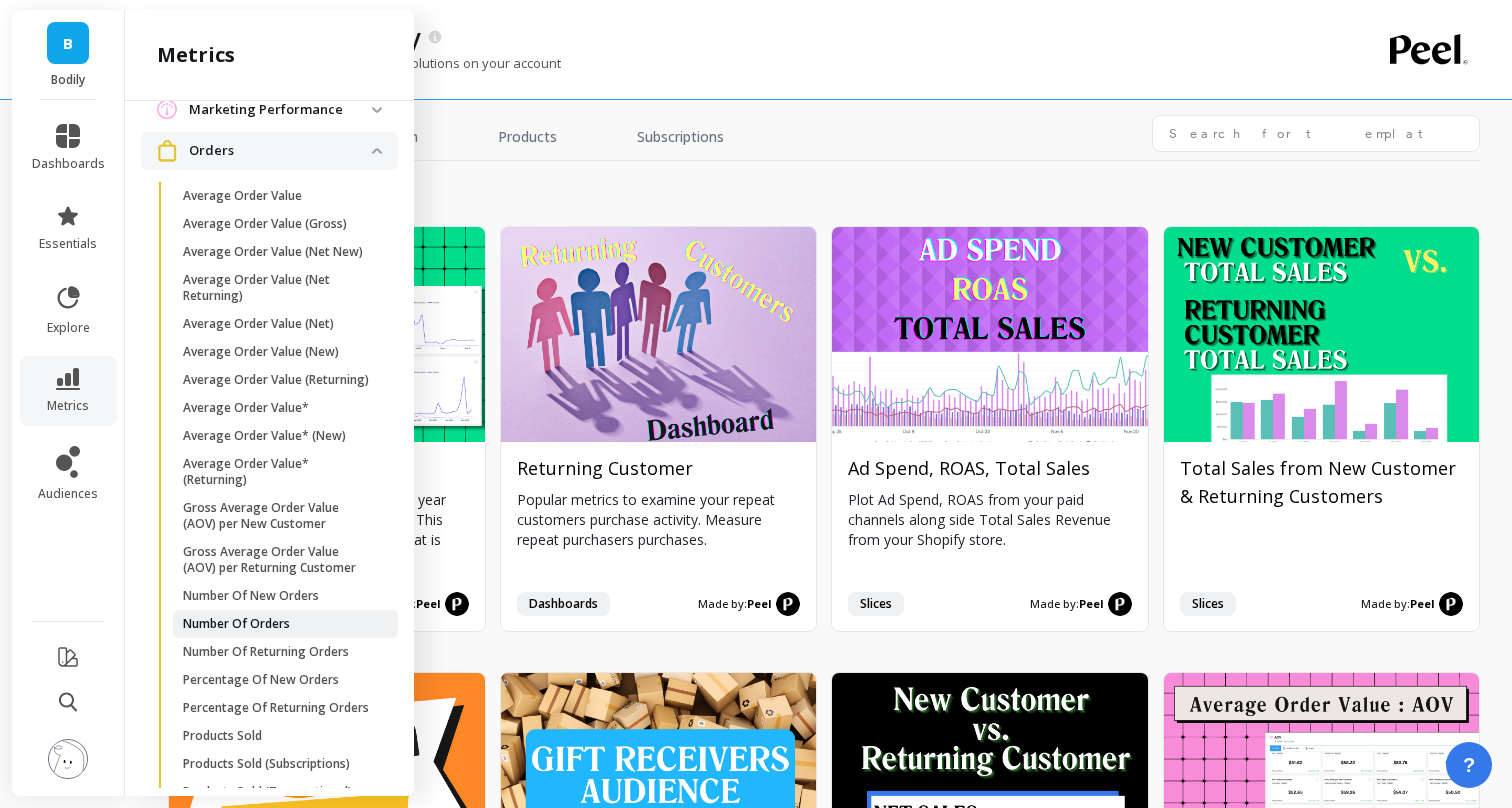scroll, scrollTop: 1143, scrollLeft: 0, axis: vertical 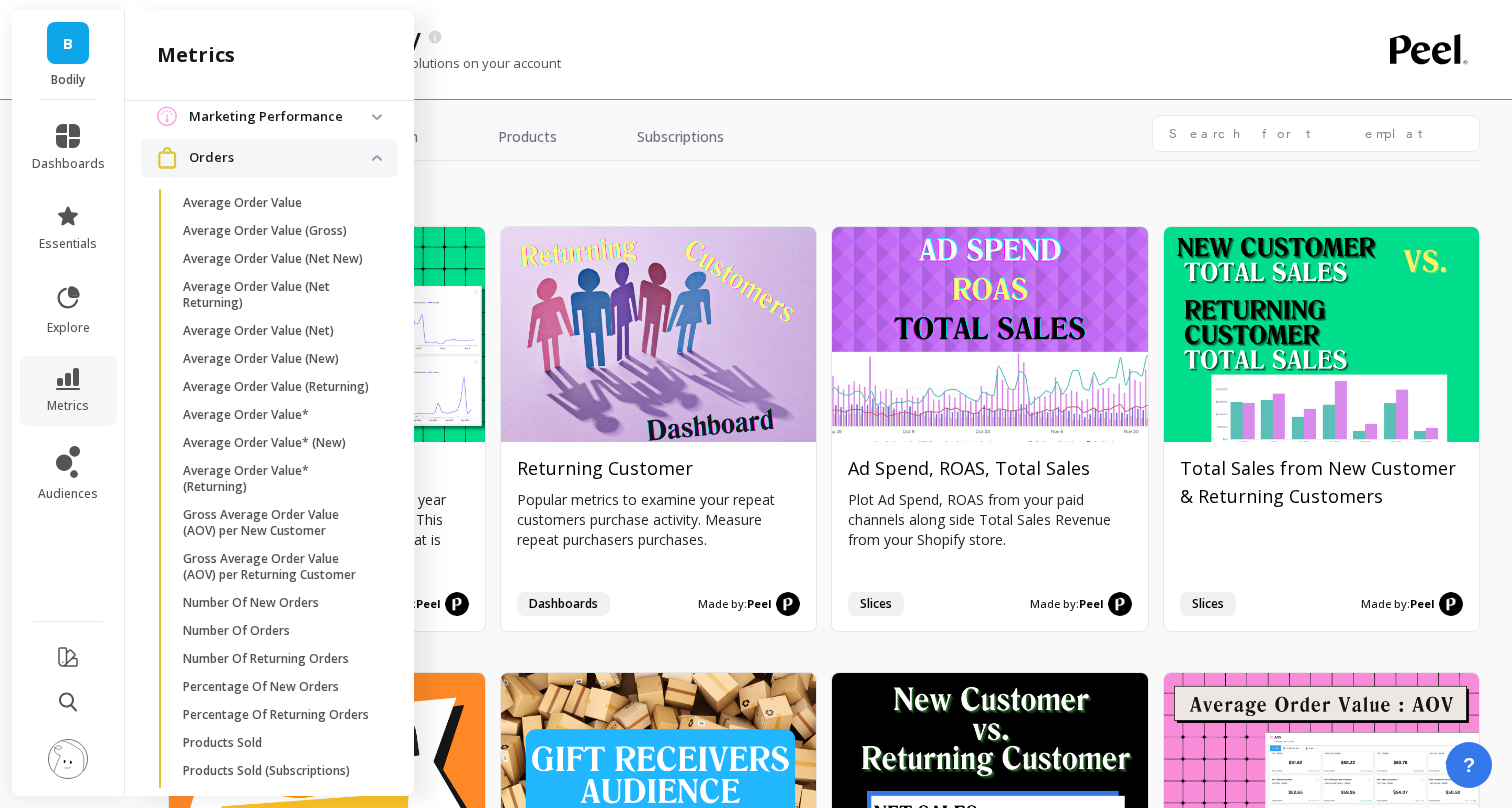 click at bounding box center [377, 158] 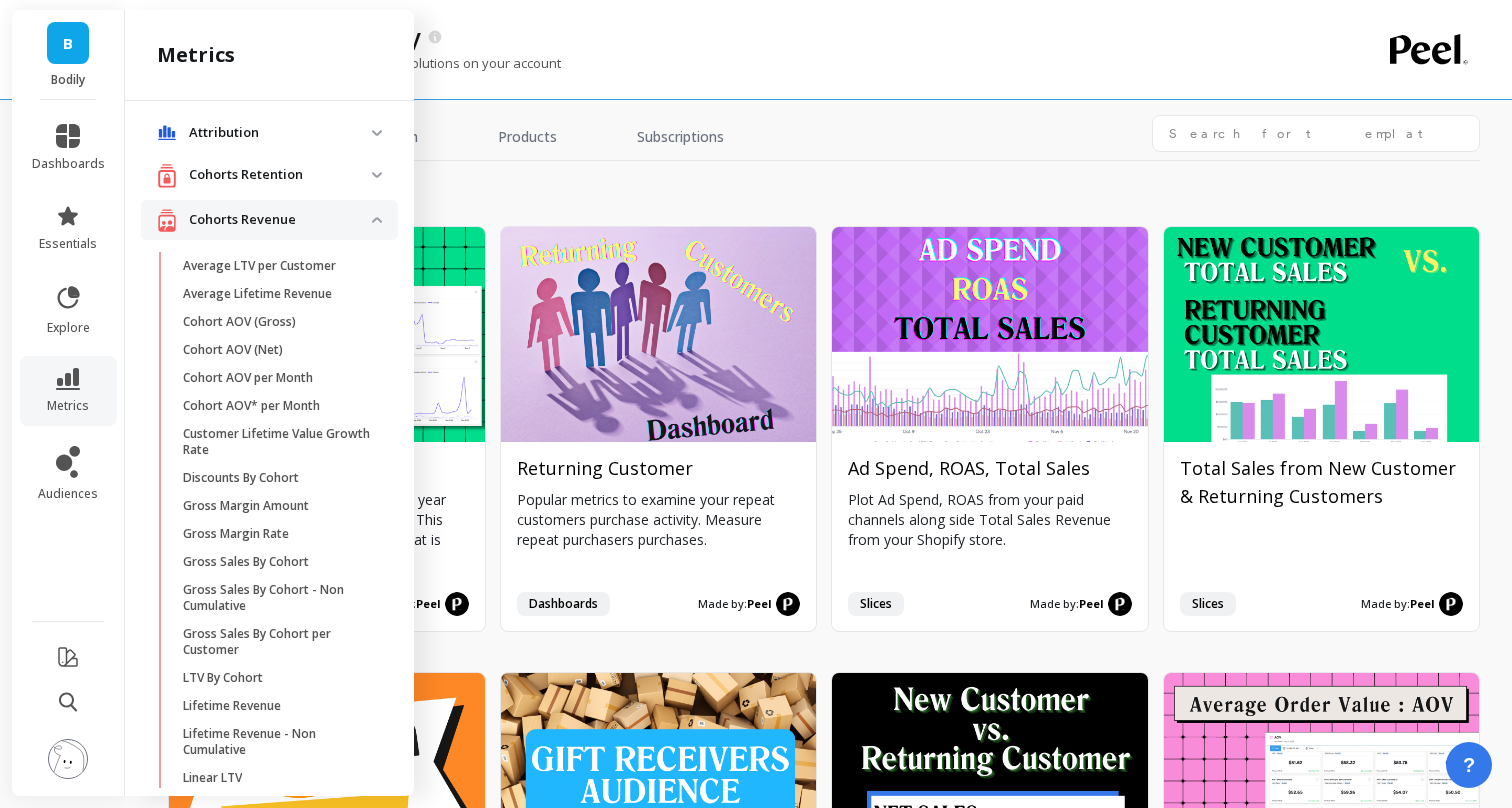 scroll, scrollTop: 0, scrollLeft: 0, axis: both 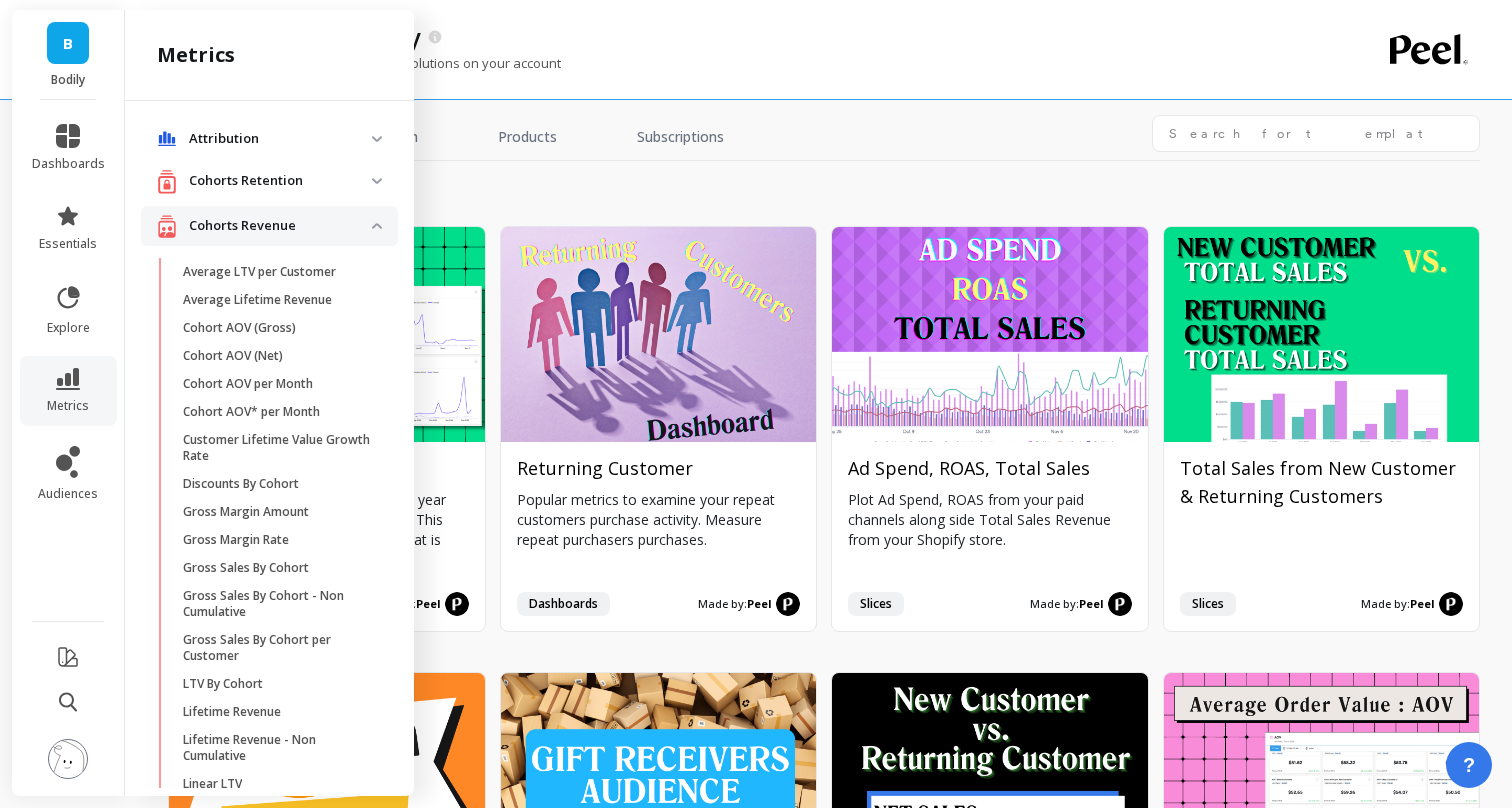 click at bounding box center [377, 226] 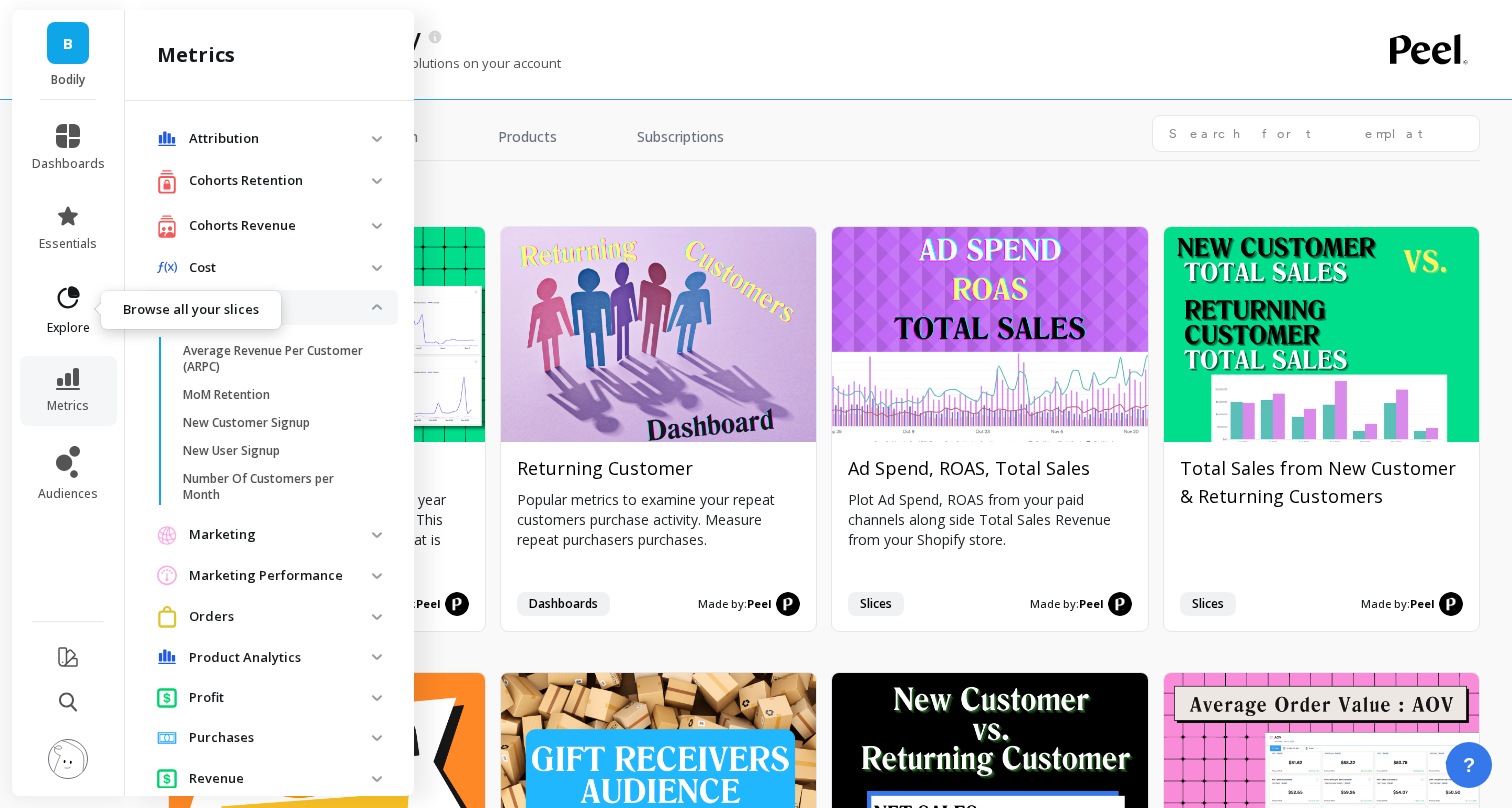 click on "explore" at bounding box center (68, 310) 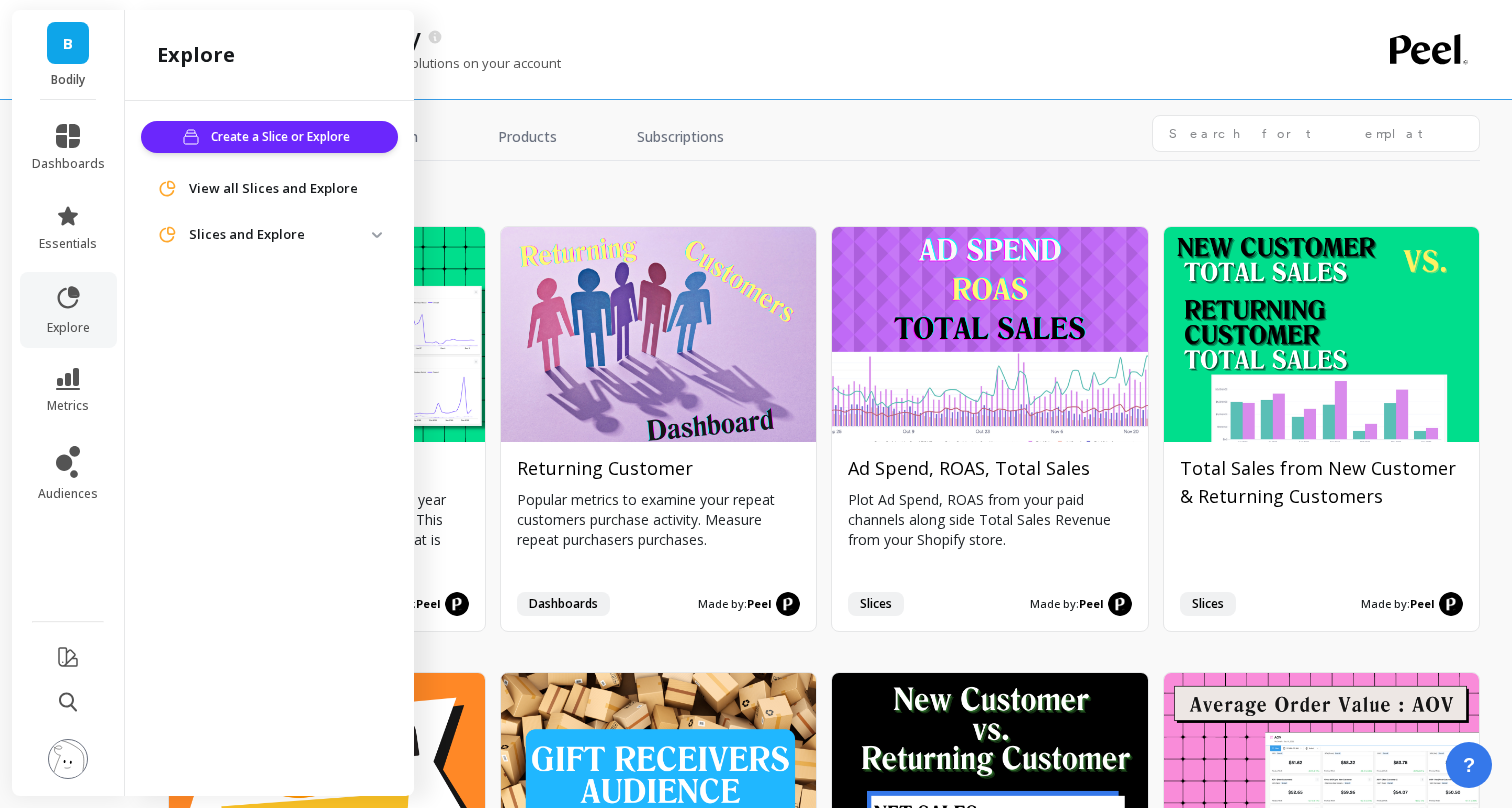 click on "Slices and Explore" at bounding box center [280, 235] 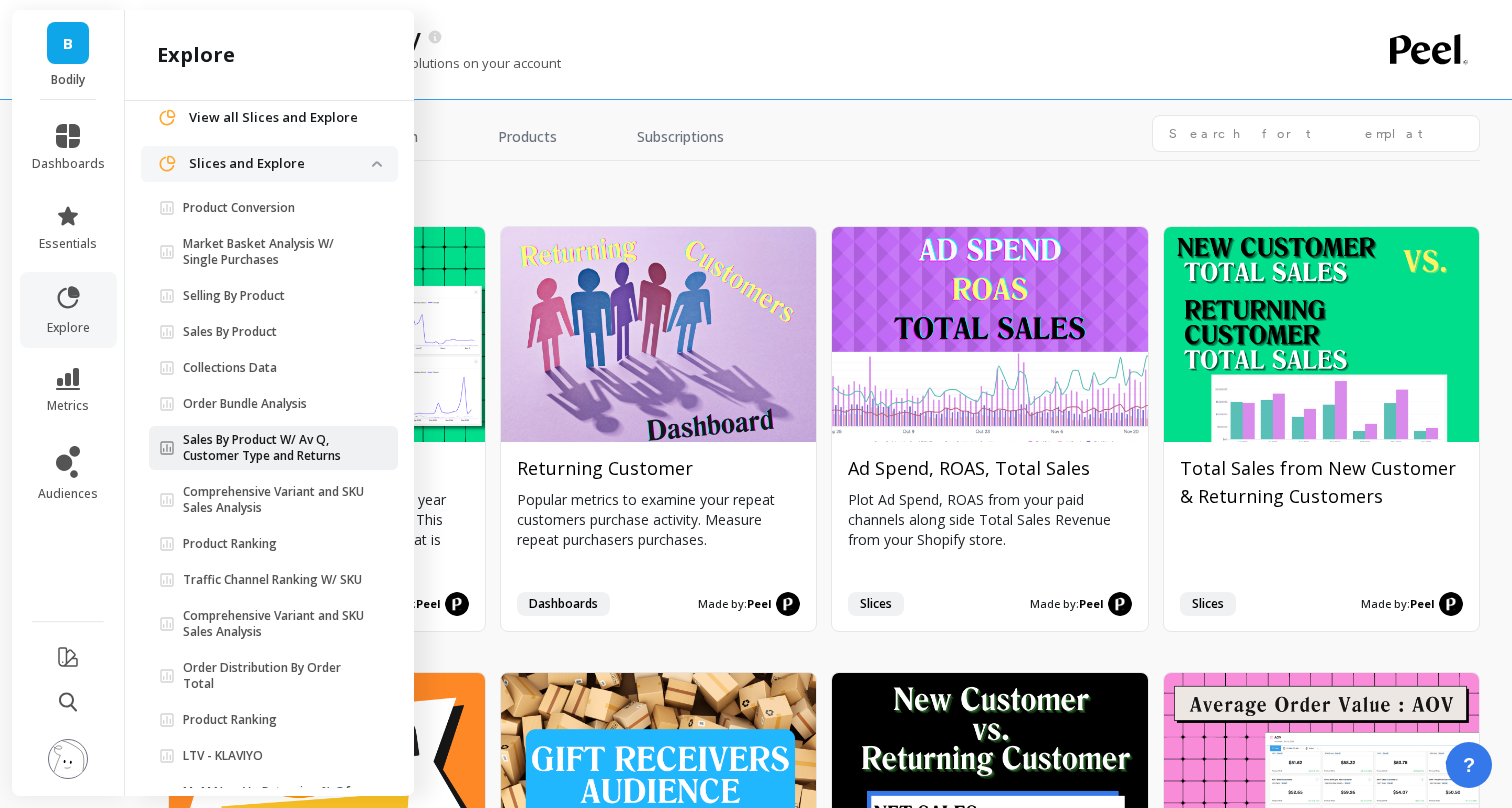 scroll, scrollTop: 0, scrollLeft: 0, axis: both 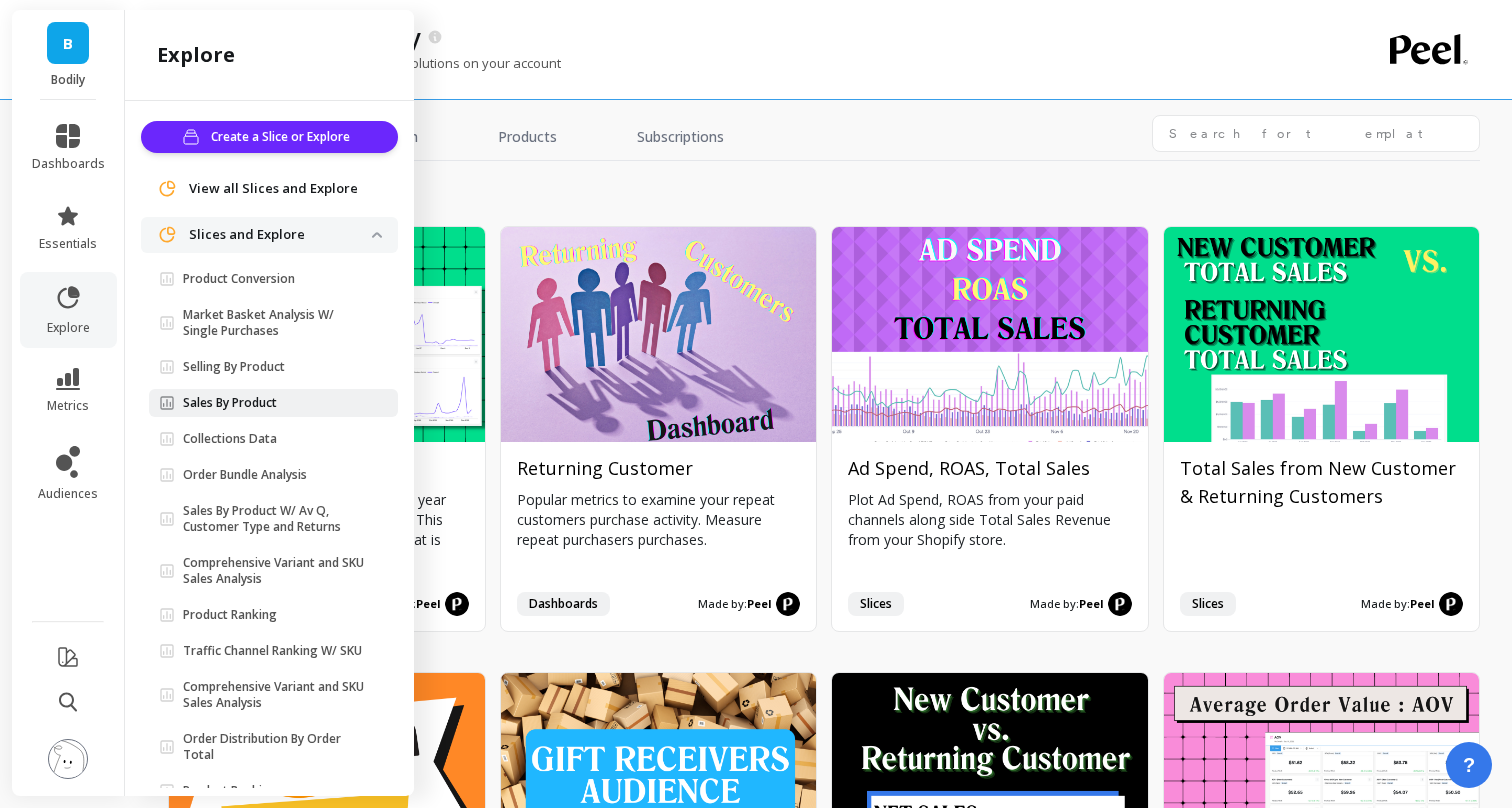 click on "Sales By Product" at bounding box center (239, 279) 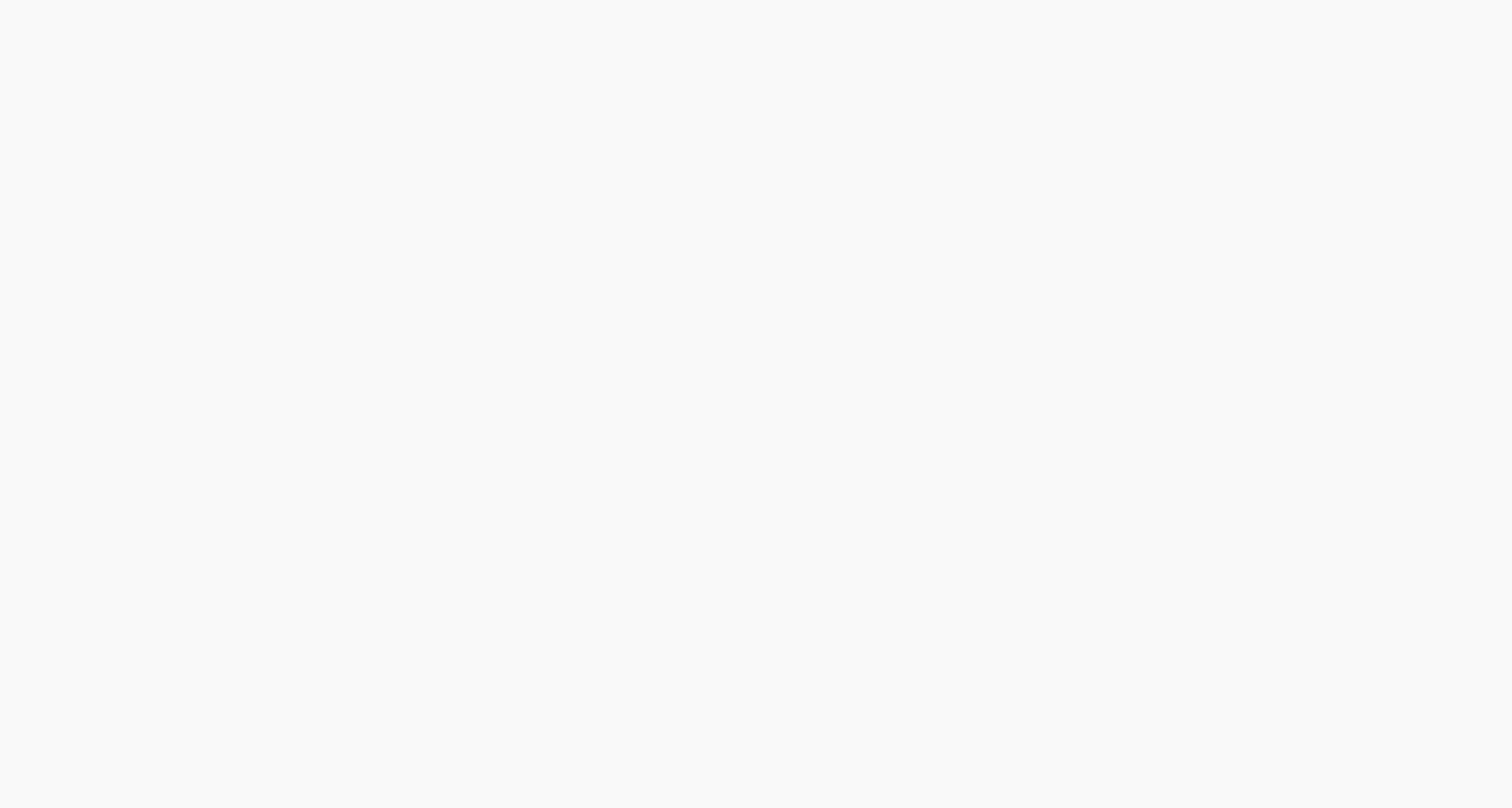scroll, scrollTop: 0, scrollLeft: 0, axis: both 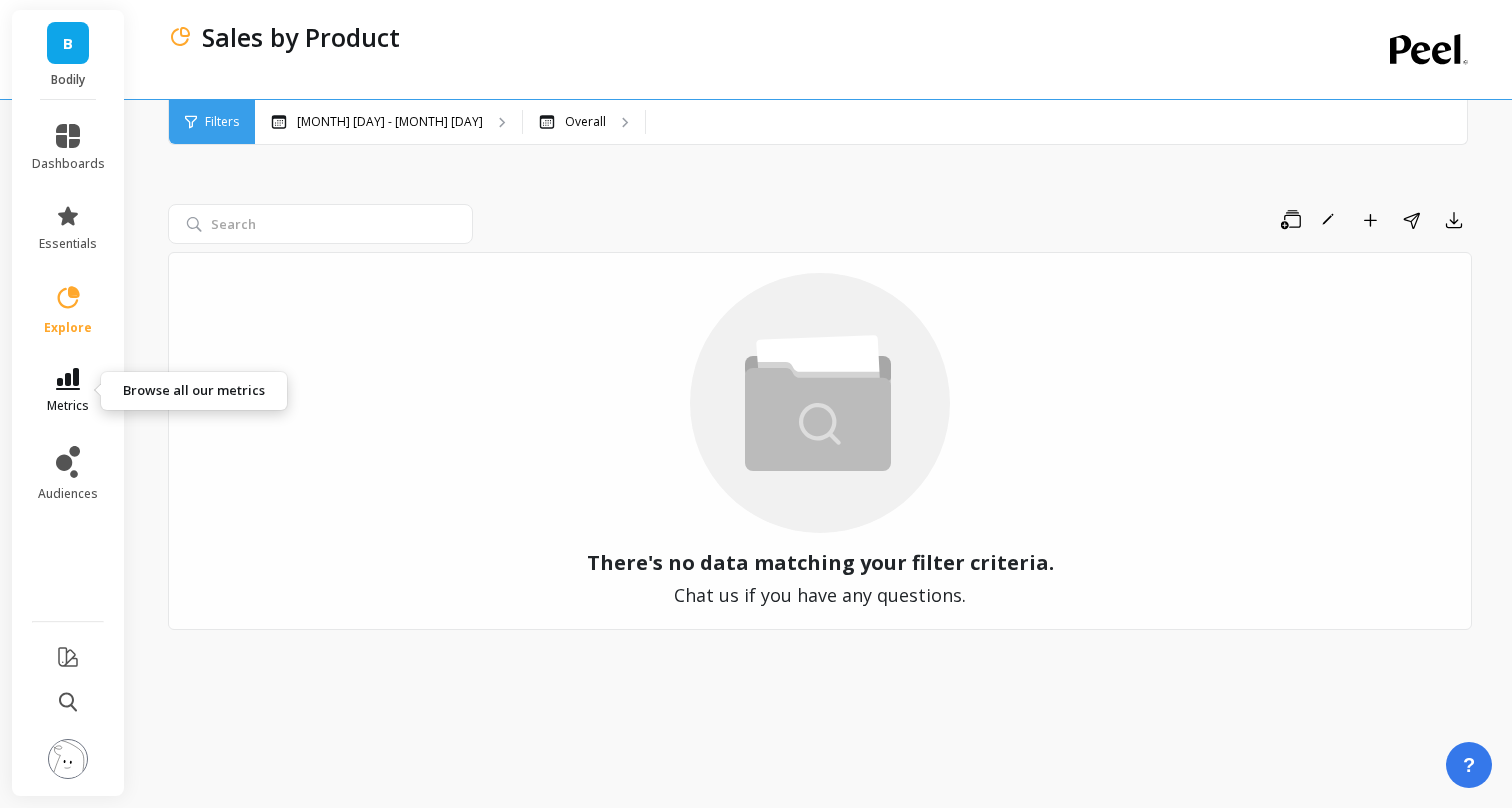 click at bounding box center [68, 379] 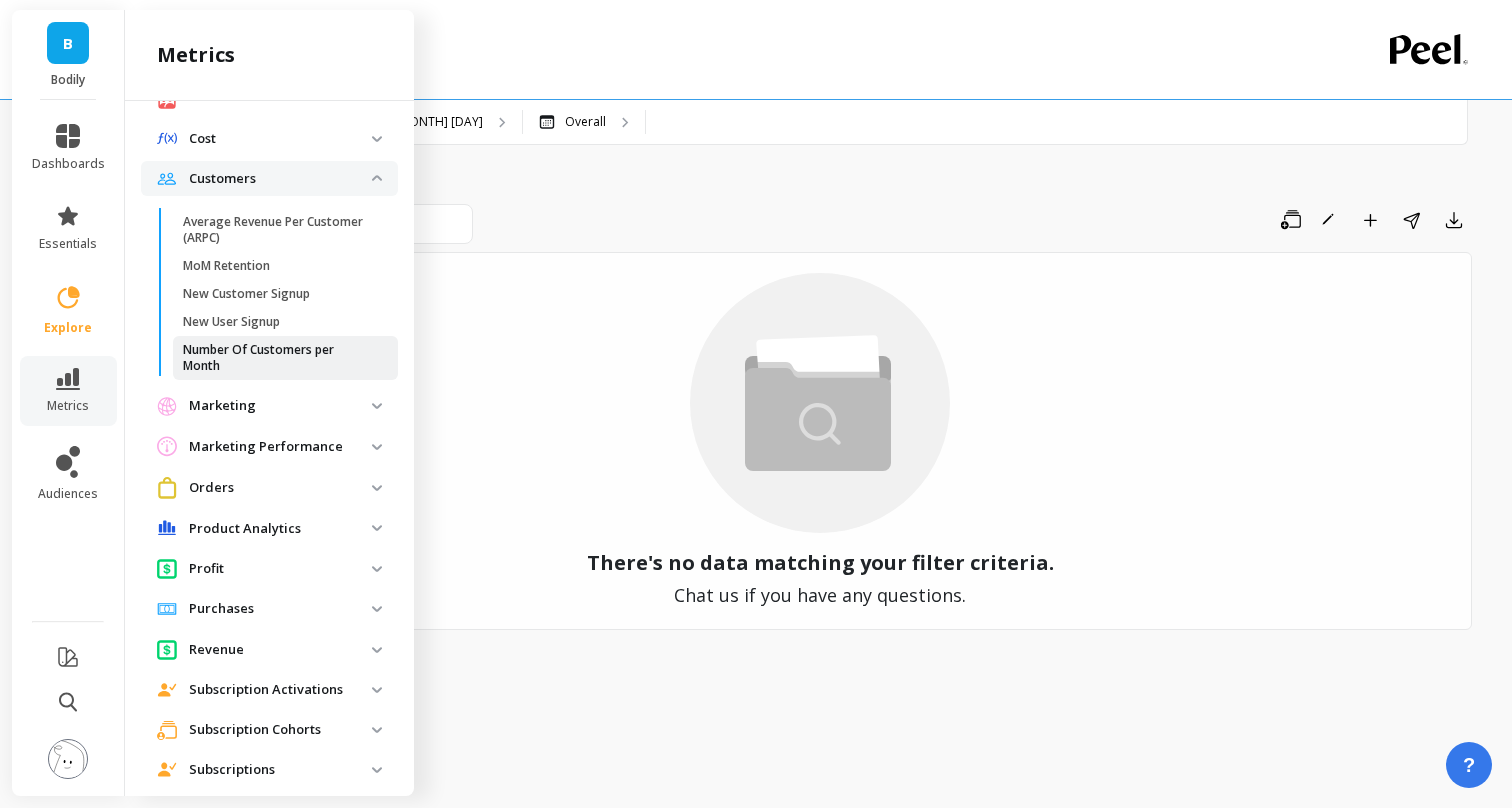 scroll, scrollTop: 138, scrollLeft: 0, axis: vertical 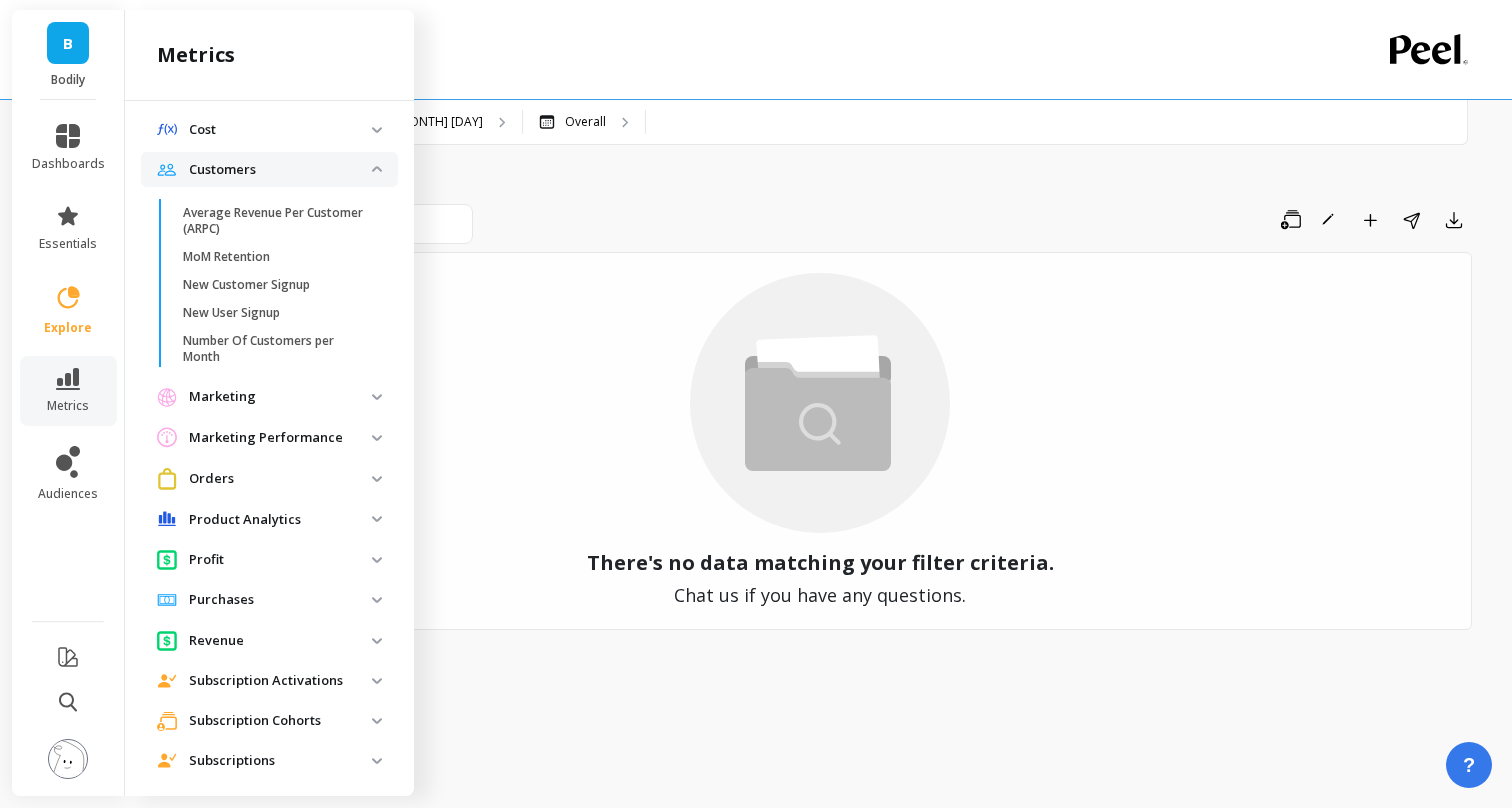 click on "Orders" at bounding box center (280, 479) 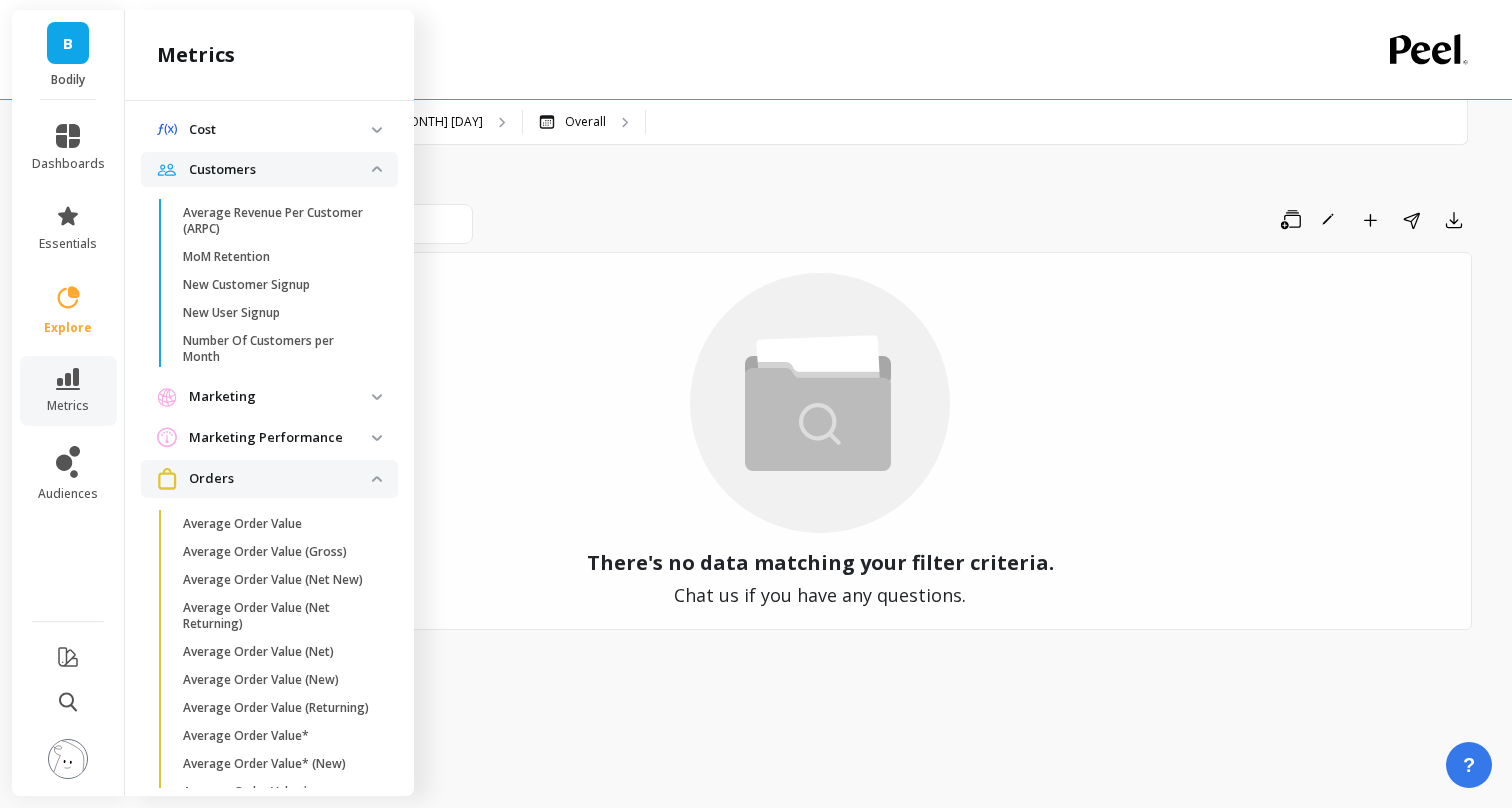 click on "Orders" at bounding box center (280, 479) 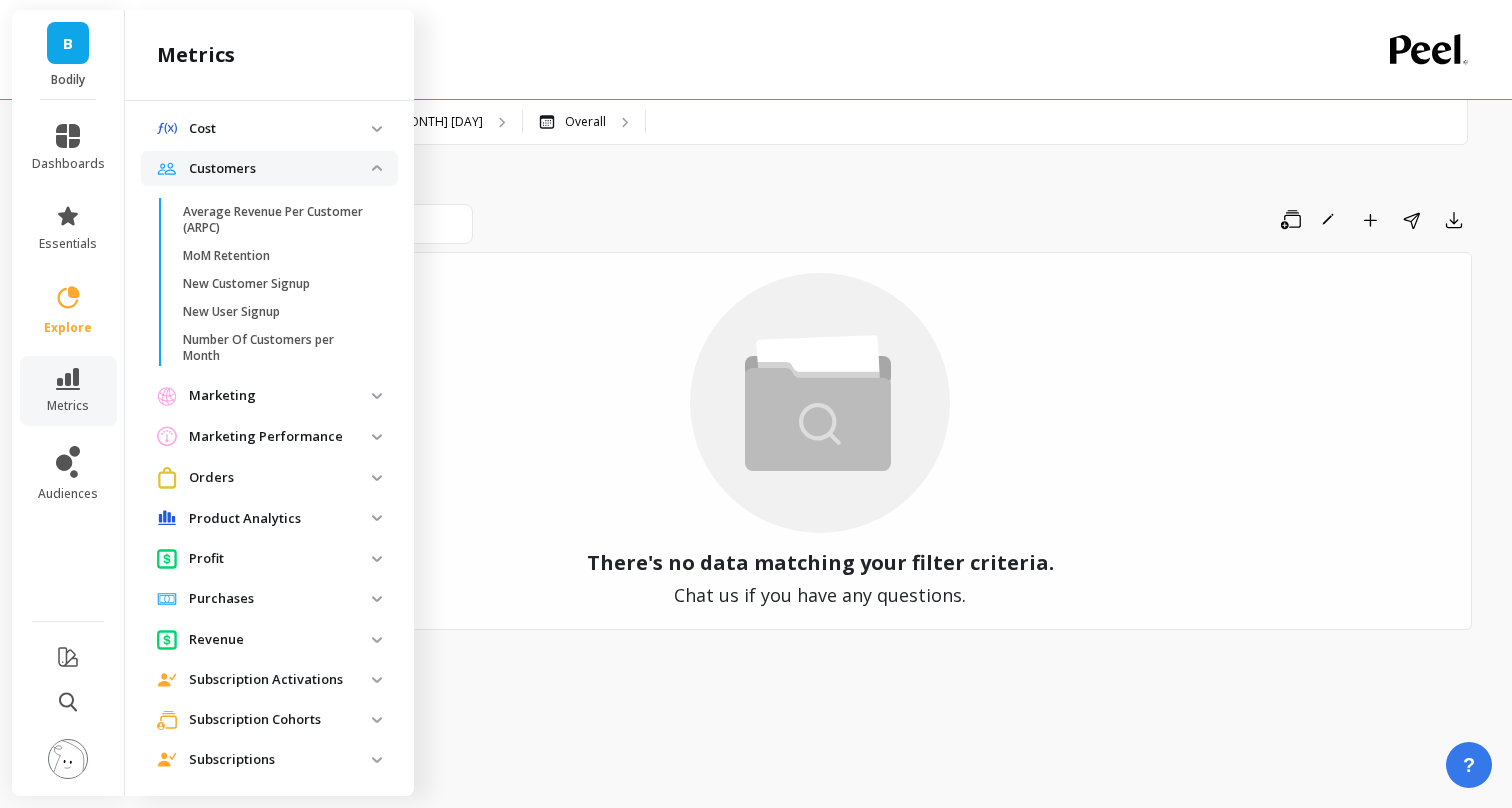 scroll, scrollTop: 231, scrollLeft: 0, axis: vertical 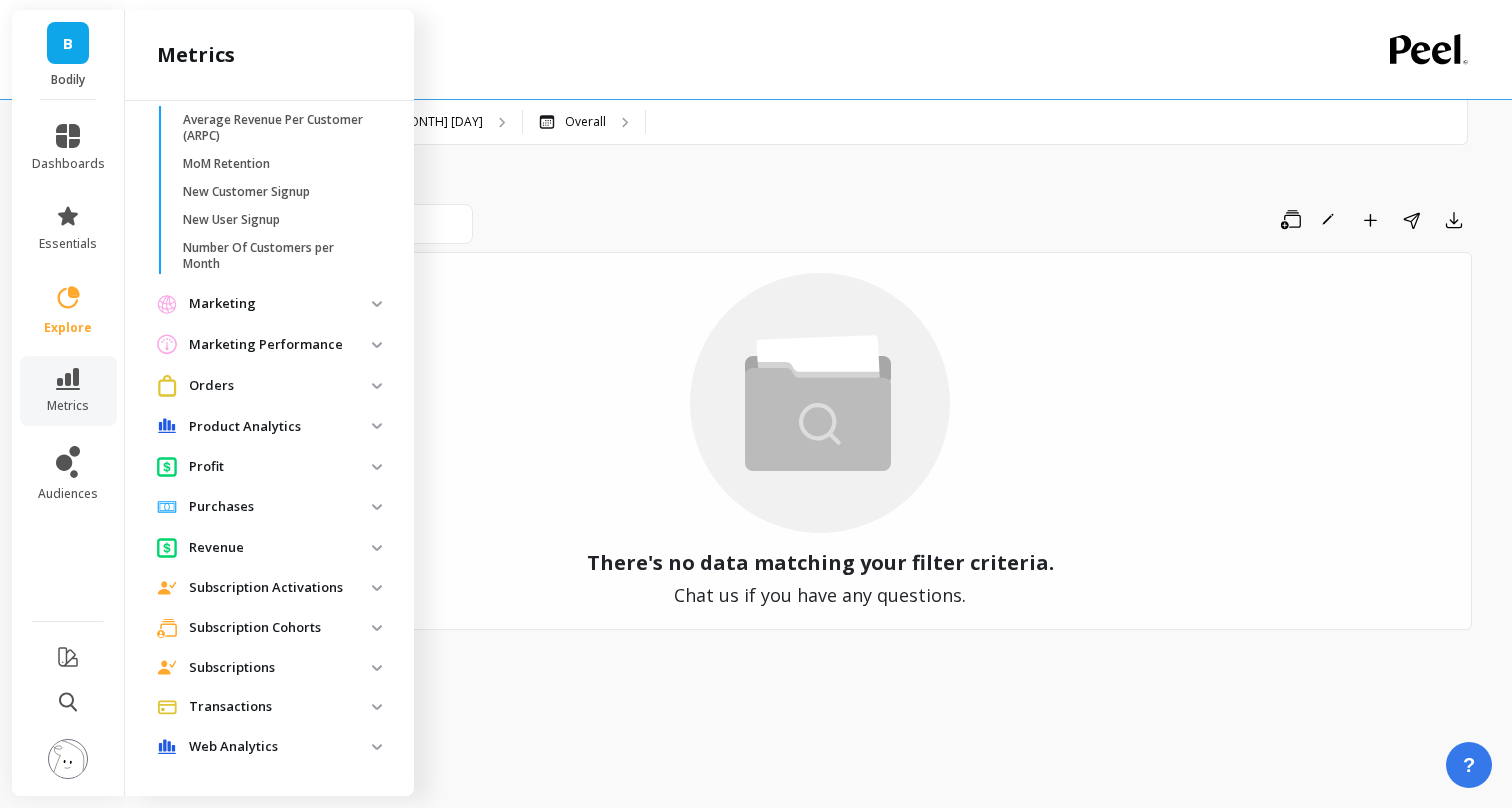 click on "Web Analytics" at bounding box center [280, 747] 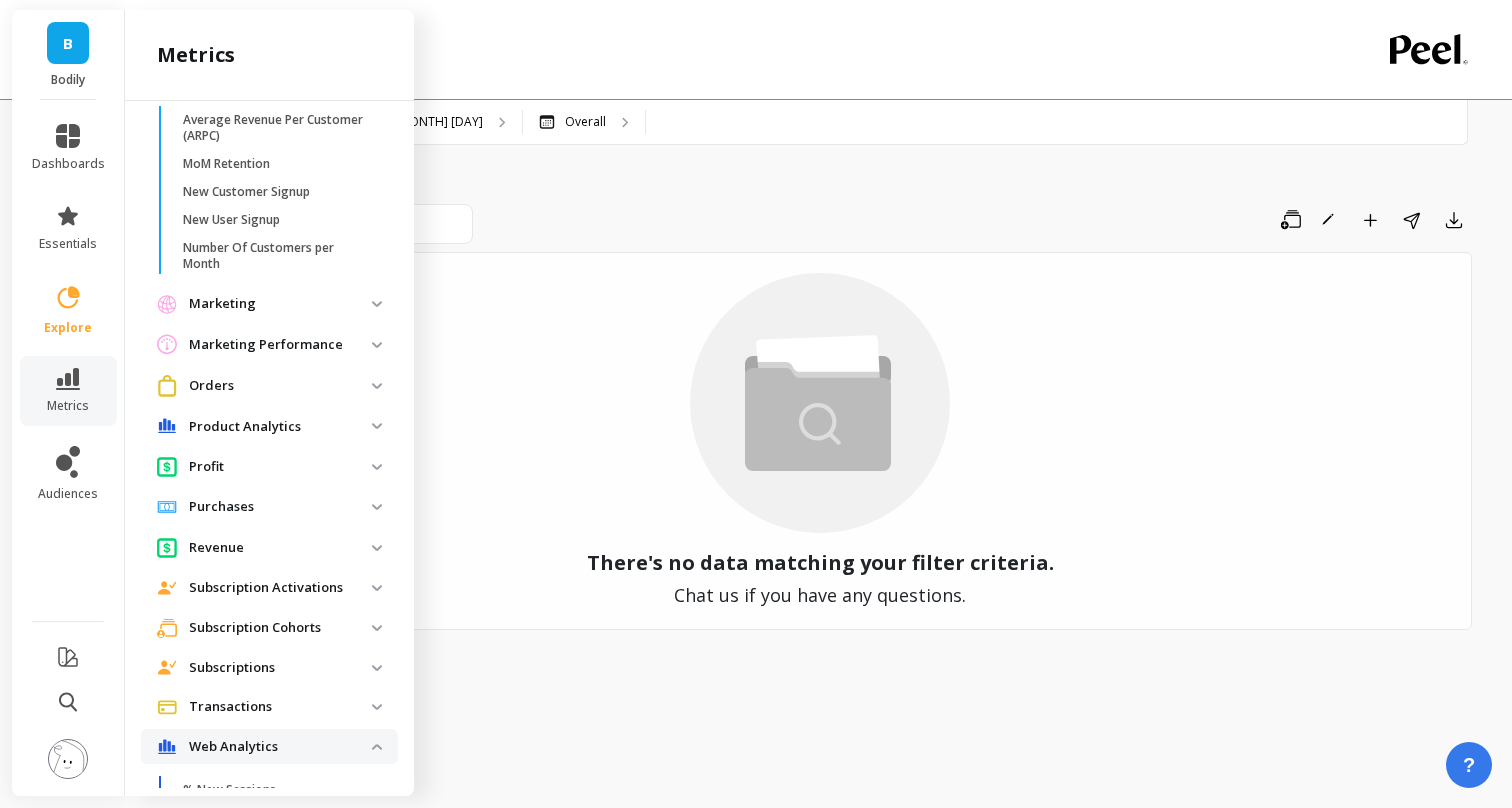 scroll, scrollTop: 527, scrollLeft: 0, axis: vertical 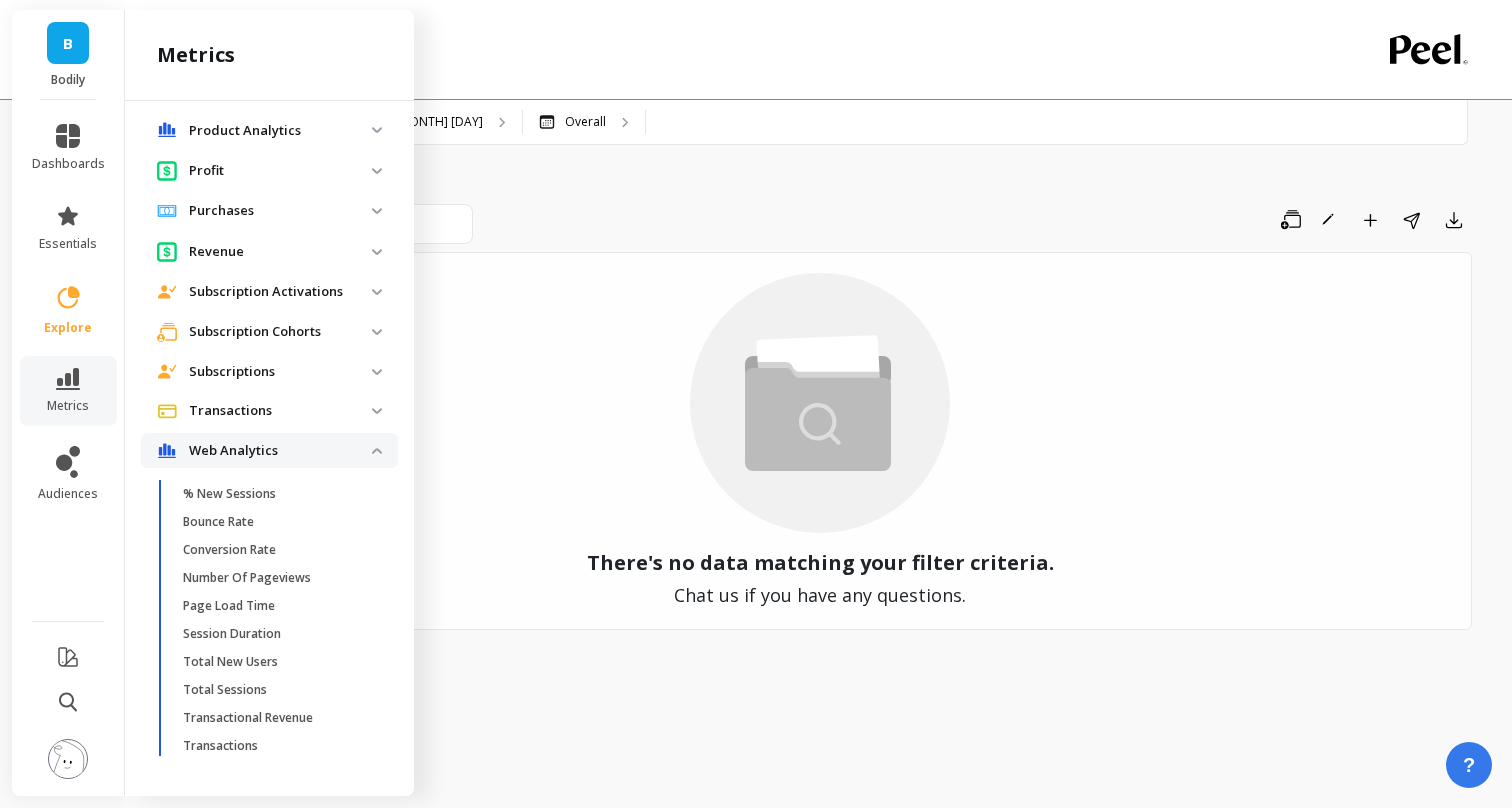 click on "B" at bounding box center (68, 43) 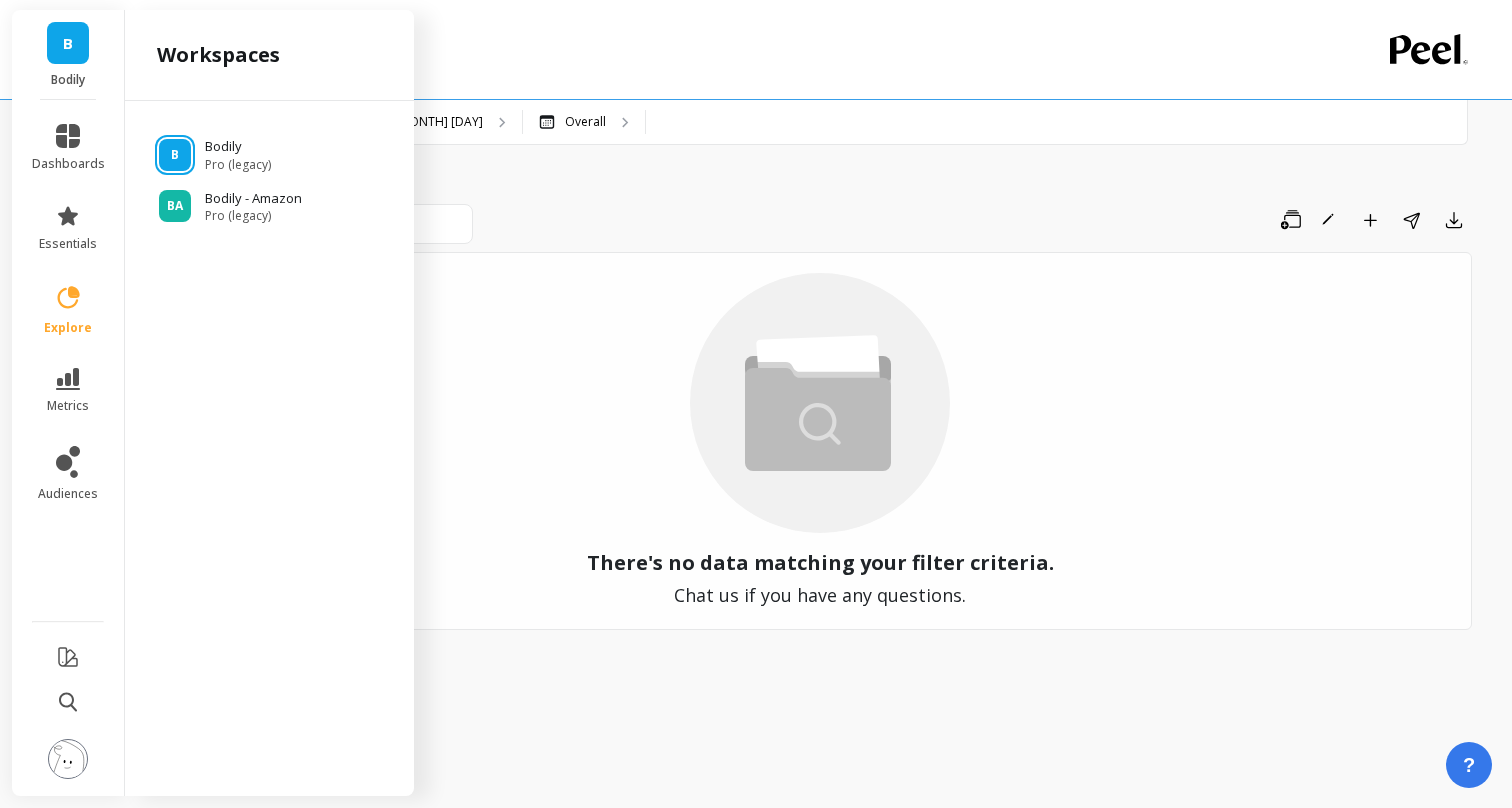 scroll, scrollTop: 0, scrollLeft: 0, axis: both 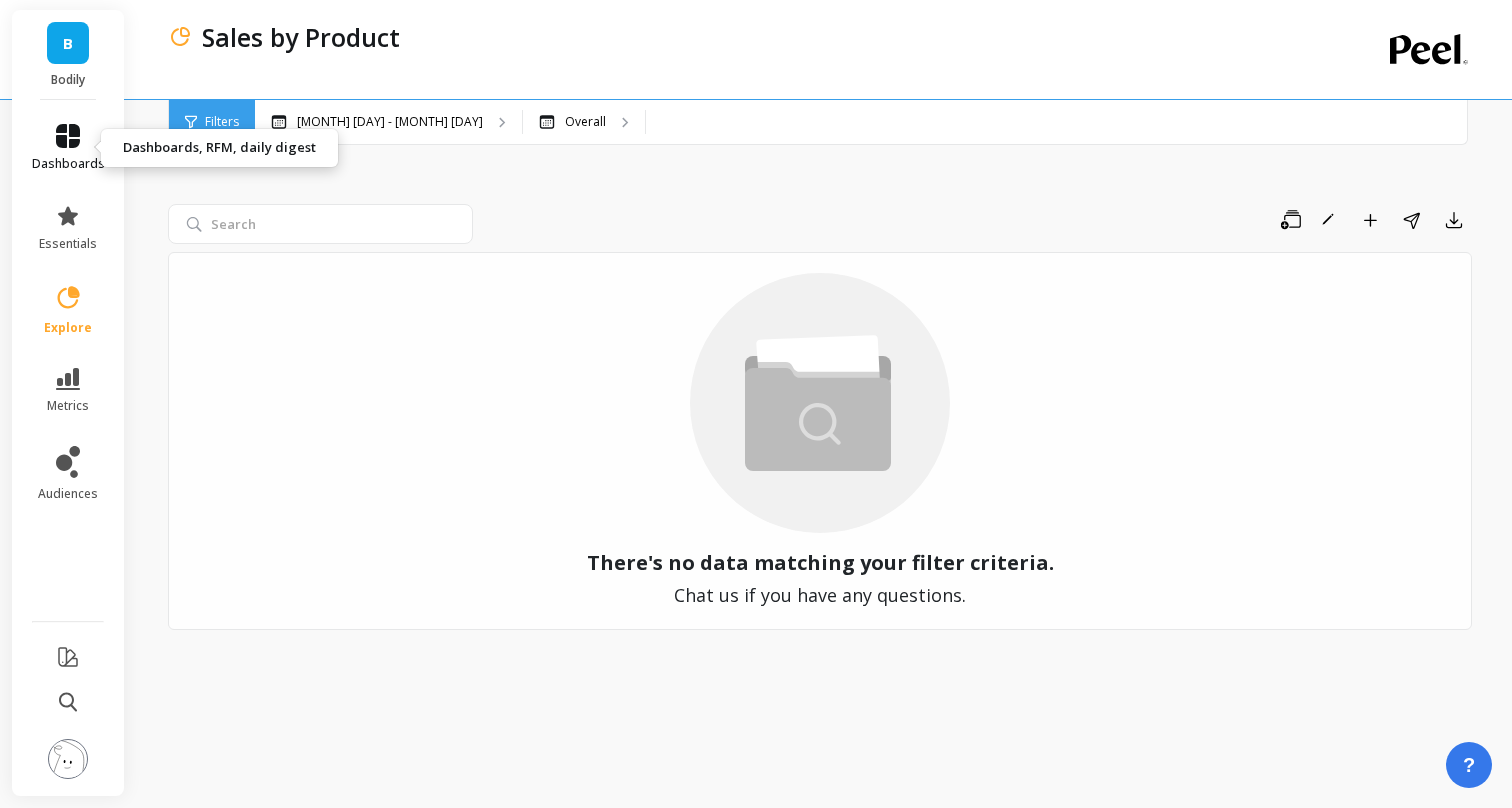 click at bounding box center [68, 136] 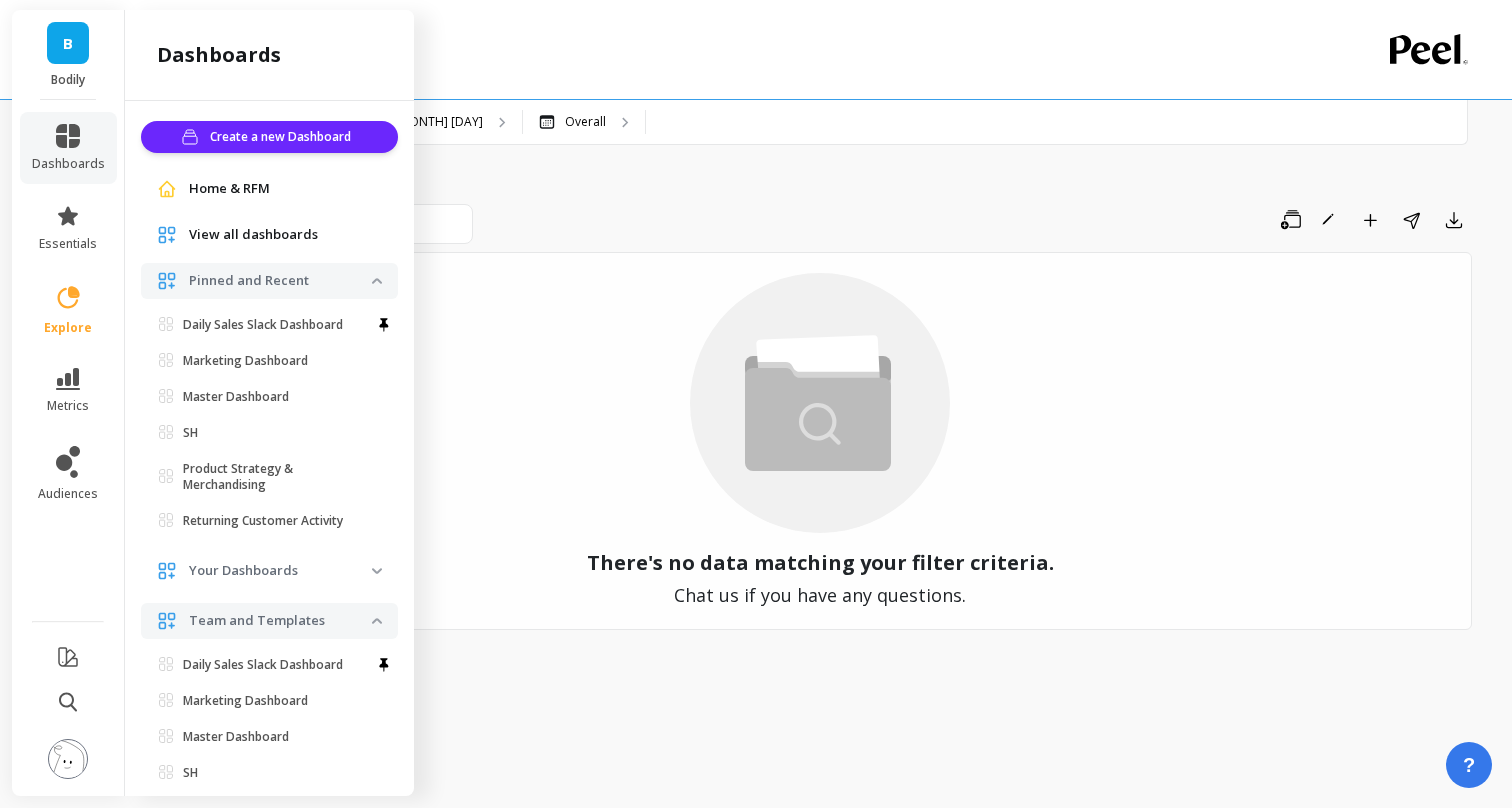 click at bounding box center [377, 281] 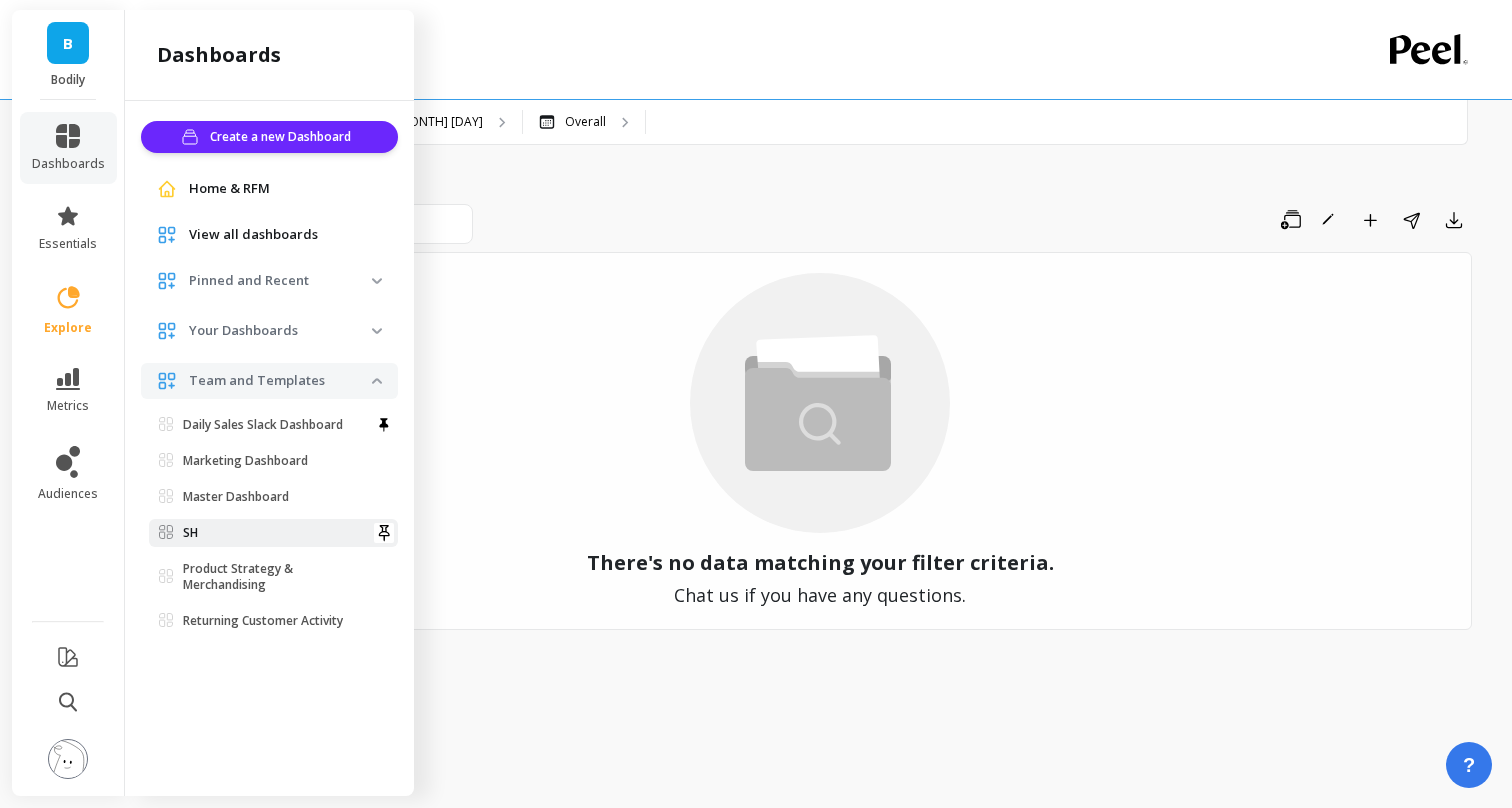 click on "SH" at bounding box center (265, 425) 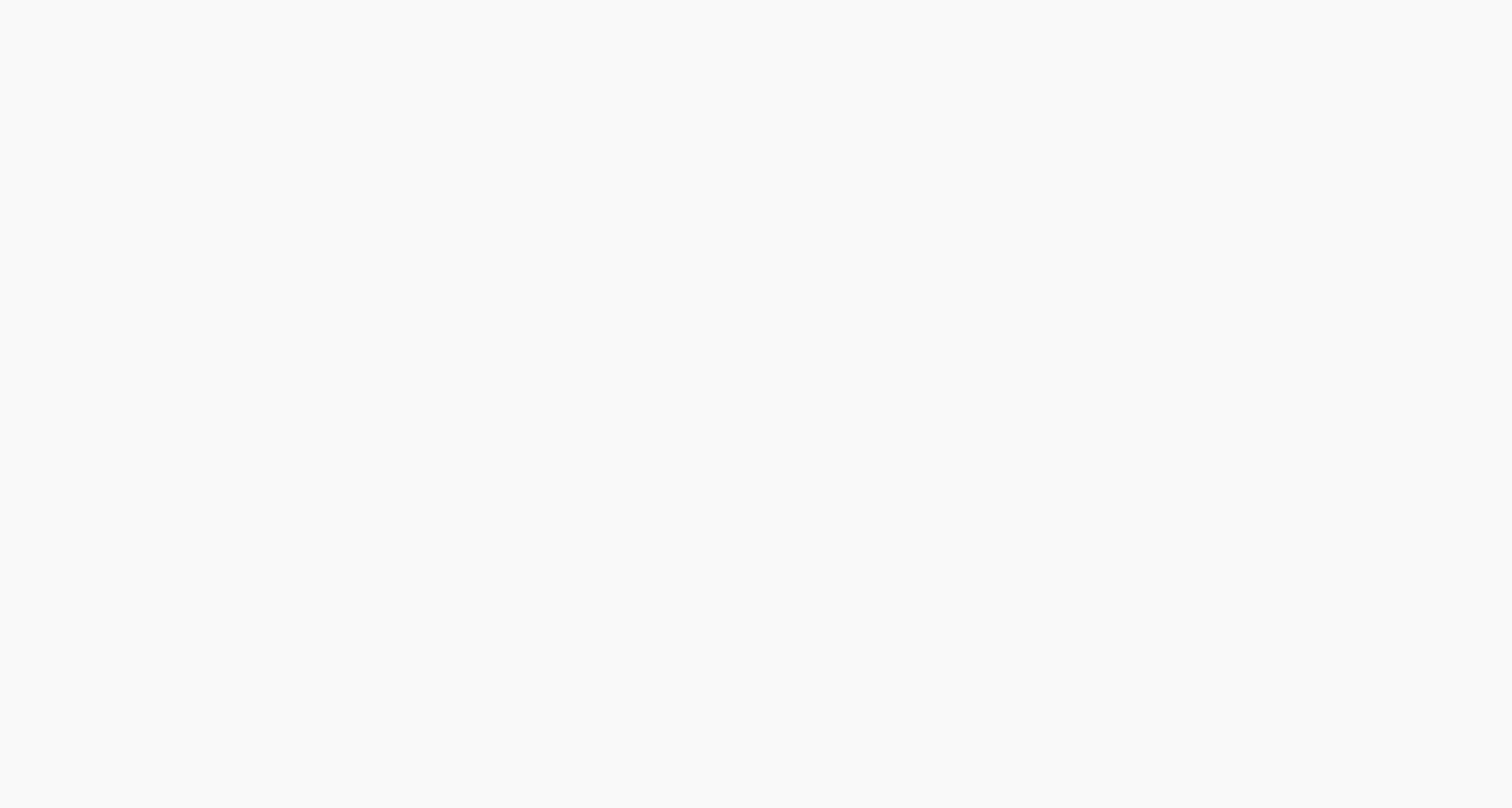 scroll, scrollTop: 0, scrollLeft: 0, axis: both 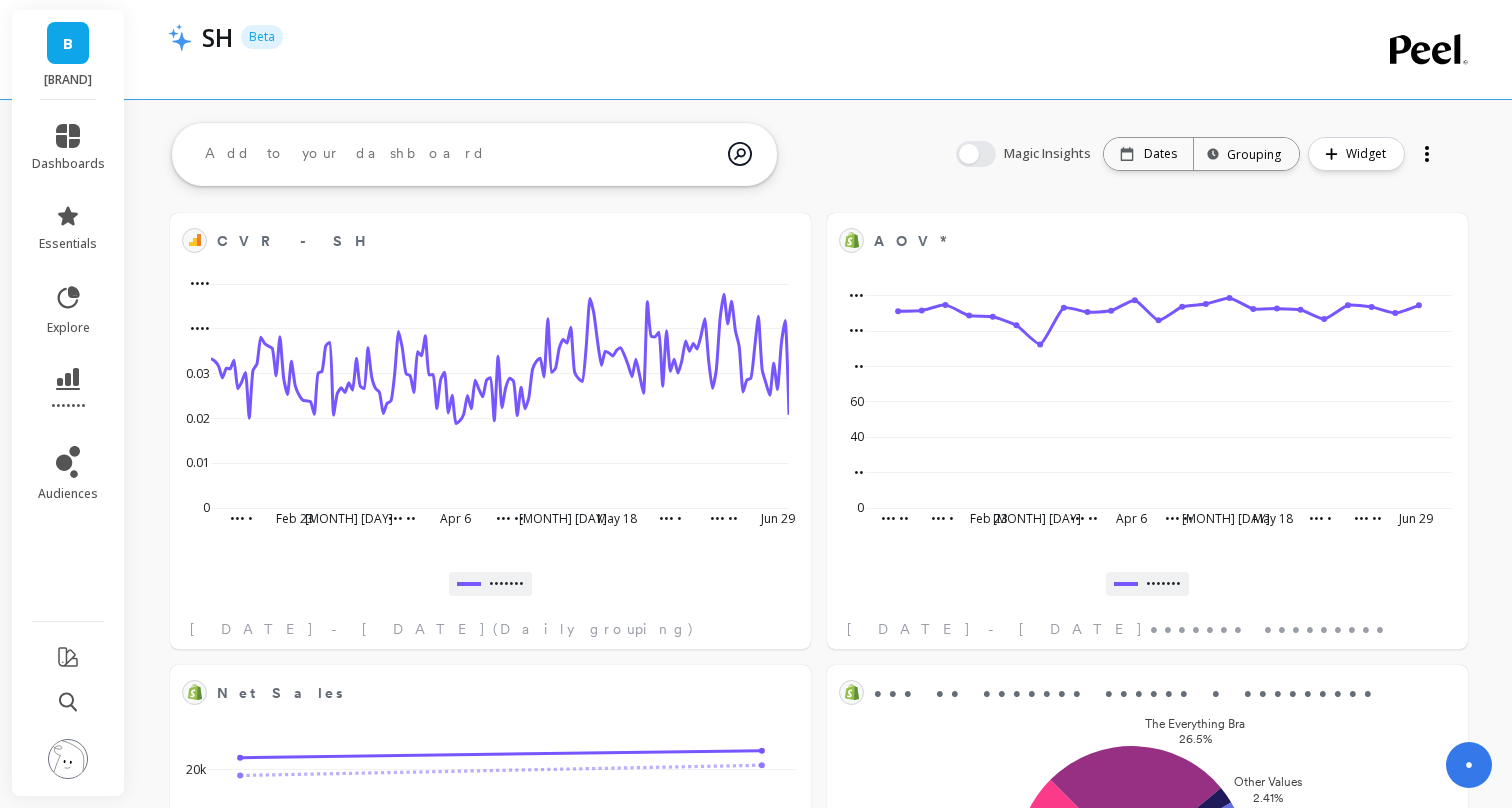 click on "[DATE] - [DATE] (Weekly grouping) Bounce Rate Edit Widget & Insights [DATE] [DATE] [DATE] [DATE] [DATE] [DATE] [DATE] [DATE] [DATE] [DATE] [DATE] [DATE] [DATE] 0 0.2 0.4 0.6 0.8 Overall [DATE] - [DATE] (Weekly grouping) CVR - SH Edit Widget & Insights [DATE] [DATE] [DATE] [DATE] [DATE] [DATE] [DATE] [DATE] [DATE] [DATE] [DATE] [DATE] 0 0.01 0.02 0.03 0.04 0.05 Overall [DATE] - [DATE] (Daily grouping) AOV* Edit Widget & Insights [DATE] [DATE] [DATE] [DATE] [DATE] [DATE] [DATE] [DATE] [DATE] [DATE] [DATE] [DATE] [DATE] 0 20 40 60 80 100 120 Overall [DATE] - [DATE] (Weekly grouping) Net Sales Edit Widget & Insights [DATE] [DATE] [DATE] 0 5k 10k 15k 20k Overall Previous Period [DATE] - [DATE] (Daily grouping) Top 10 Product Orders - Returning Customers Edit Widget & Insights The Everything Bra 26.5% The Effortless Bra 22.3% The Do Anything Bra 20.5% The All-In Panty: 5-Pack 10.2% The So Easy Bra 9.64% The All-In Panty: 3-Pack 8.43% 2.41% 0" at bounding box center [818, 1302] 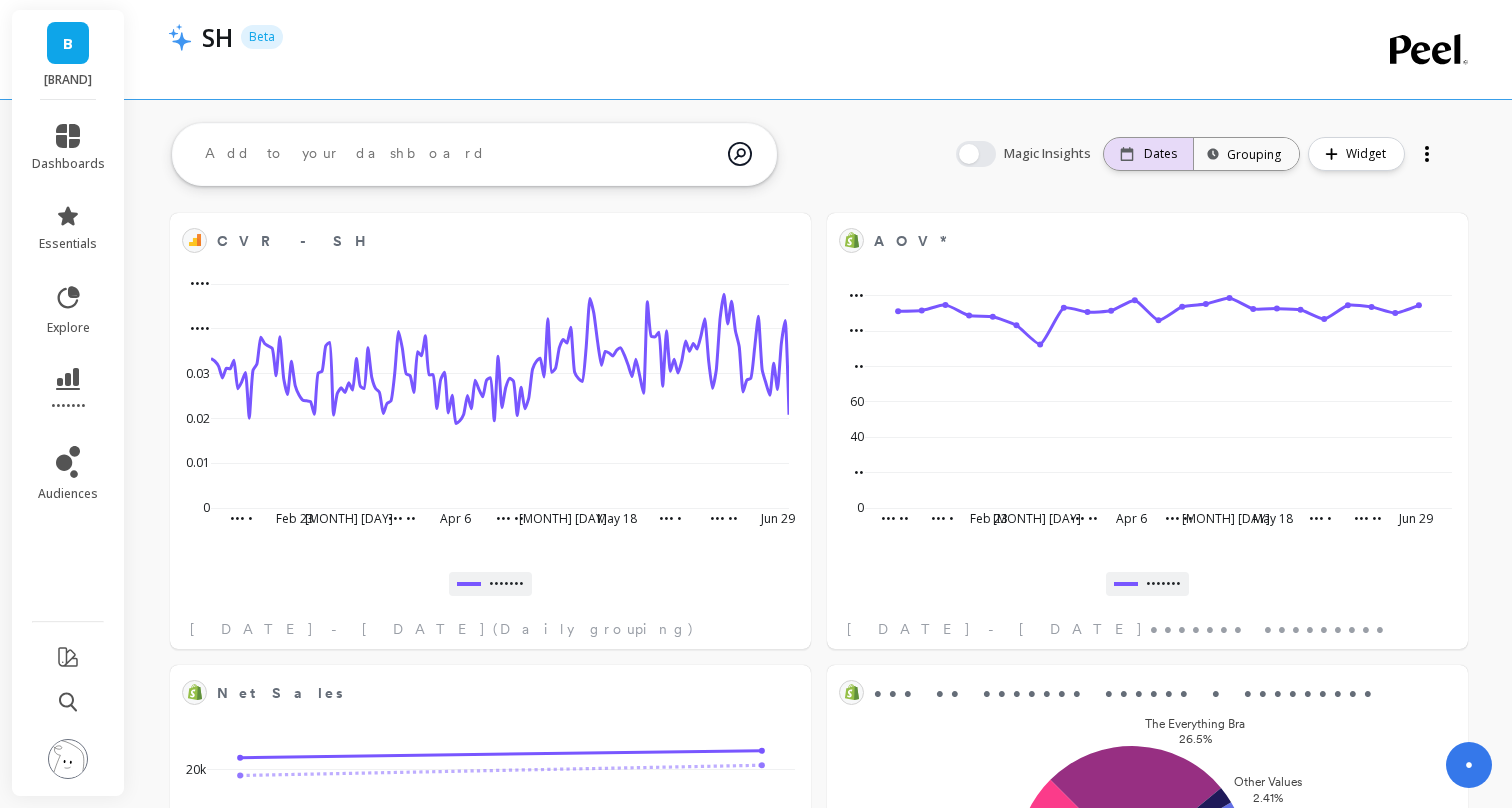 click on "Dates" at bounding box center (1160, 154) 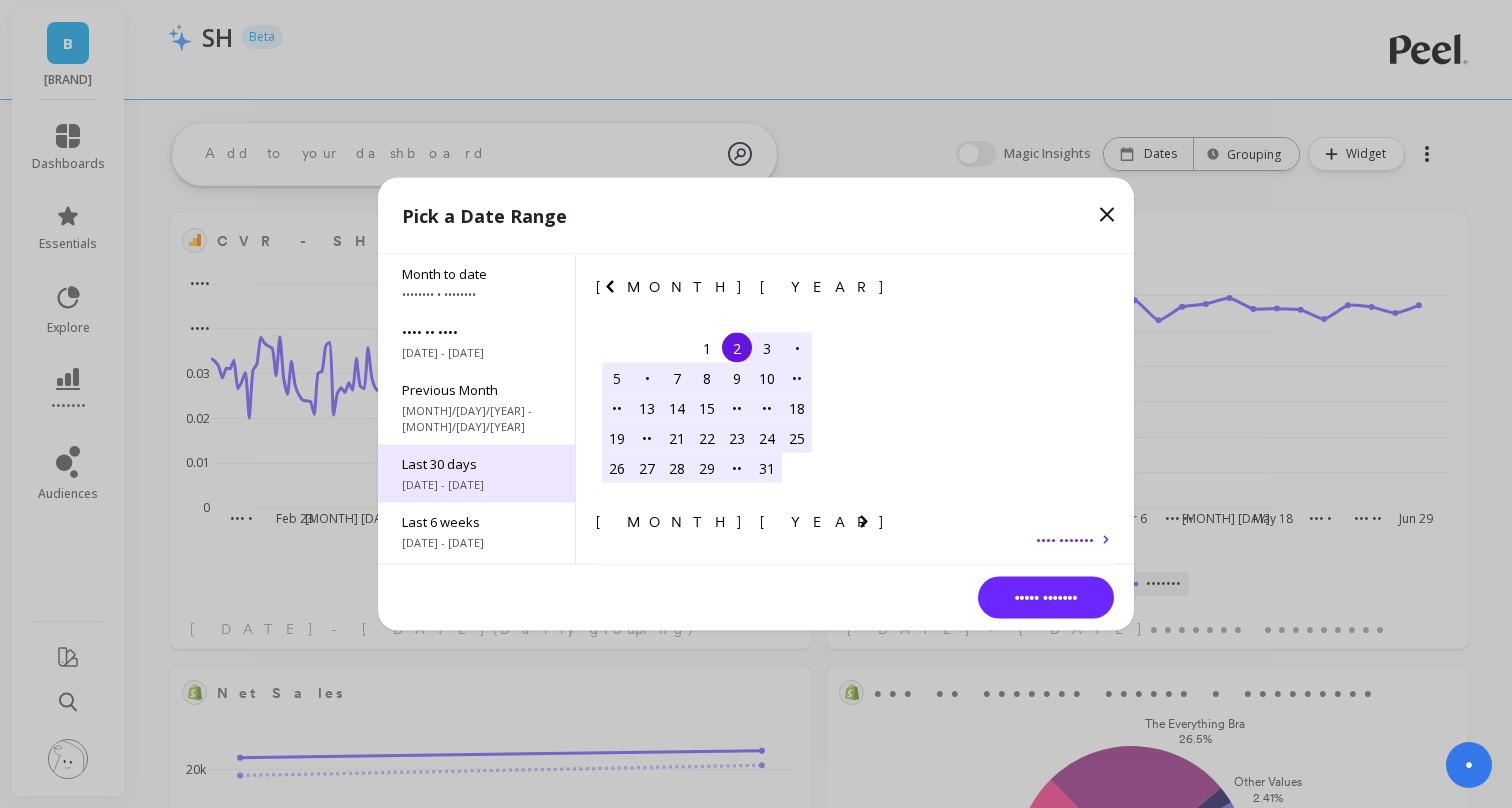 click on "[DATE] - [DATE]" at bounding box center [476, 295] 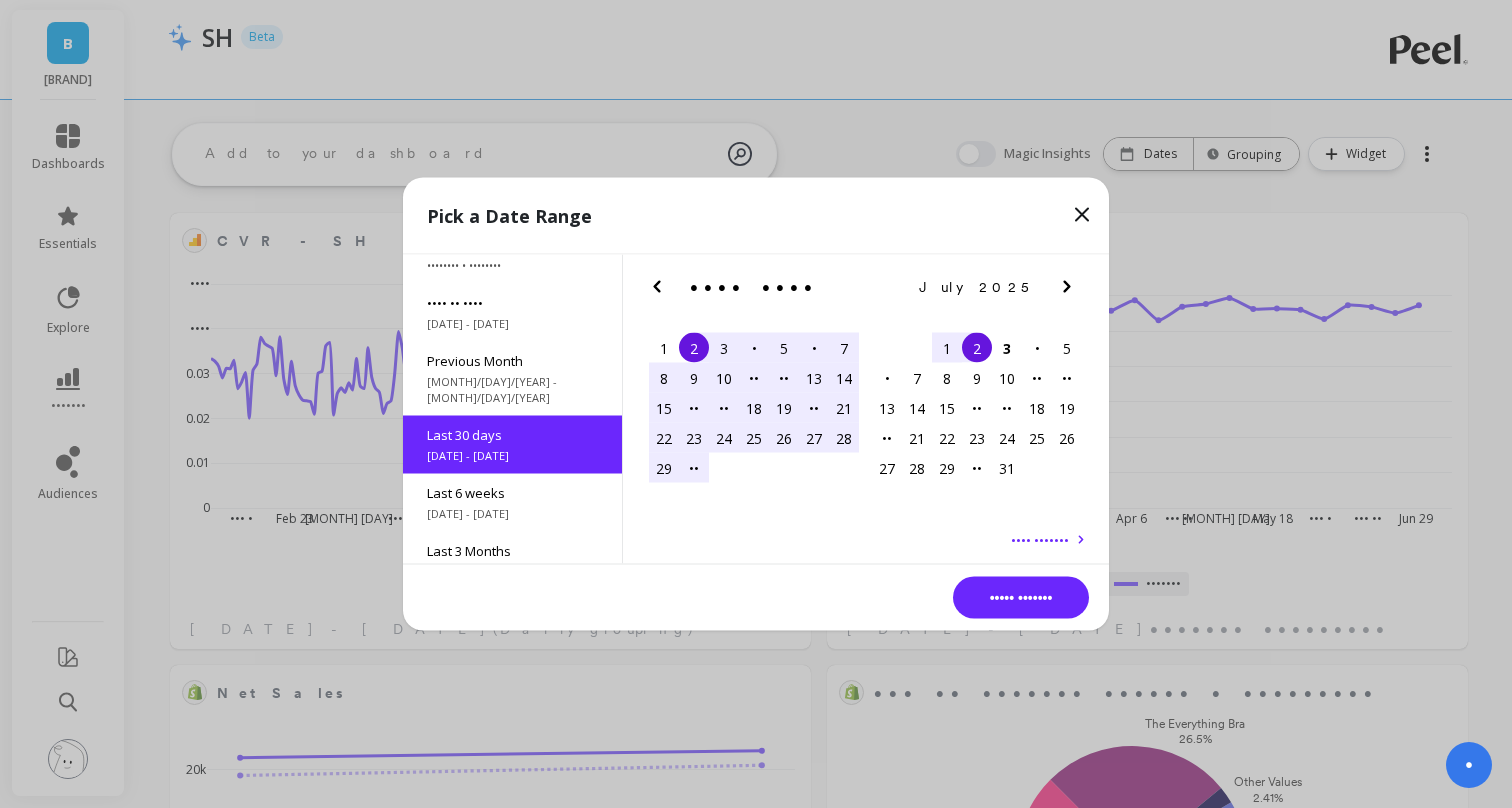 scroll, scrollTop: 48, scrollLeft: 0, axis: vertical 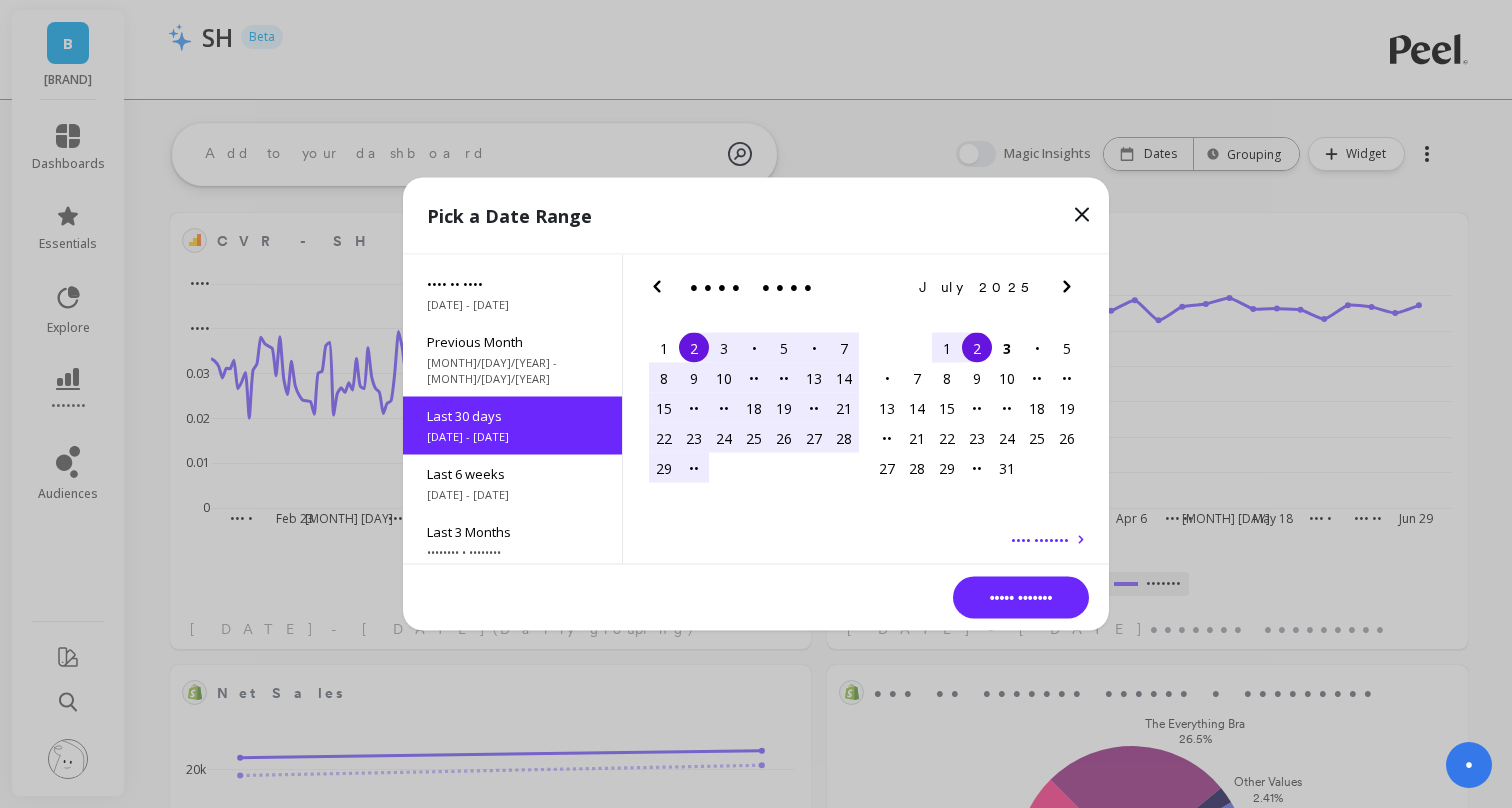 click on "••••• •••••••" at bounding box center (1021, 598) 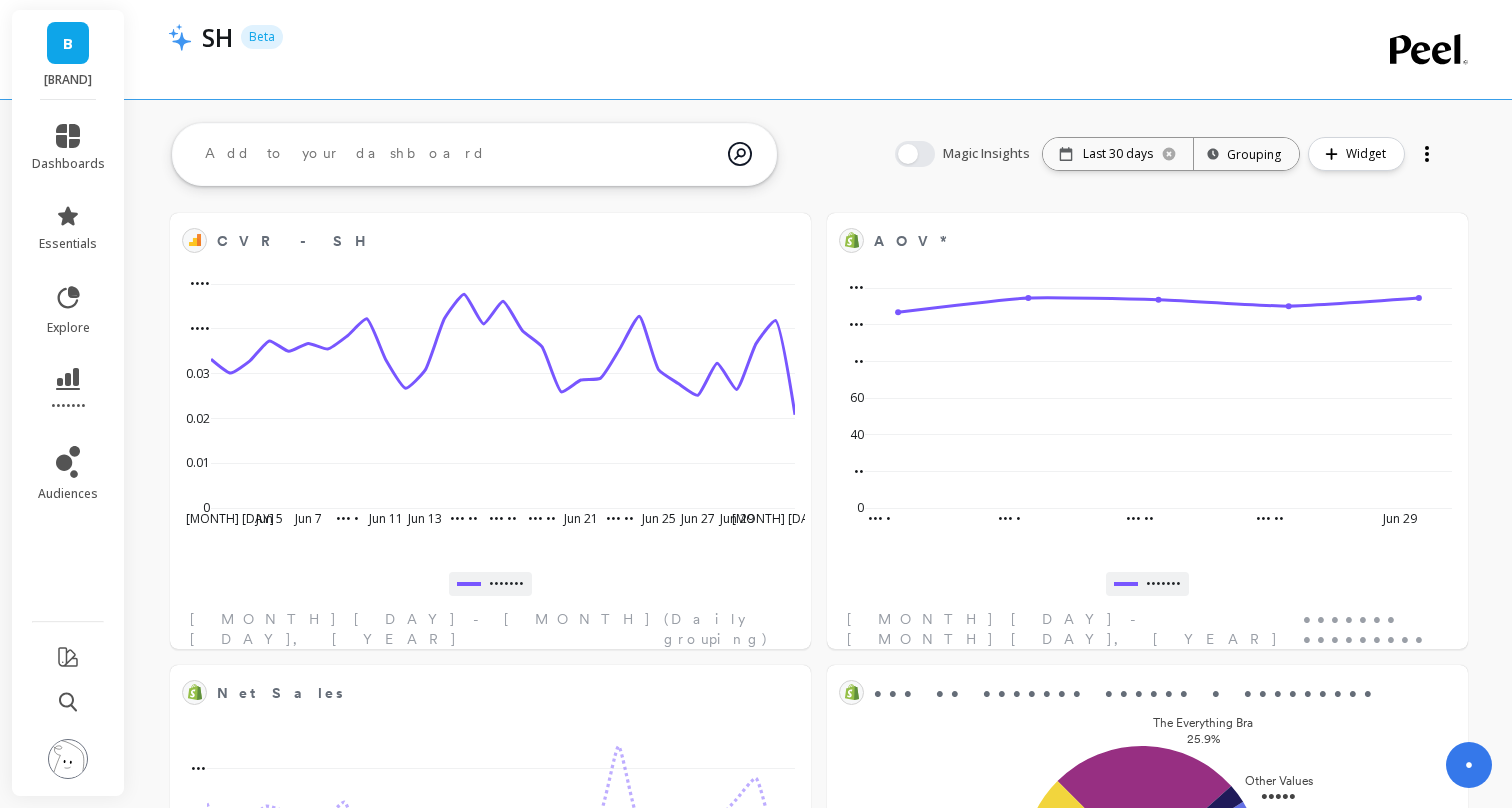 click on "•••••• •••• •• ••••• •••• •••••• • •••••••• •• •••• ••• •••• •••••• ••• • • ••• •• •••• ••••••• ••••••••• •••••• •••• •••• •••••• • •••••••• ••• • •••• ••• • ••• •• ••• •• ••• •• • ••• ••• ••• ••• ••••••• ••• • • ••• •• •••• ••••••• ••••••••• ••• • •• •••• •••••• • •••••••• ••• • •••• ••• • ••• • ••• • ••• •• ••• •• ••• •• ••• •• ••• •• ••• •• ••• •• ••• •• ••• •• ••• •• ••• • • •••• •••• •••• •••• •••• ••••••• ••• • • ••• •• •••• •••••• ••••••••• •••• •••• •••••• • •••••••• ••• • •••• ••• • ••• •• ••• •• ••• •• • •• •• •• •• ••• ••• ••••••• ••• • • ••• •• •••• ••••••• ••••••••• ••• ••••• •••• •••••• • •••••••• ••• • •••• ••• • ••• • ••• • ••• •• ••• •• ••• •• ••• •• ••• •• ••• •• ••• •• ••• •• ••• •• ••• •• ••• • • ••• ••• ••• ••••••• •••••••• •••••• ••• • • ••• •• •••• •••••• ••••••••• ••• •• ••••••• •••••• • ••••••••• ••••••••• •••• •••••• • •••••••• ••• •••••••••• ••• ••••• ••• •• •••••••• ••• ••••• ••• •••••••••• ••• ••••• ••• •••••• •••••• •••••• ••••• ••• •• •••• ••• ••••• ••• •••••• •••••• •••••• ••••" at bounding box center (818, 1302) 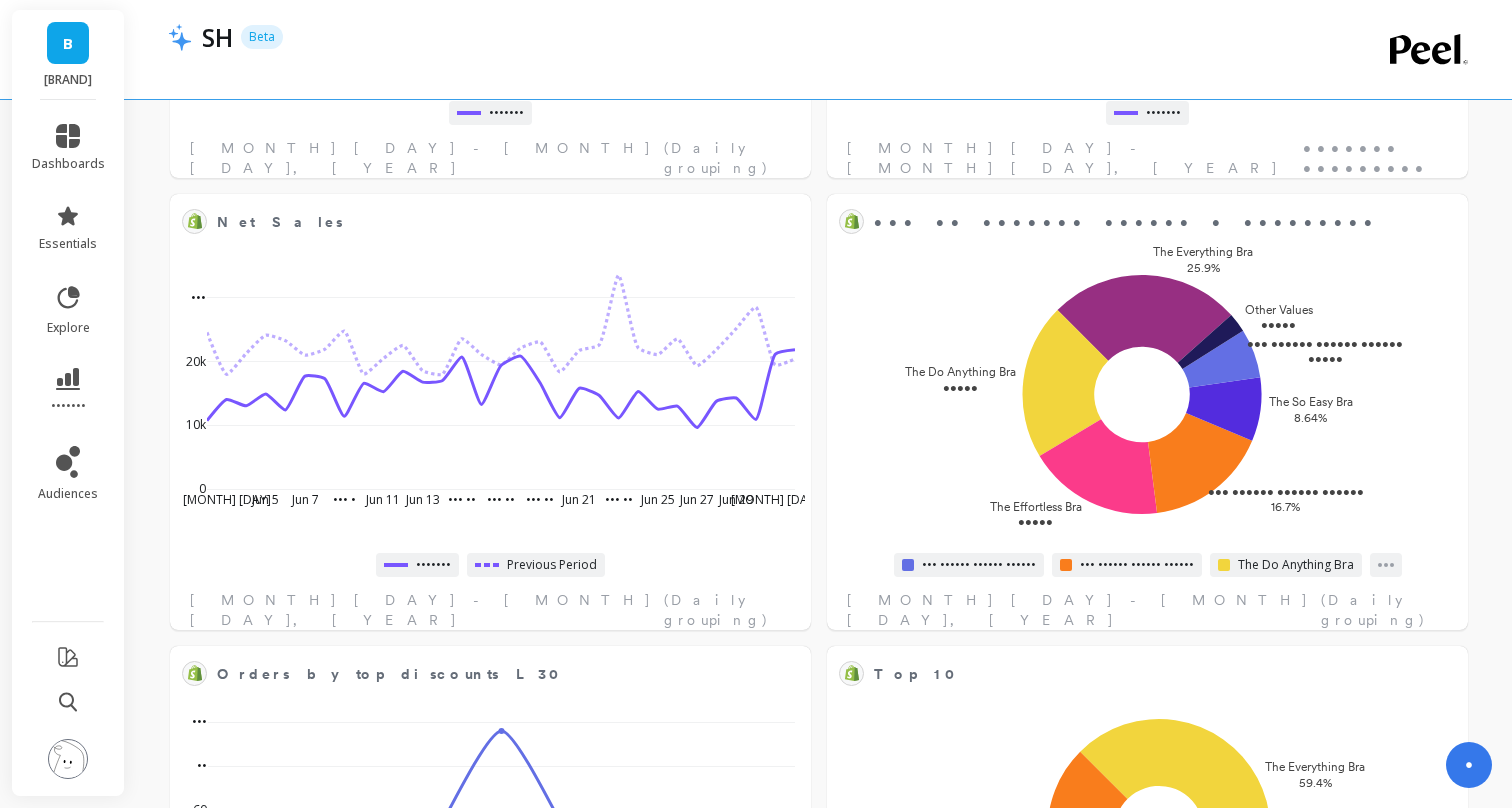 scroll, scrollTop: 487, scrollLeft: 0, axis: vertical 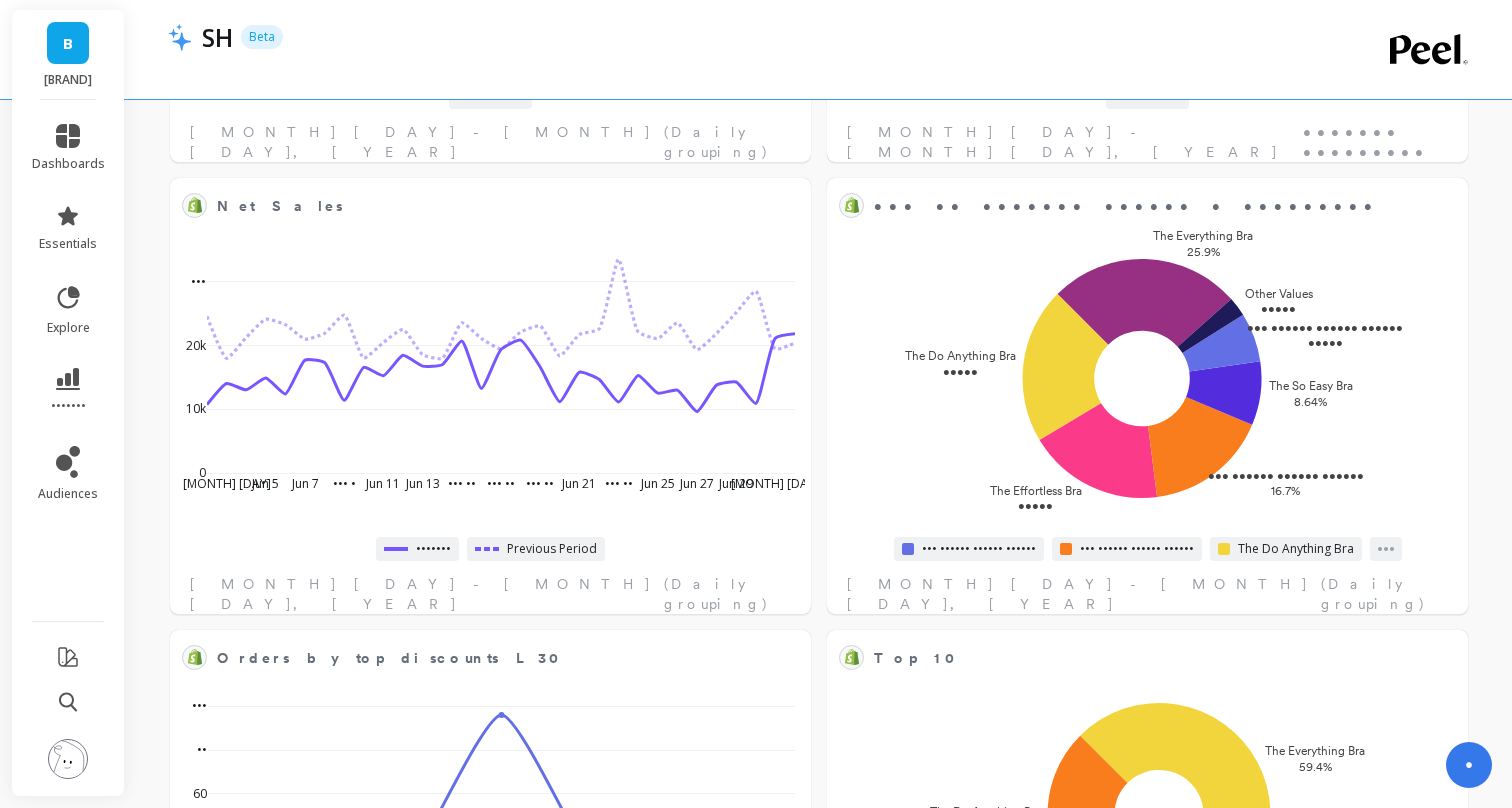 click on "•••••• •••• •• ••••• •••• •••••• • •••••••• •• •••• ••• •••• •••••• ••• • • ••• •• •••• ••••••• ••••••••• •••••• •••• •••• •••••• • •••••••• ••• • •••• ••• • ••• •• ••• •• ••• •• • ••• ••• ••• ••• ••••••• ••• • • ••• •• •••• ••••••• ••••••••• ••• • •• •••• •••••• • •••••••• ••• • •••• ••• • ••• • ••• • ••• •• ••• •• ••• •• ••• •• ••• •• ••• •• ••• •• ••• •• ••• •• ••• •• ••• • • •••• •••• •••• •••• •••• ••••••• ••• • • ••• •• •••• •••••• ••••••••• •••• •••• •••••• • •••••••• ••• • •••• ••• • ••• •• ••• •• ••• •• • •• •• •• •• ••• ••• ••••••• ••• • • ••• •• •••• ••••••• ••••••••• ••• ••••• •••• •••••• • •••••••• ••• • •••• ••• • ••• • ••• • ••• •• ••• •• ••• •• ••• •• ••• •• ••• •• ••• •• ••• •• ••• •• ••• •• ••• • • ••• ••• ••• ••••••• •••••••• •••••• ••• • • ••• •• •••• •••••• ••••••••• ••• •• ••••••• •••••• • ••••••••• ••••••••• •••• •••••• • •••••••• ••• •••••••••• ••• ••••• ••• •• •••••••• ••• ••••• ••• •••••••••• ••• ••••• ••• •••••• •••••• •••••• ••••• ••• •• •••• ••• ••••• ••• •••••• •••••• •••••• ••••" at bounding box center (818, 848) 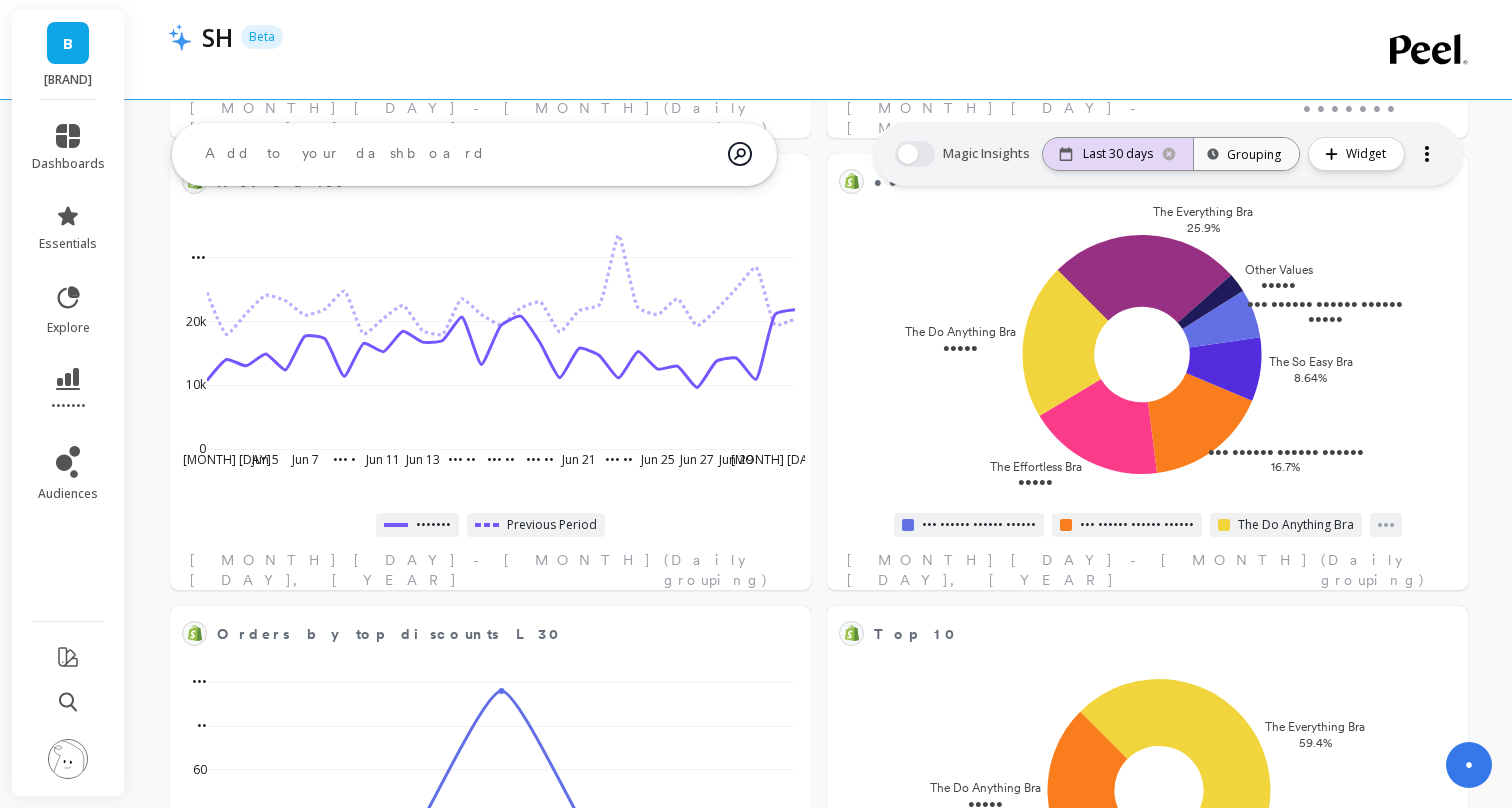 scroll, scrollTop: 514, scrollLeft: 0, axis: vertical 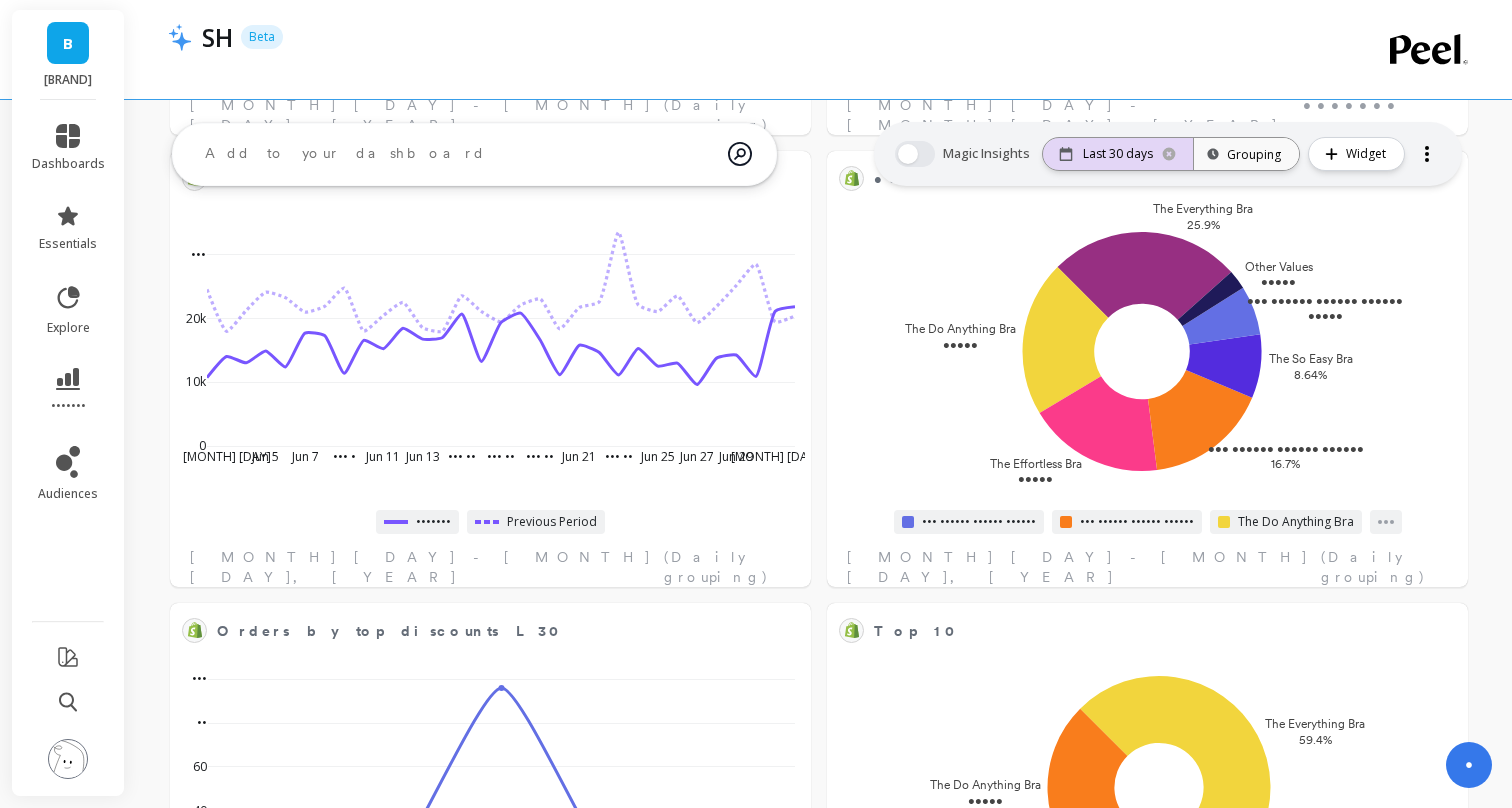 click on "Last 30 days" at bounding box center [1118, 154] 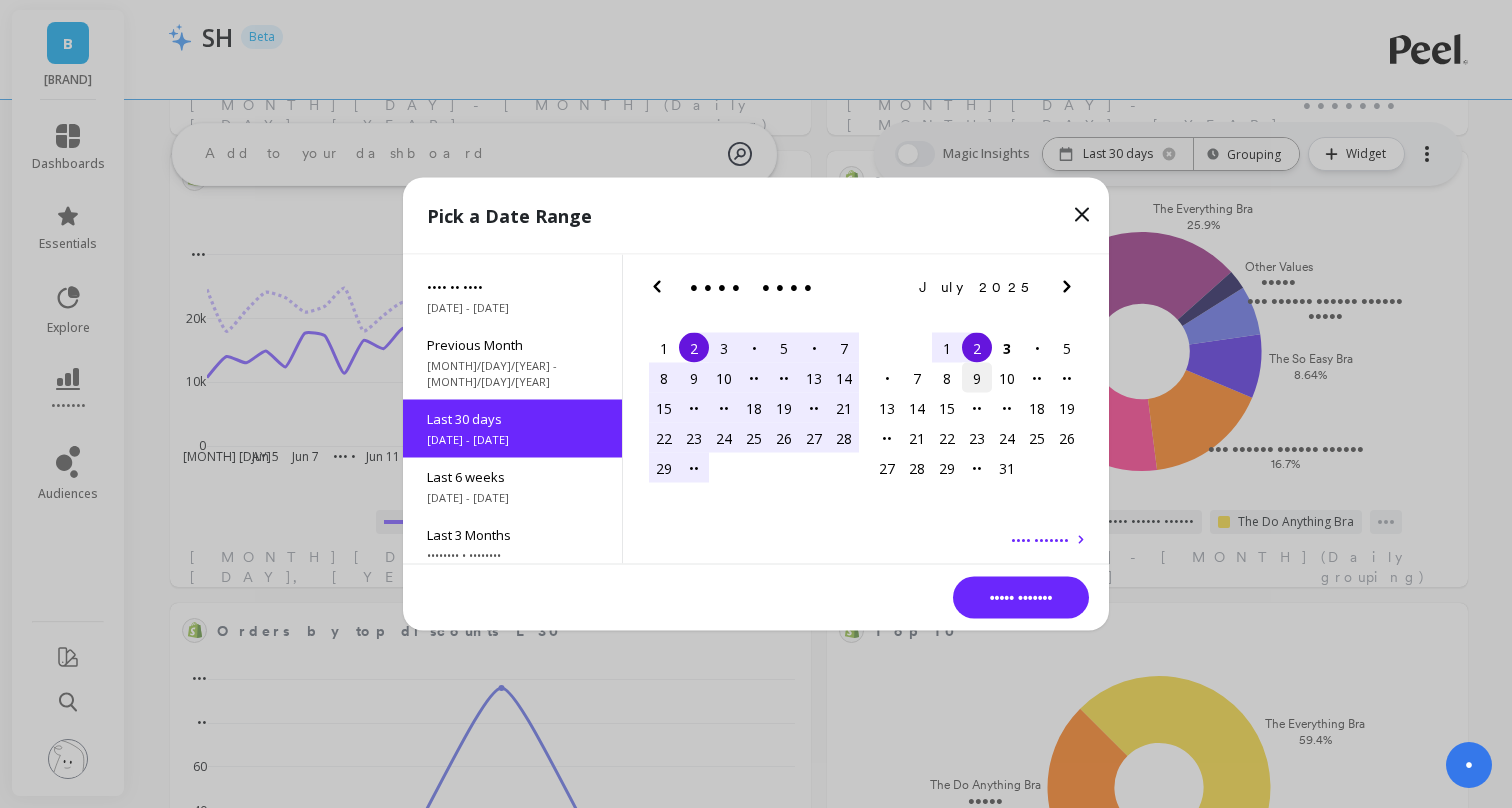 scroll, scrollTop: 48, scrollLeft: 0, axis: vertical 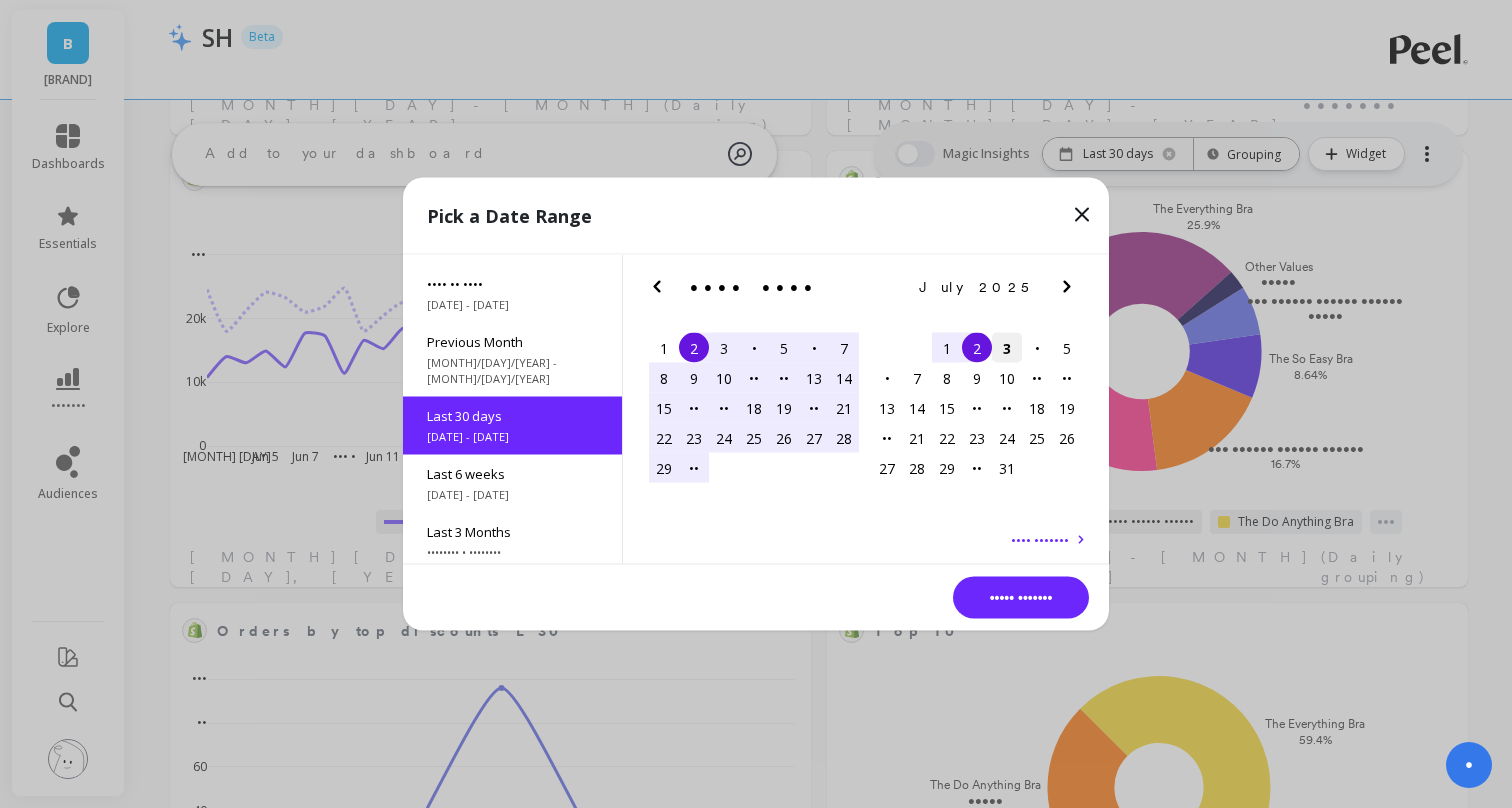 click on "3" at bounding box center (1007, 348) 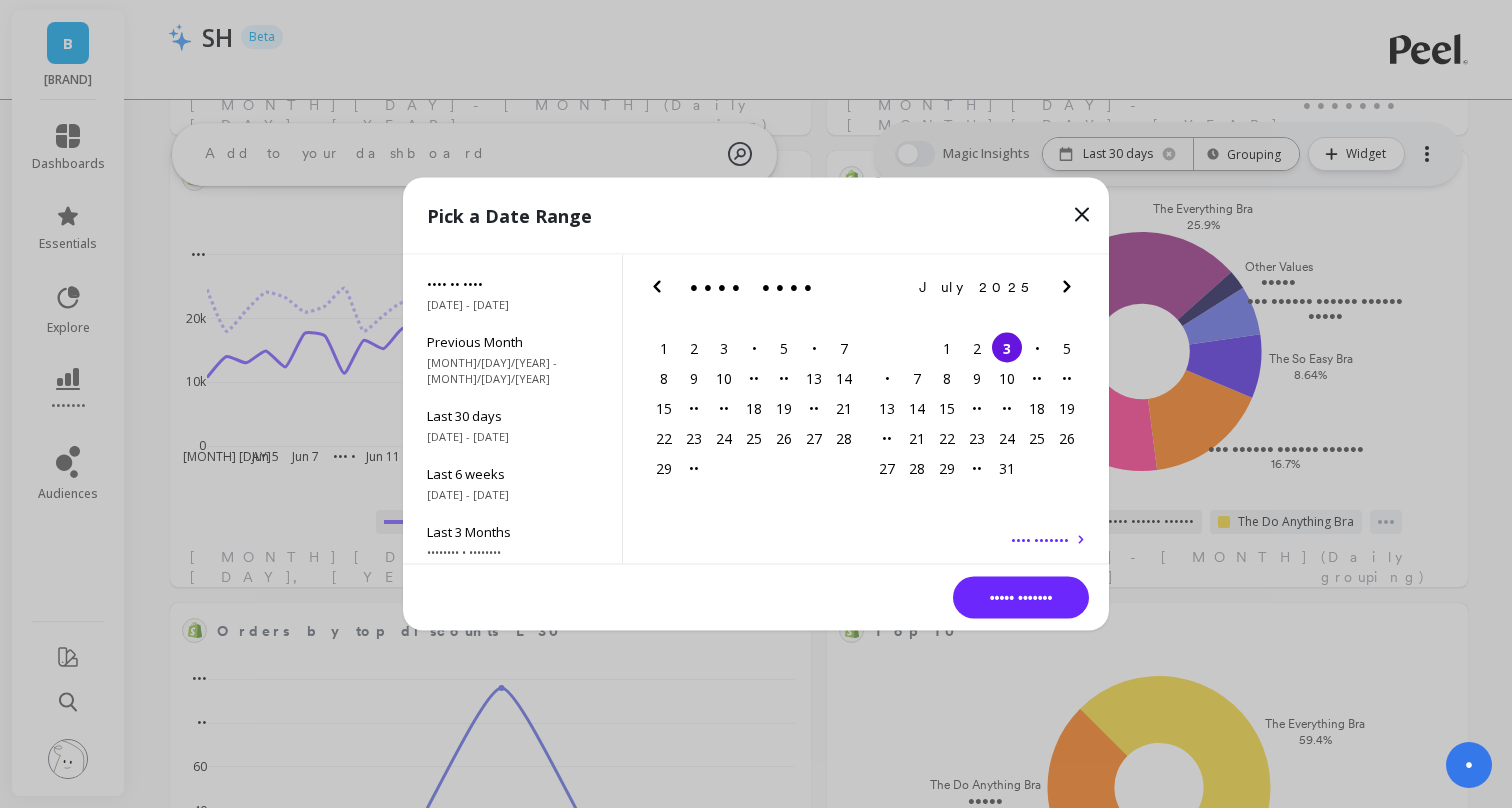 click on "3" at bounding box center [1007, 348] 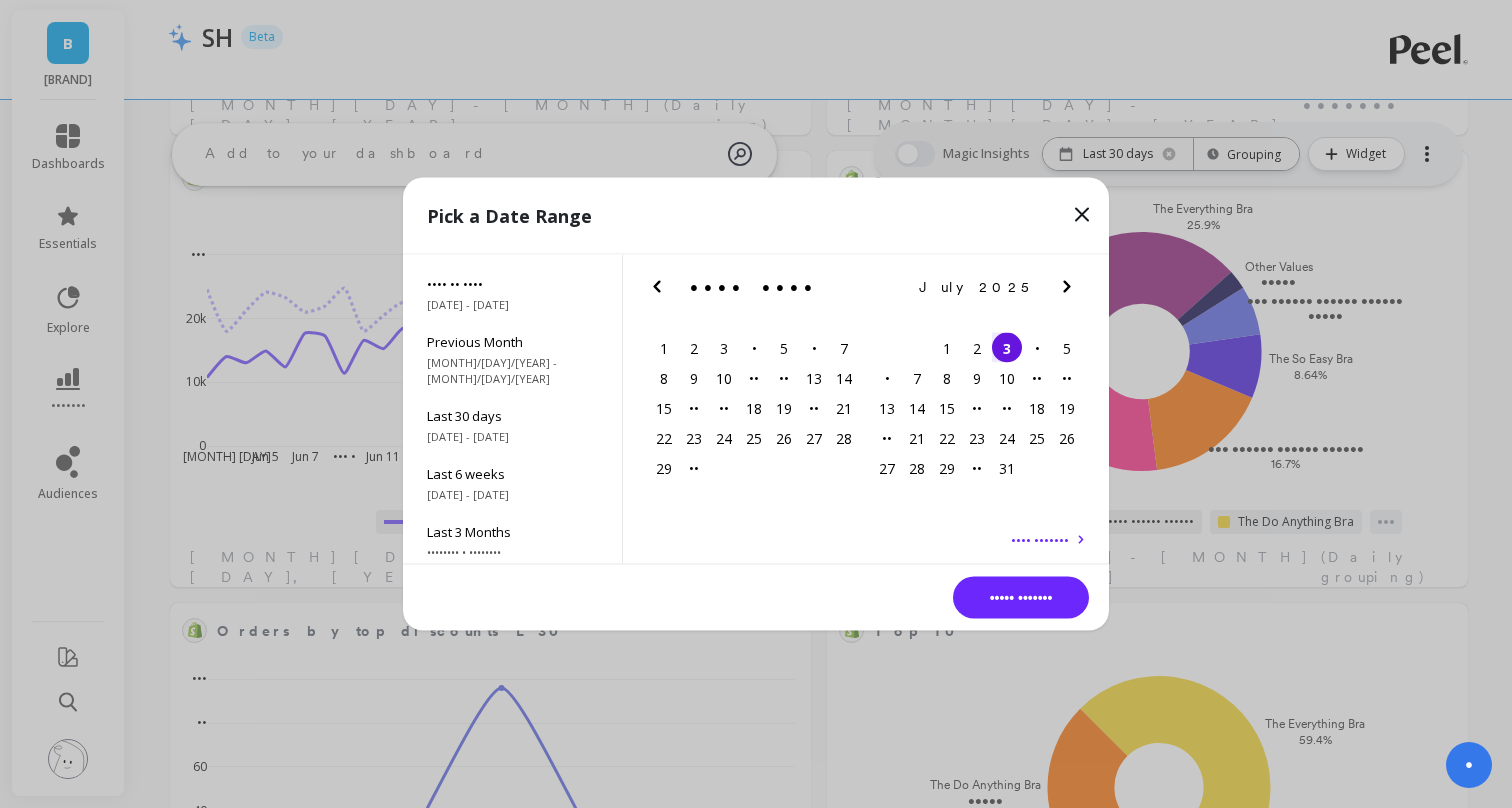 click on "••••• •••••••" at bounding box center [1021, 598] 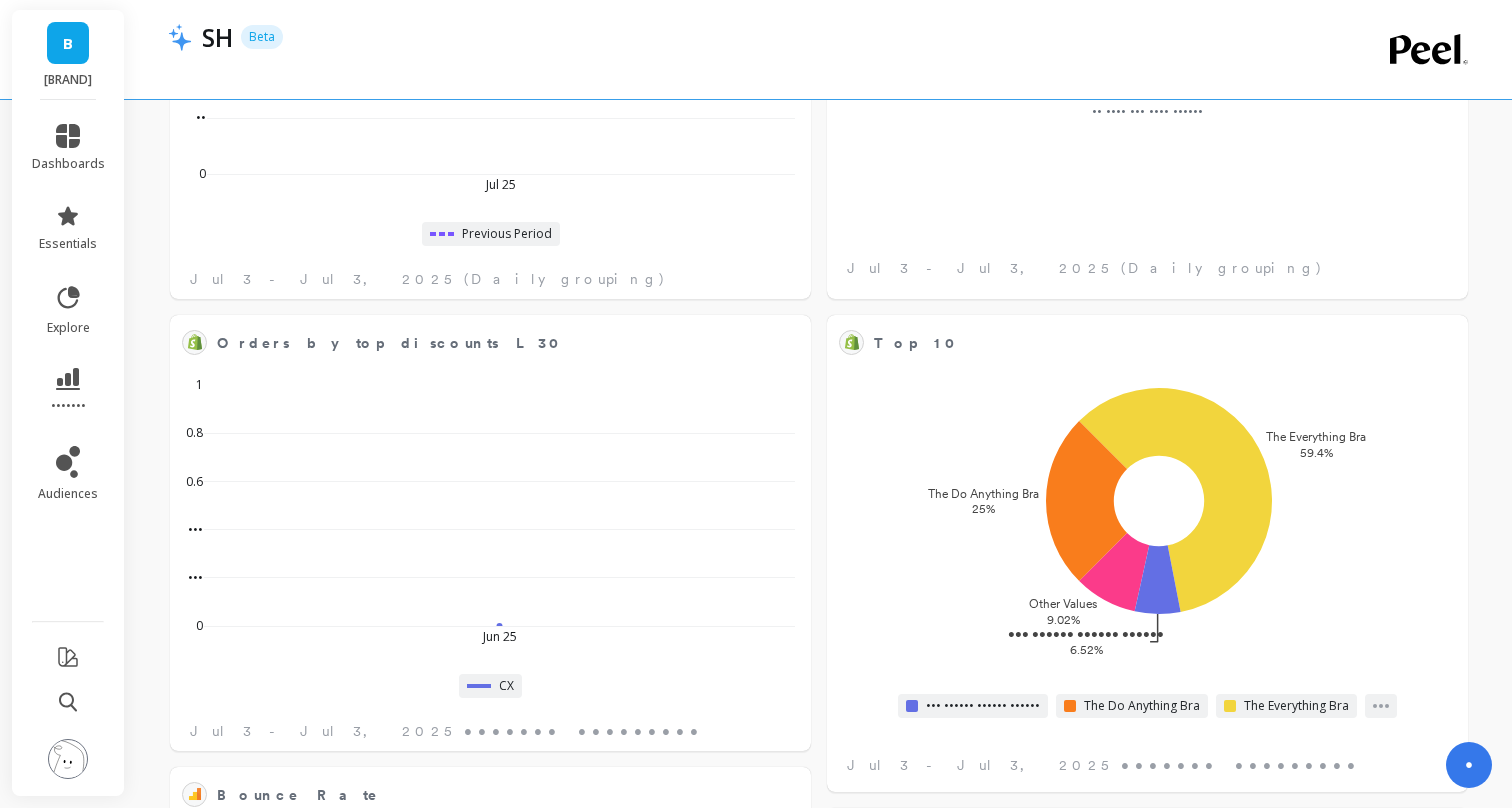 scroll, scrollTop: 802, scrollLeft: 0, axis: vertical 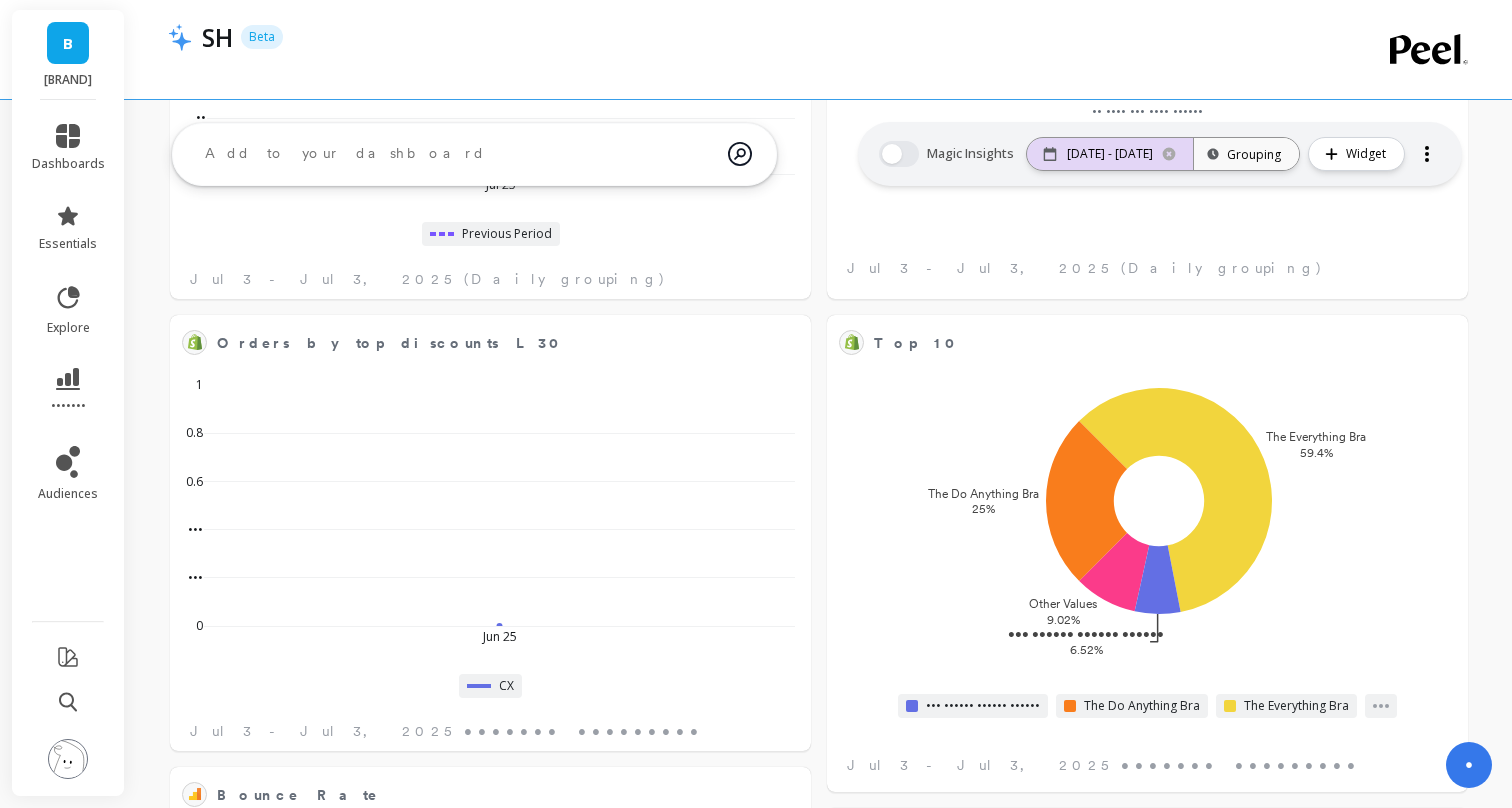 click on "[DATE] - [DATE]" at bounding box center (1110, 154) 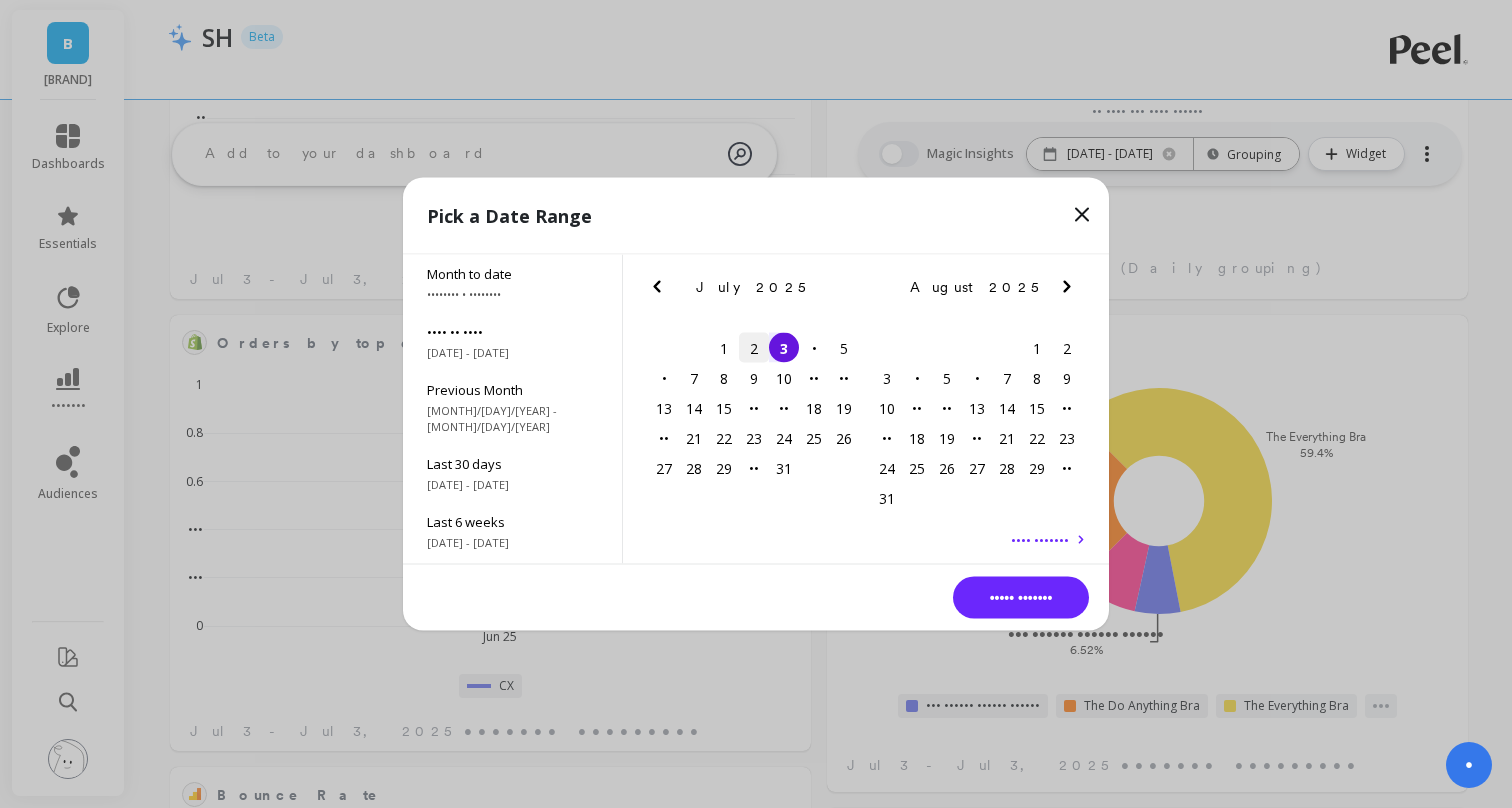 click on "2" at bounding box center (754, 348) 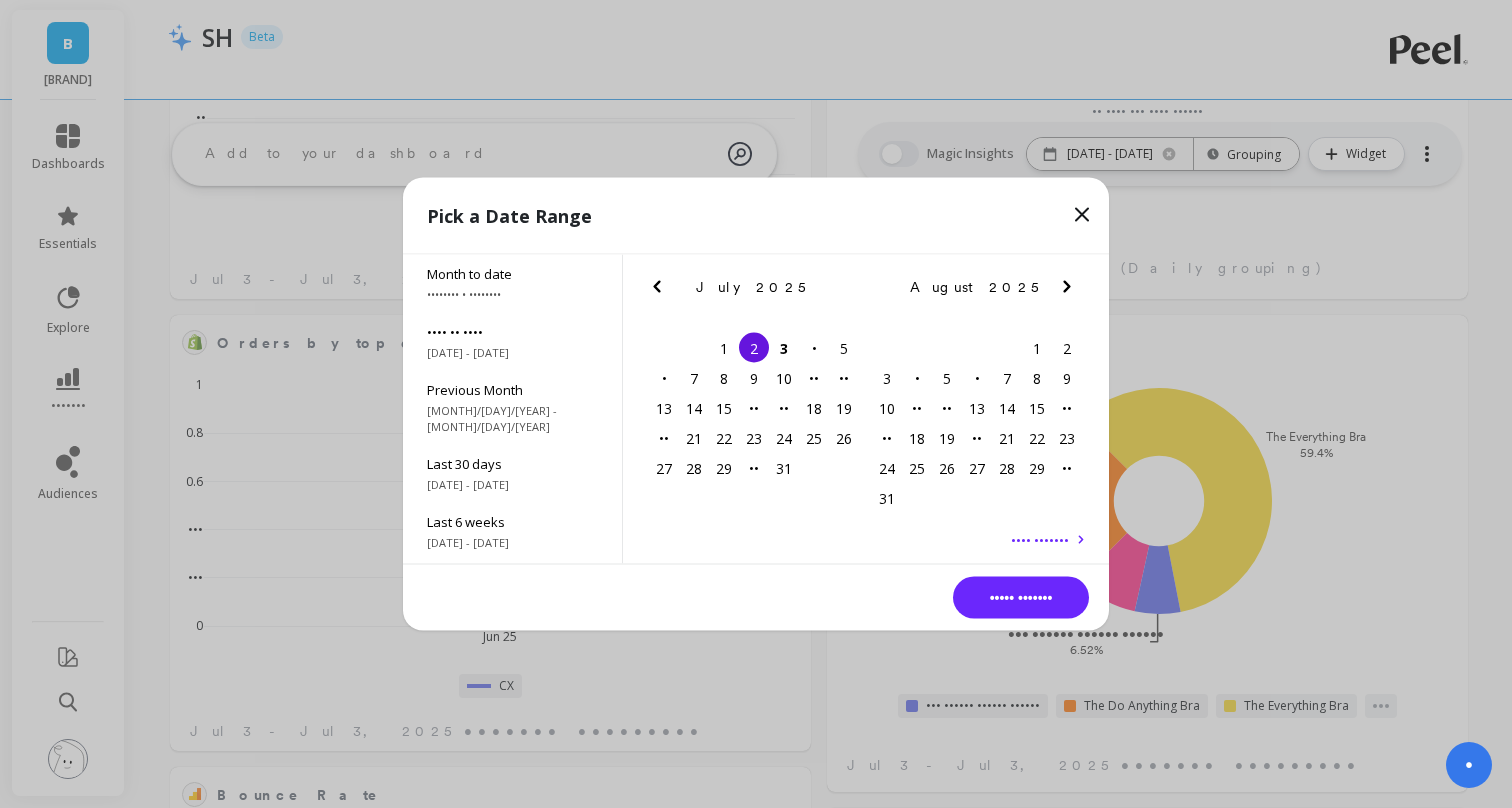 click on "2" at bounding box center [754, 348] 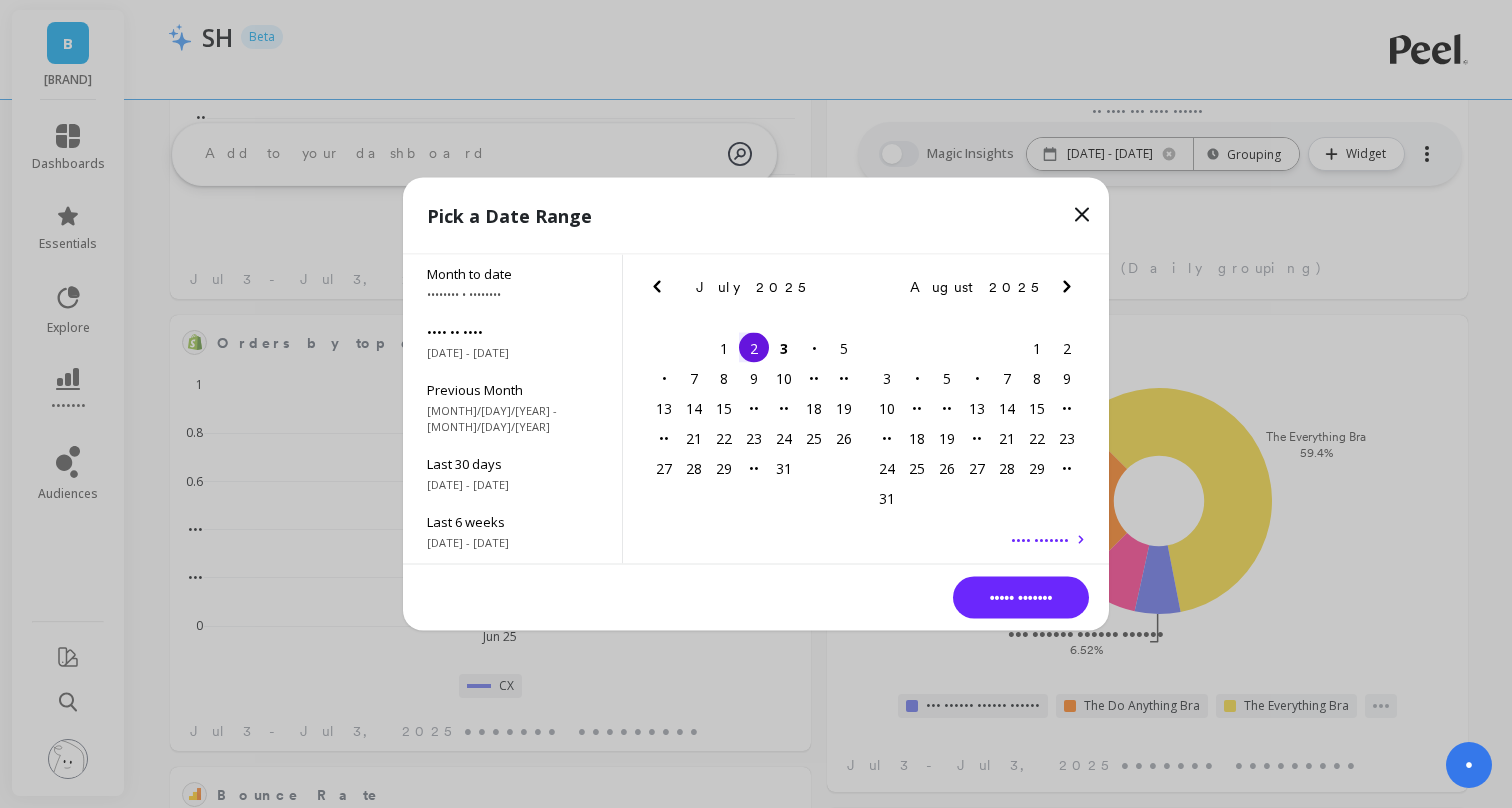 click on "••••• •••••••" at bounding box center [1021, 598] 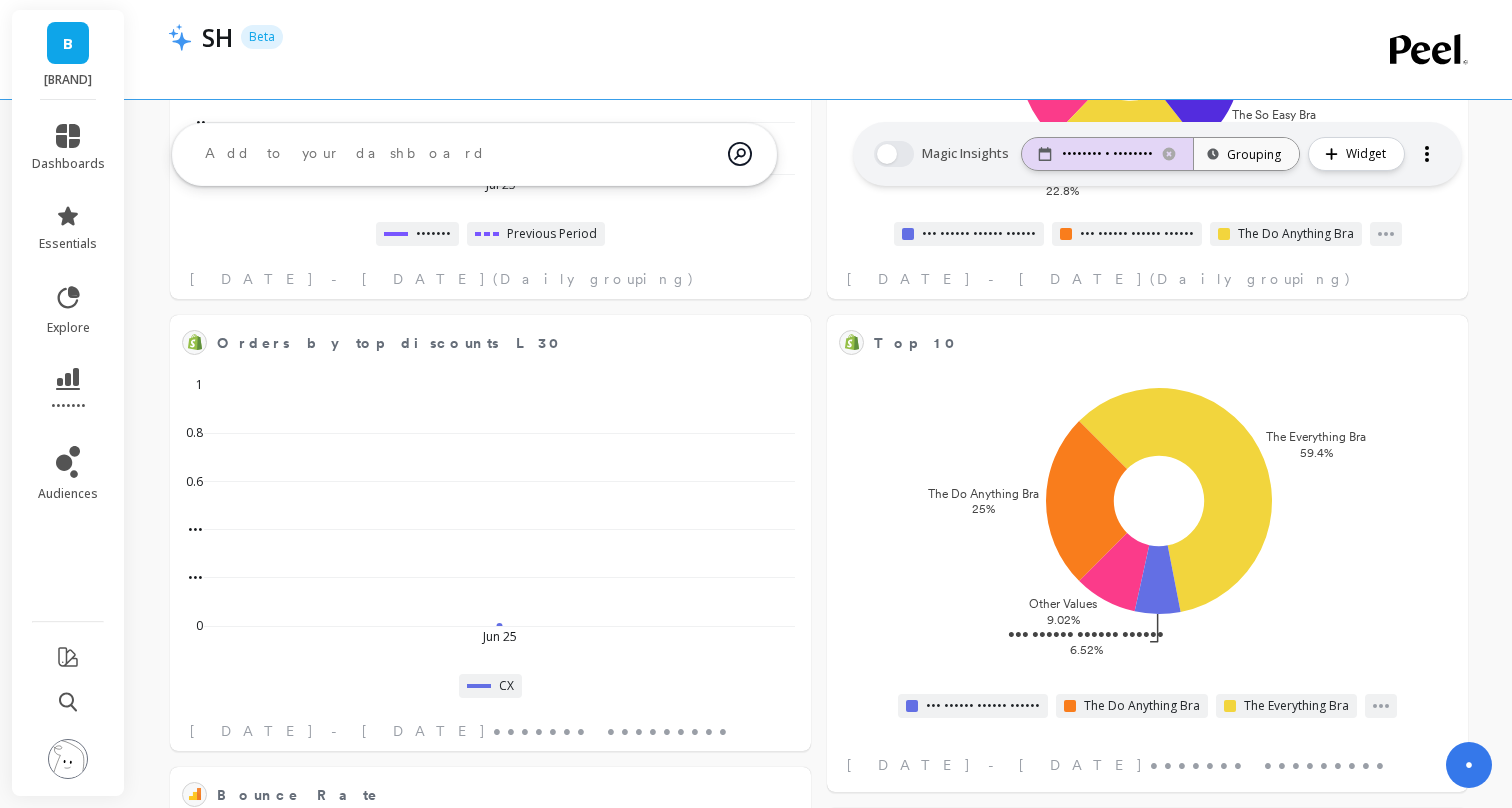 click on "•••••••• • ••••••••" at bounding box center (1107, 154) 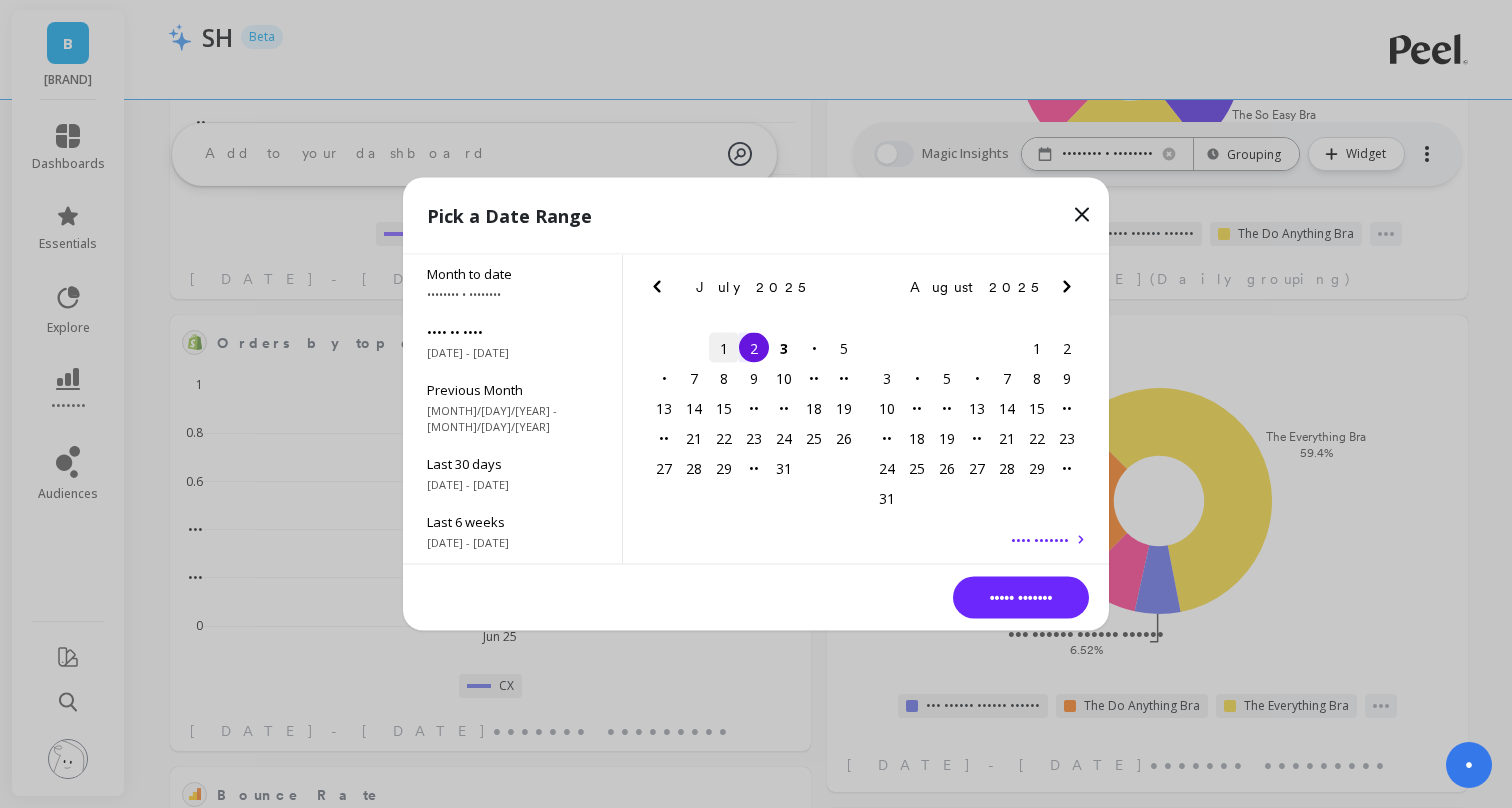 click on "1" at bounding box center [724, 348] 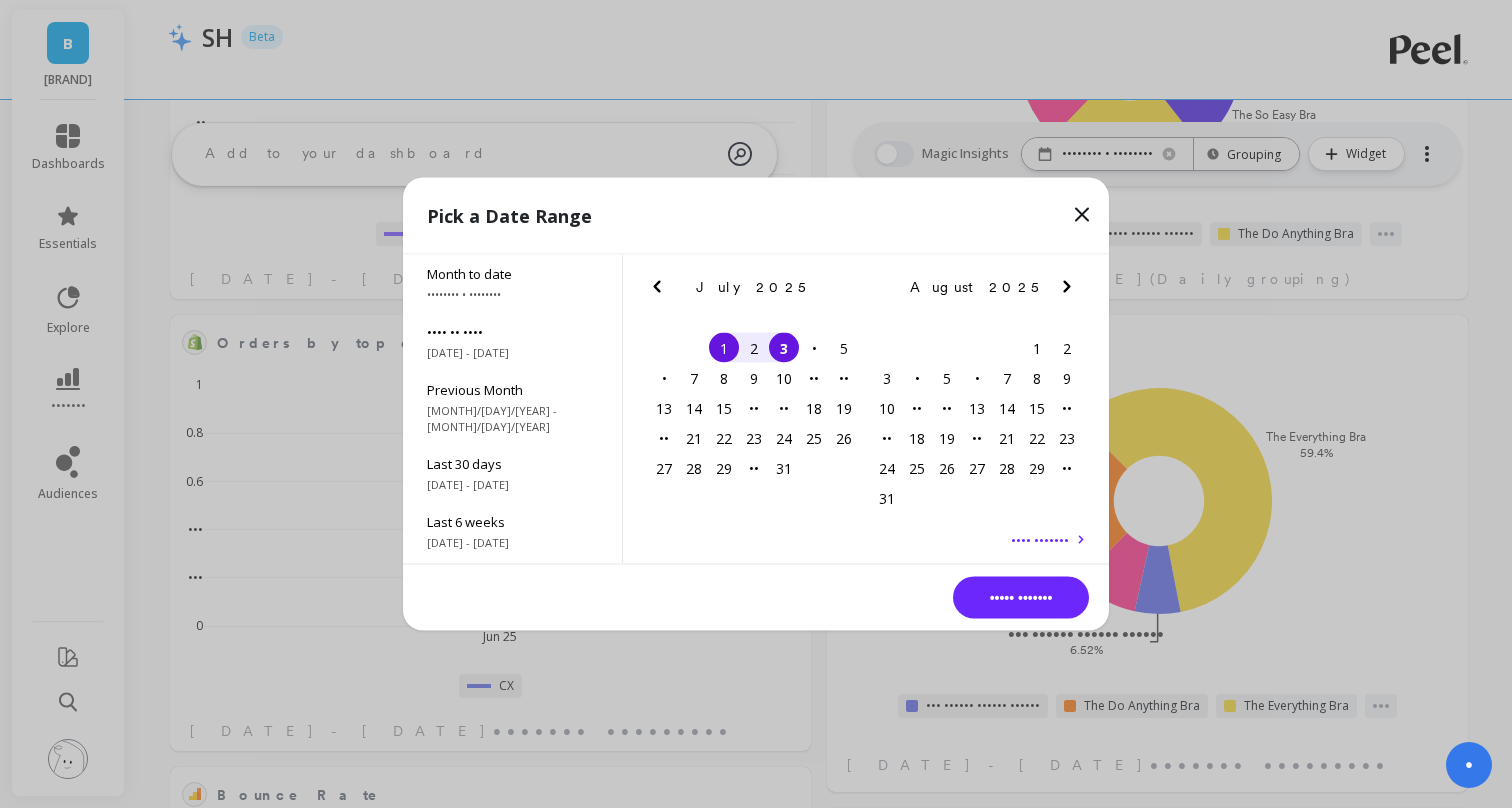 click on "3" at bounding box center [784, 348] 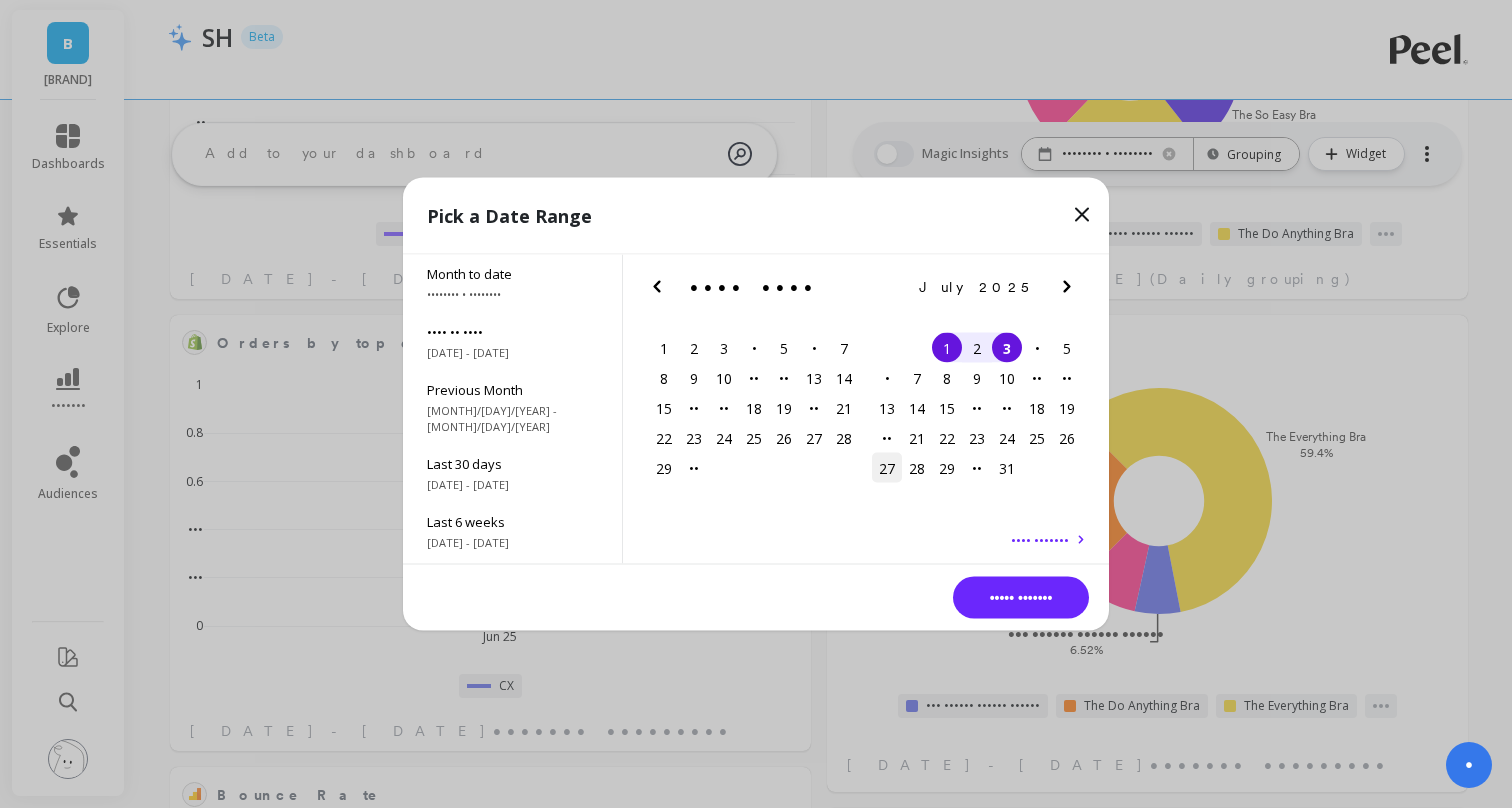 click on "27" at bounding box center (887, 468) 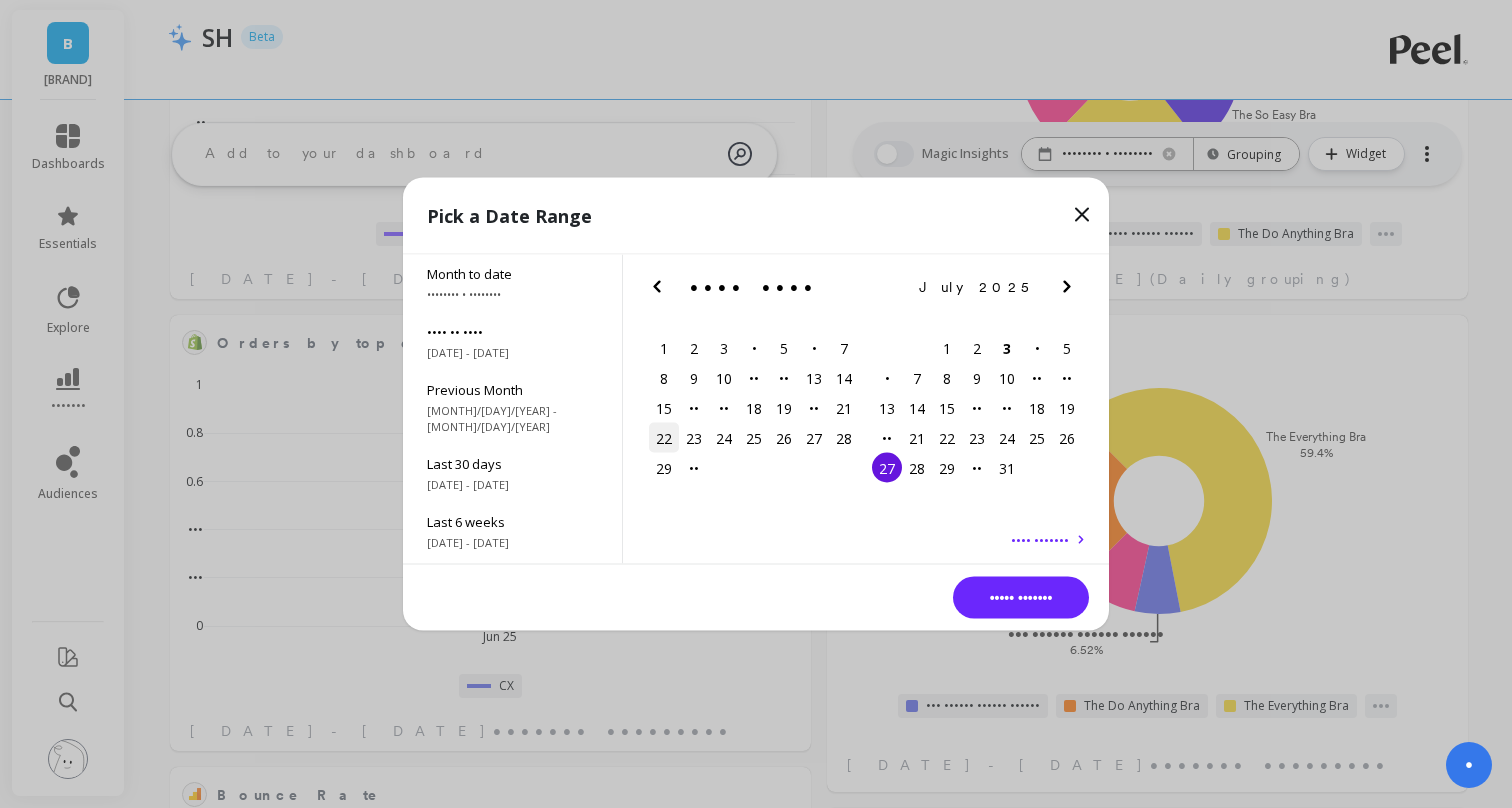 click on "22" at bounding box center [664, 438] 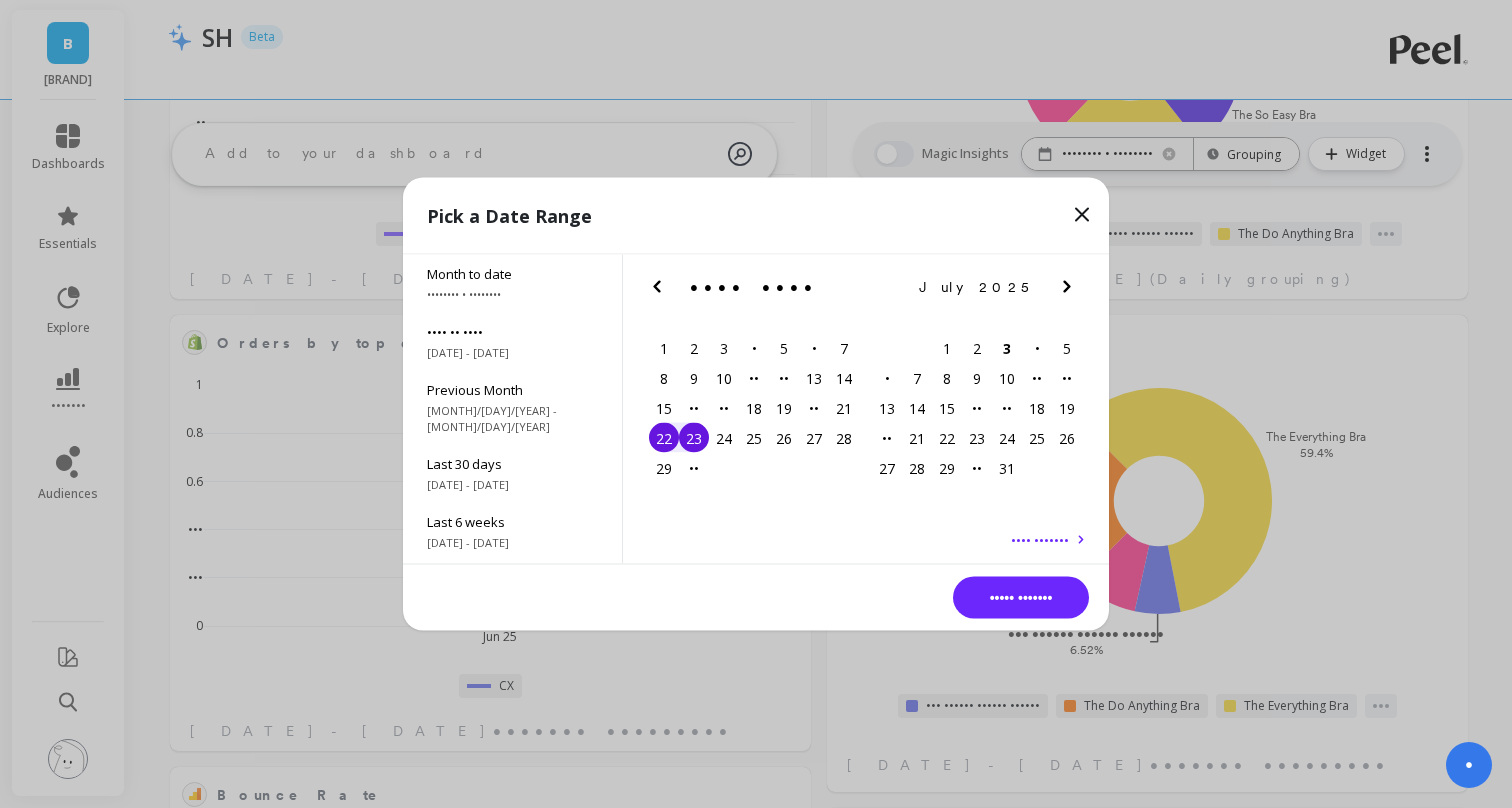 click on "23" at bounding box center (694, 438) 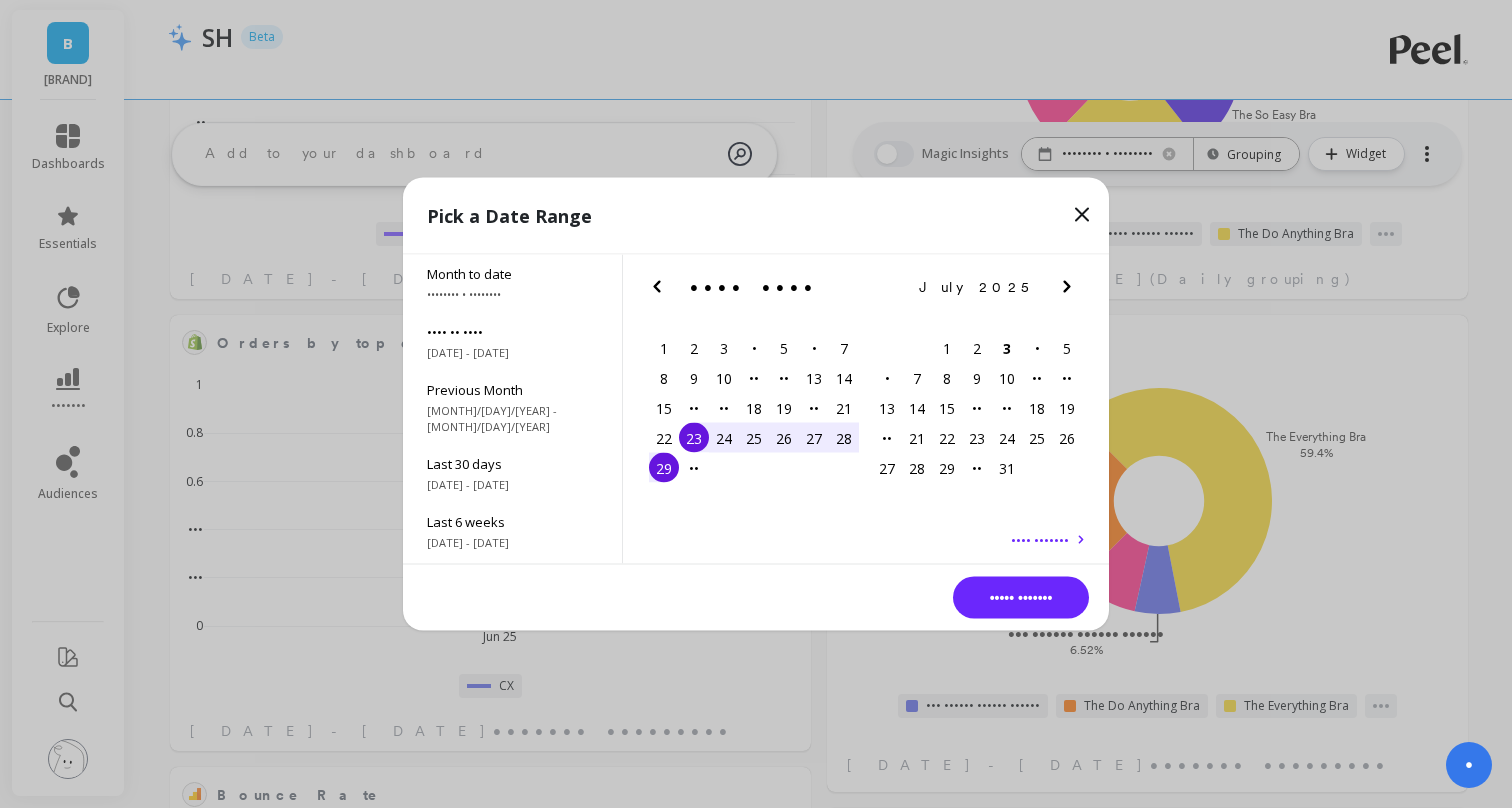 click on "29" at bounding box center (664, 468) 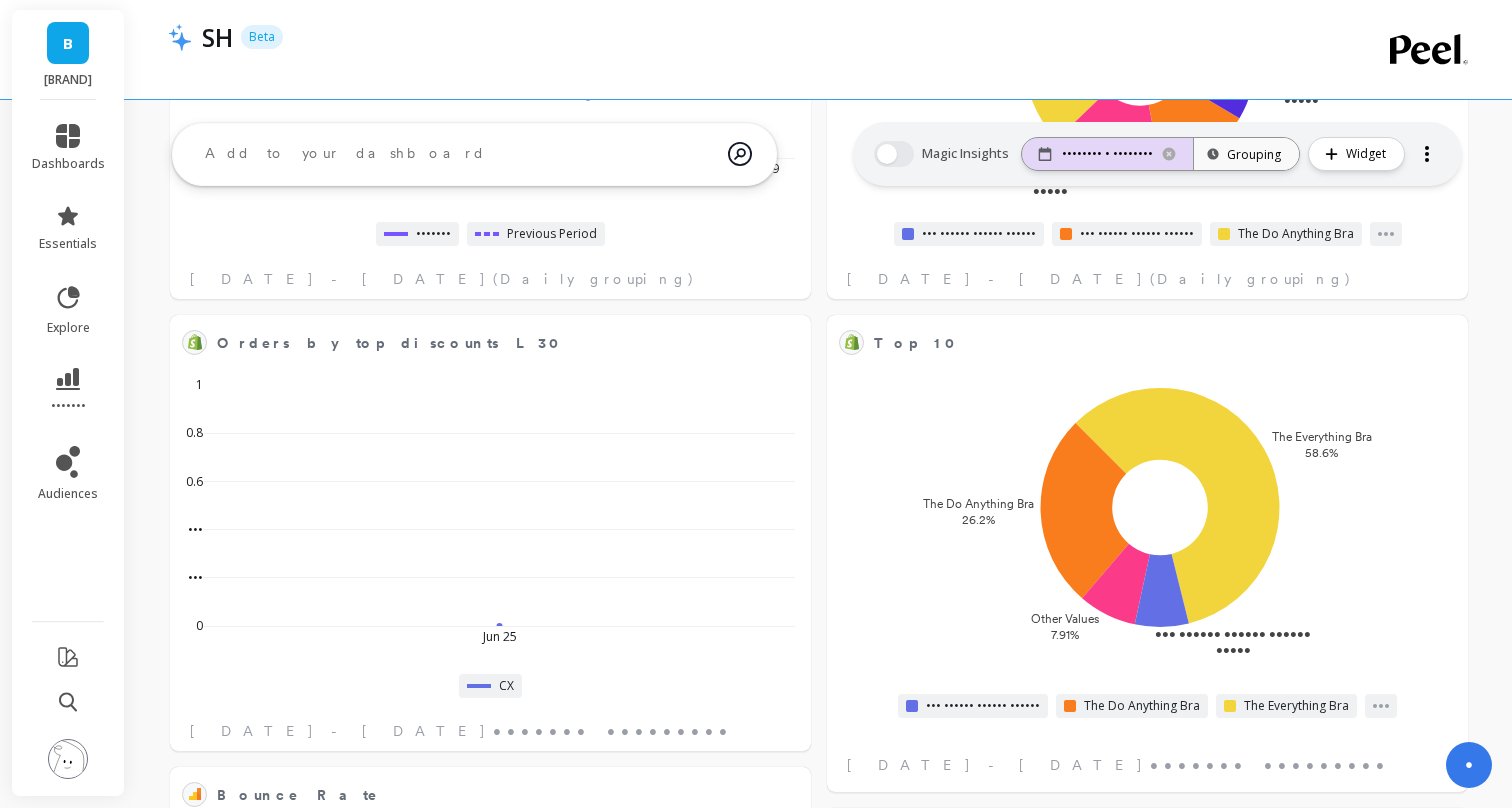 click on "•••••••• • ••••••••" at bounding box center (1107, 154) 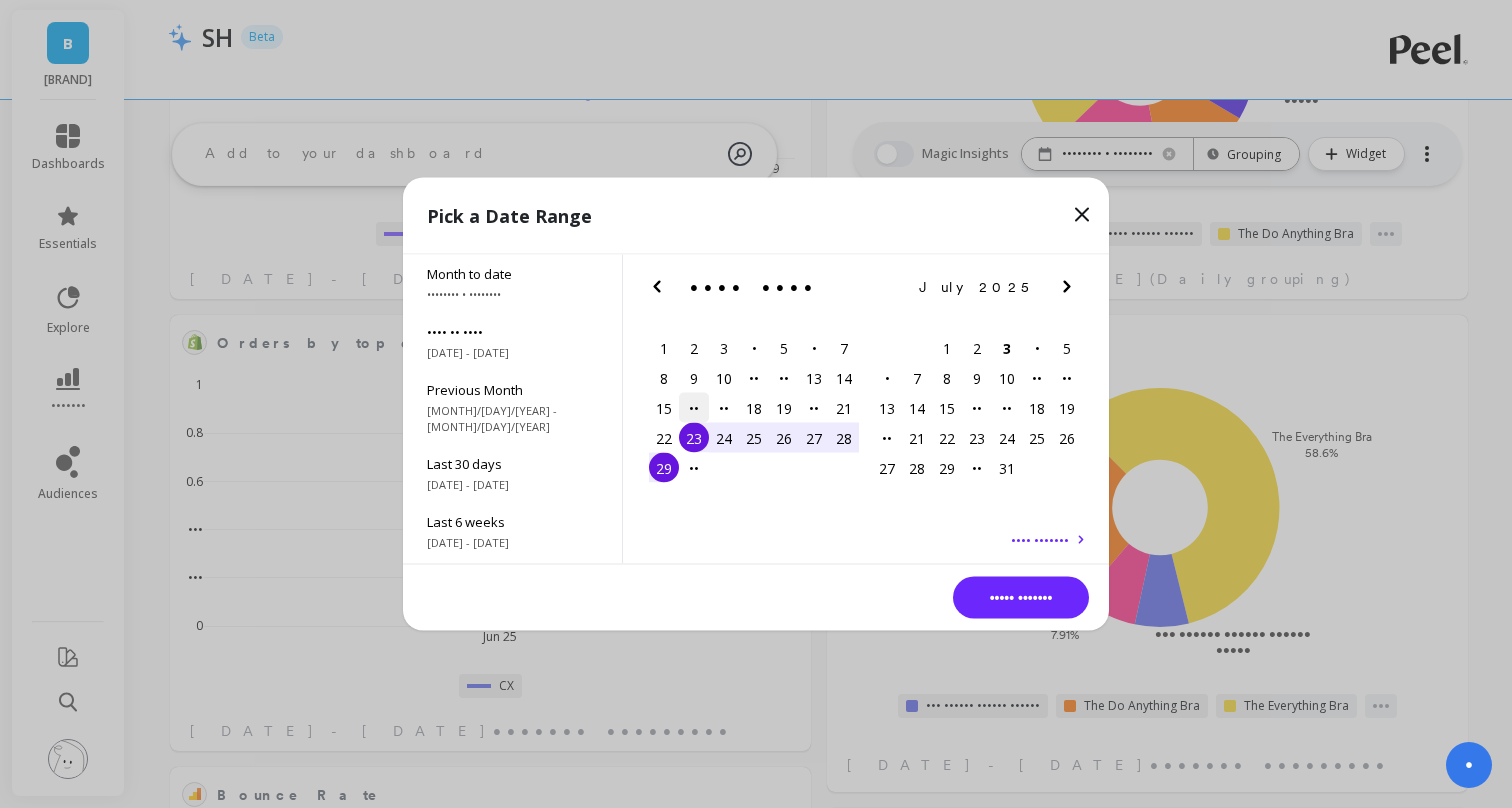 click on "••" at bounding box center [694, 408] 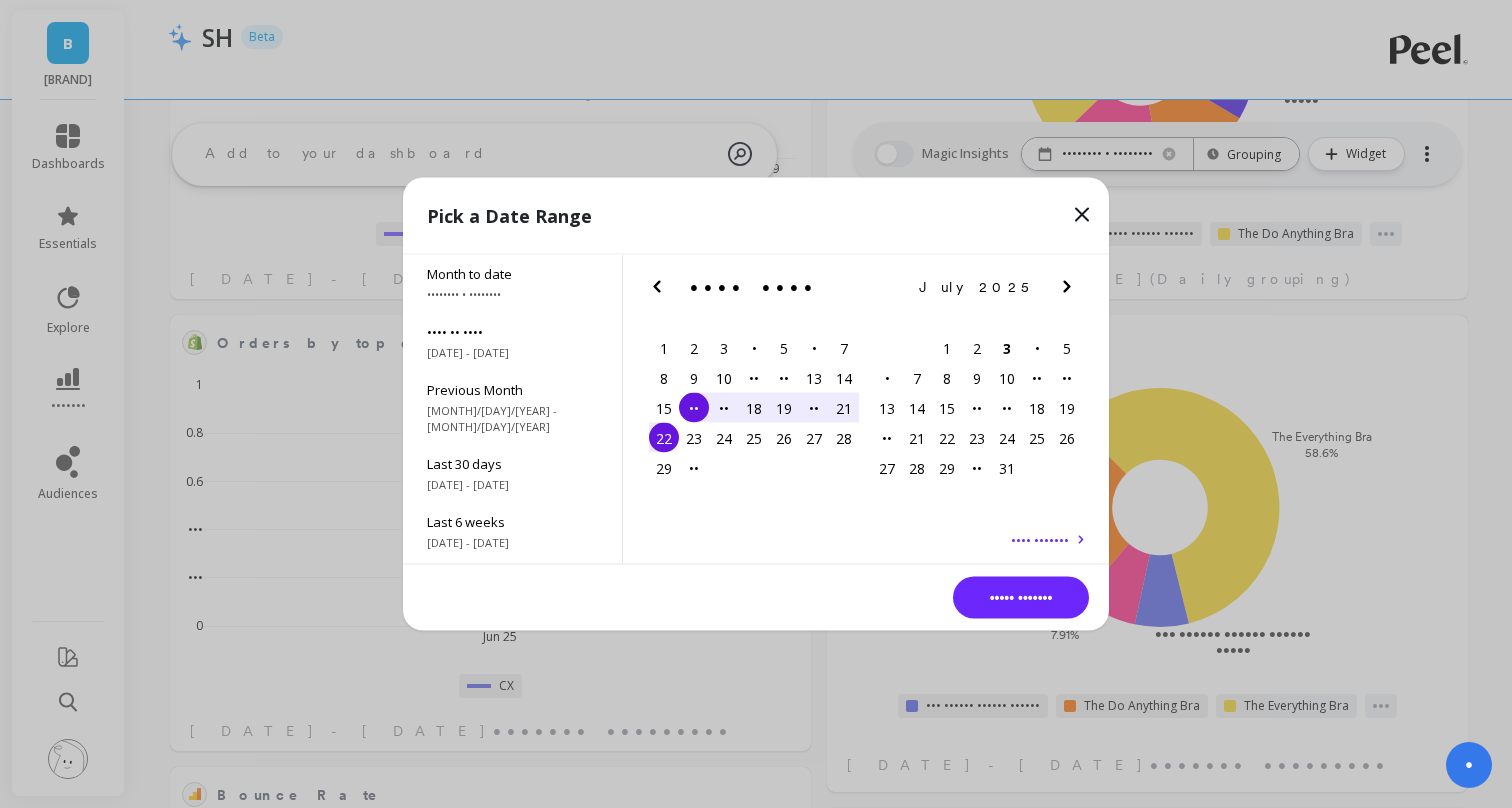 click on "22" at bounding box center (664, 438) 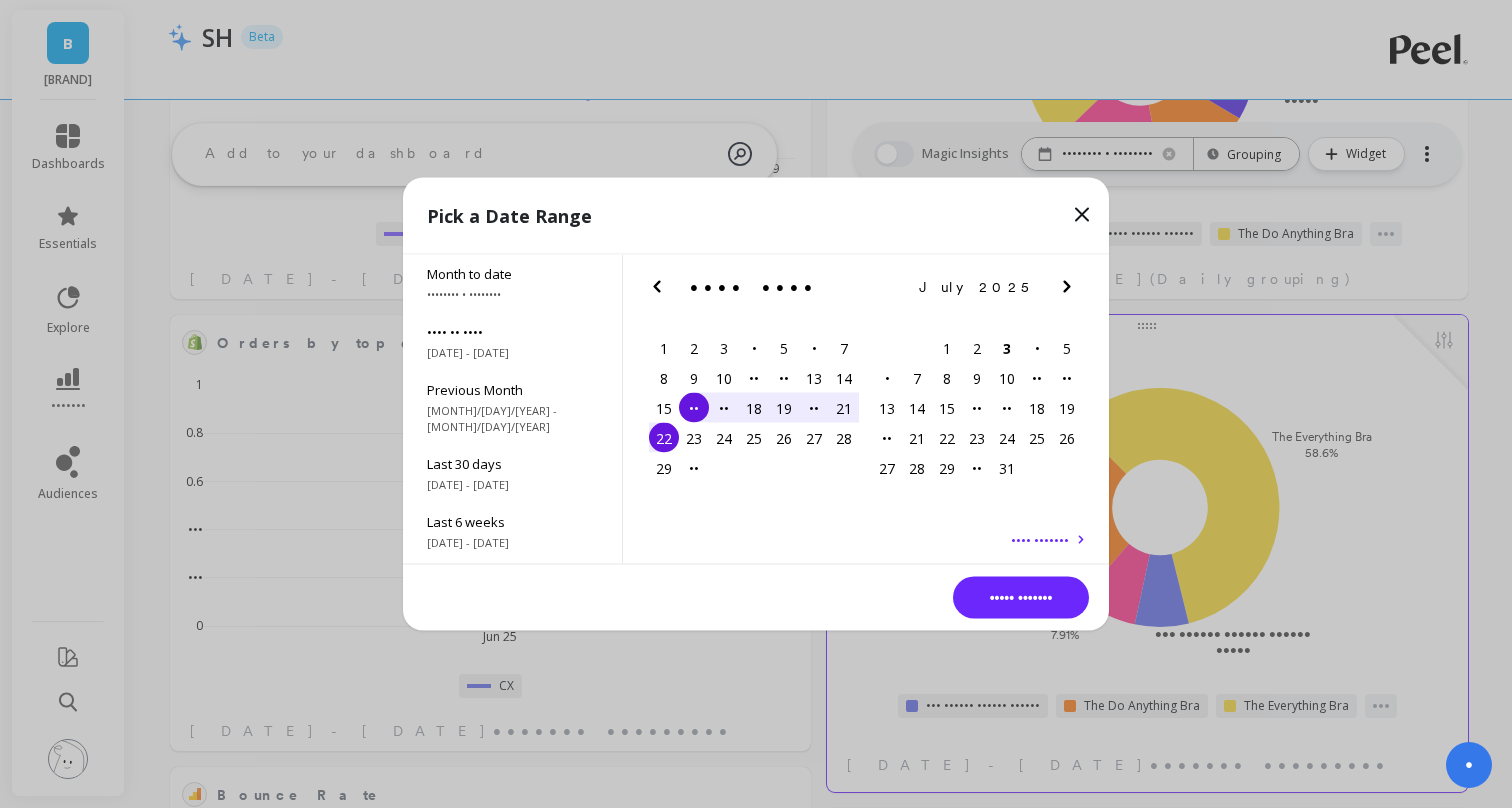 click on "••••• •••••••" at bounding box center (1021, 598) 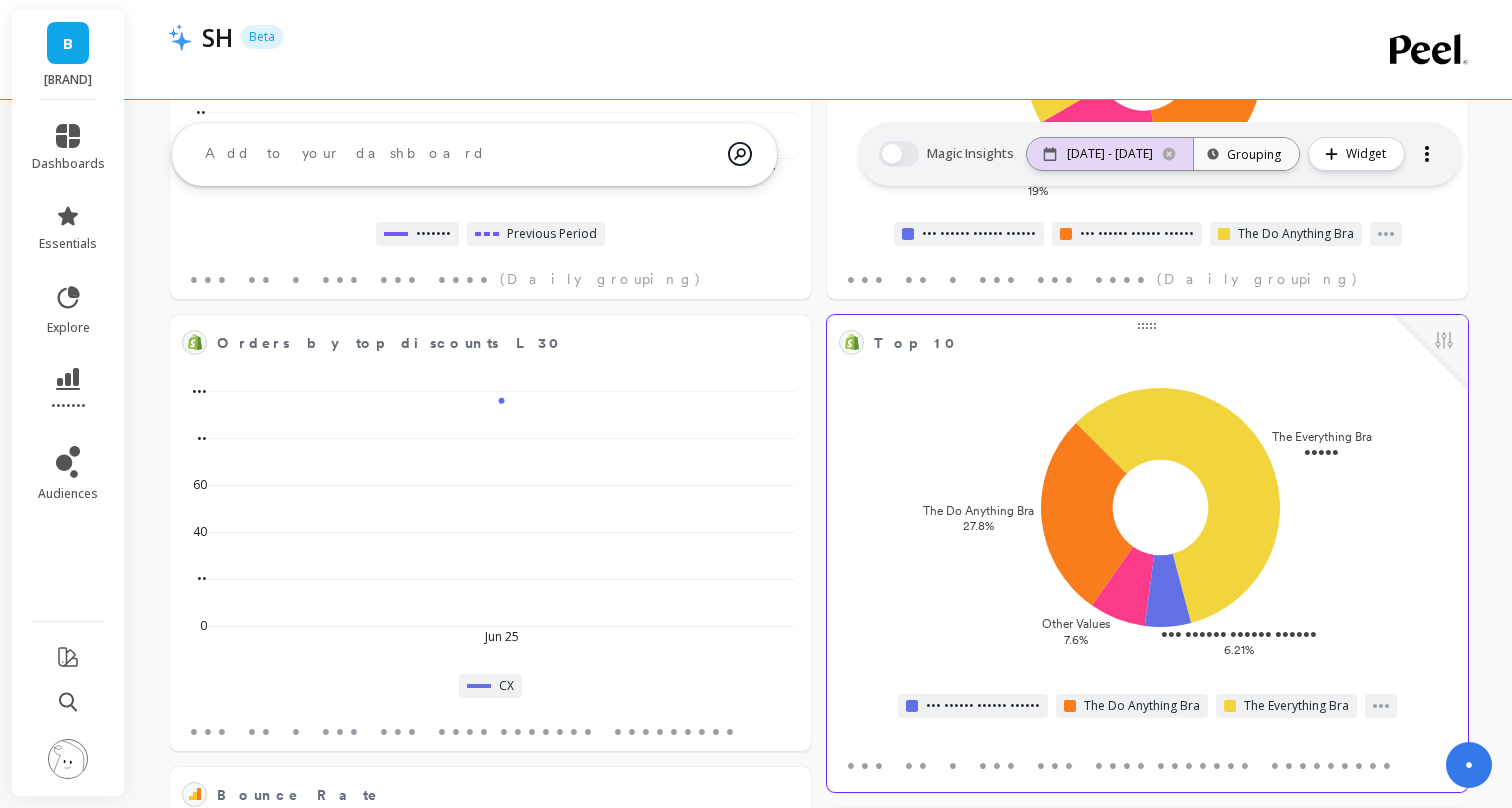 click on "[DATE] - [DATE]" at bounding box center (1110, 154) 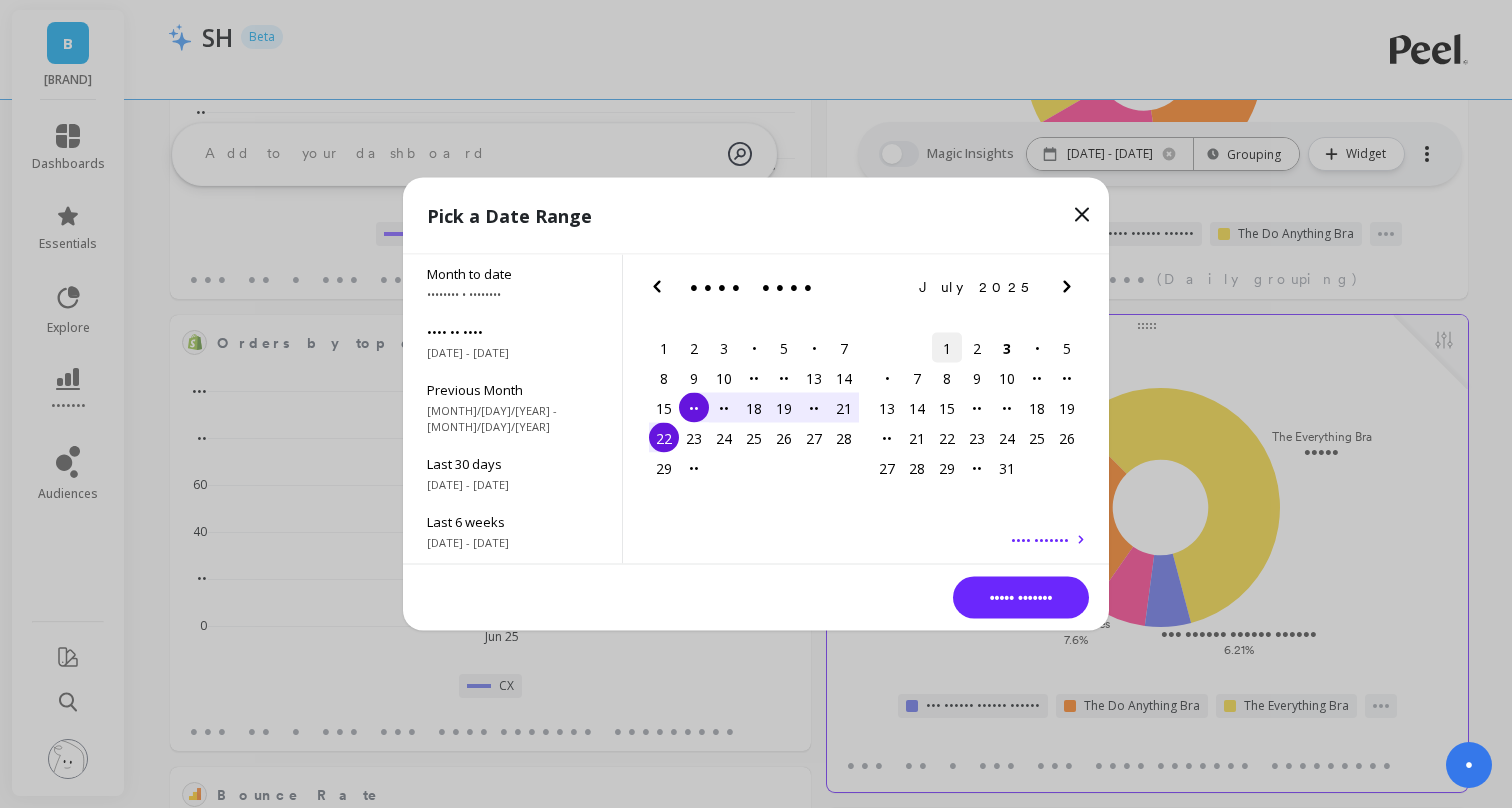 click on "1" at bounding box center (947, 348) 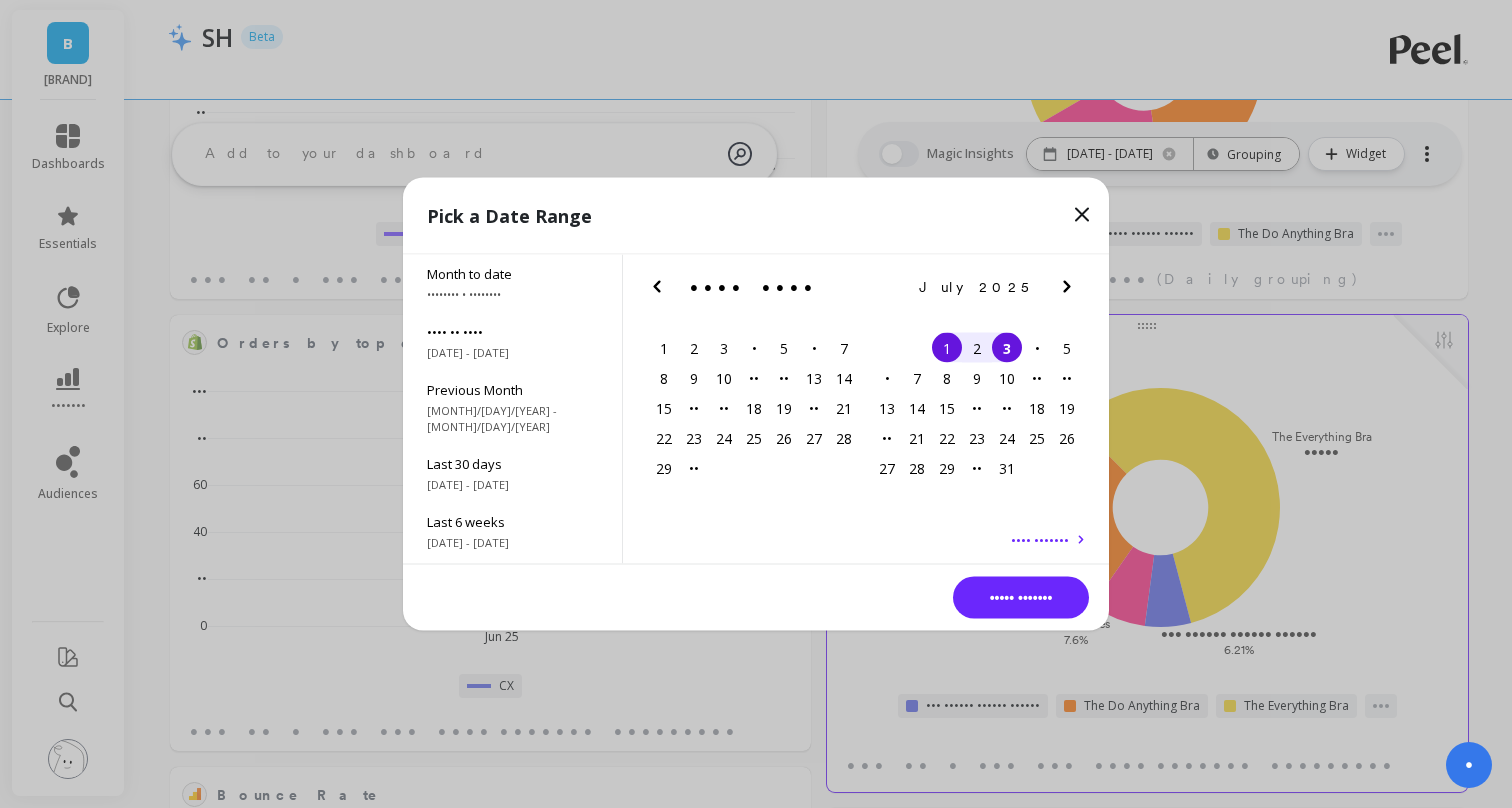 click on "3" at bounding box center [1007, 348] 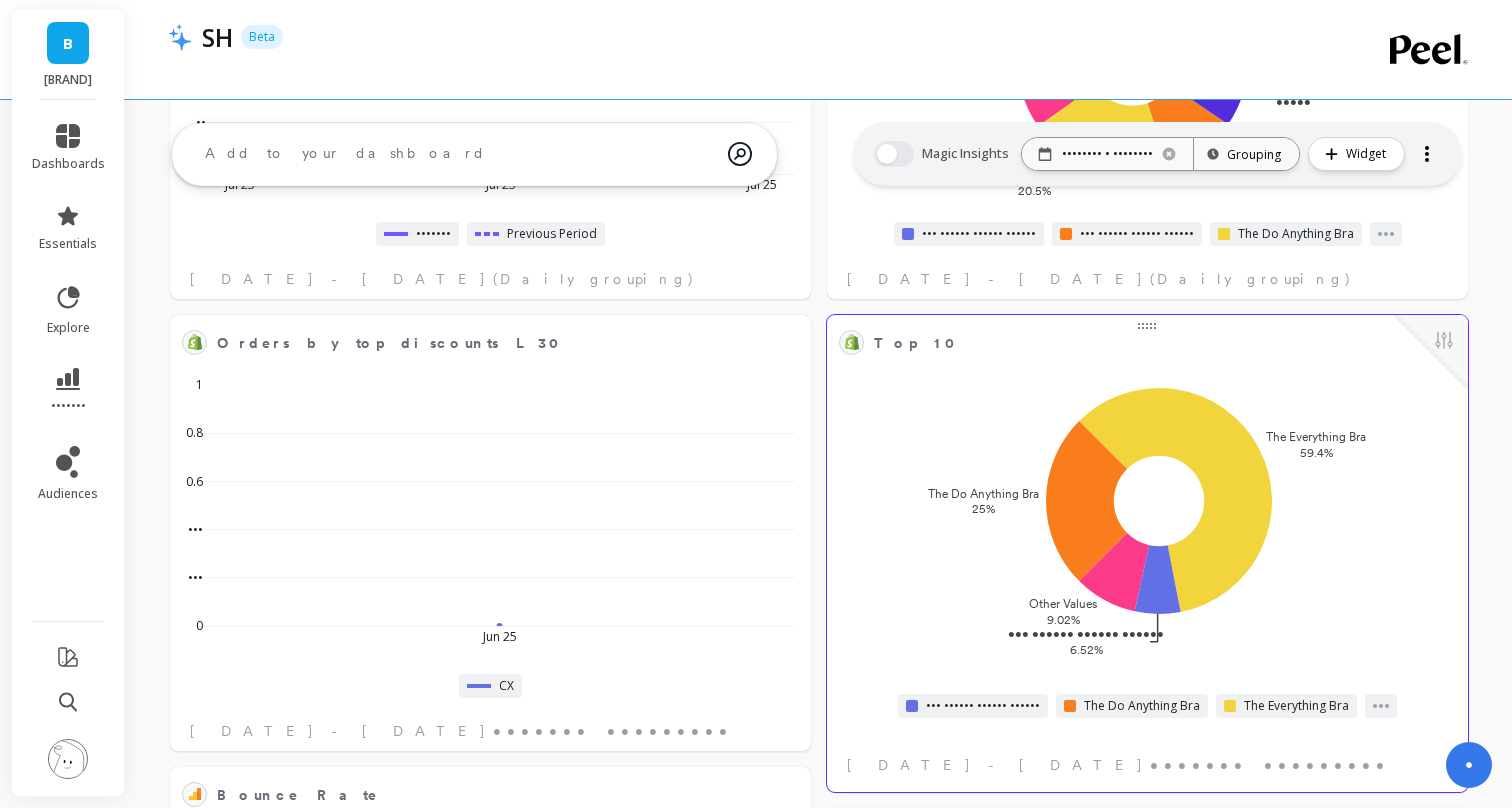 click on "Bounce Rate by Pages Edit Widget & Insights No data for this report [MONTH] [DAY] - [MONTH] [DAY] (Weekly grouping) Bounce Rate Edit Widget & Insights [MONTH] [DAY] 0 0.2 0.4 0.6 0.8 Overall [MONTH] [DAY] - [MONTH] [DAY] (Weekly grouping) CVR - SH Edit Widget & Insights [MONTH] [DAY] [MONTH] [DAY] [MONTH] [DAY] 0 0.01 0.02 0.03 0.04 Overall [MONTH] [DAY] - [MONTH] [DAY] (Daily grouping) AOV* Edit Widget & Insights [MONTH] [DAY] 0 20 40 60 80 100 120 Overall [MONTH] [DAY] - [MONTH] [DAY] (Weekly grouping) Net Sales Edit Widget & Insights [MONTH] [DAY] [MONTH] [DAY] [MONTH] [DAY] 0 5k 10k 15k 20k Overall Previous Period [MONTH] [DAY] - [MONTH] [DAY] (Daily grouping) Top 10 Product Orders - Returning Customers Edit Widget & Insights The Everything Bra 26.5% The Effortless Bra 22.3% The Do Anything Bra 20.5% The All-In Panty: 5-Pack 10.2% The All-In Panty: 3-Pack 8.43% Other Values 2.41% The All-In Panty: 3-Pack The All-In Panty: 5-Pack The Do Anything Bra [MONTH] [DAY] - [MONTH] [DAY] (Daily grouping) Orders by top discounts L30 Edit Widget & Insights [MONTH] [DAY] 0 0.2 0.4 0.6 0.8 1 CX [MONTH] [DAY] 25%" at bounding box center [818, 533] 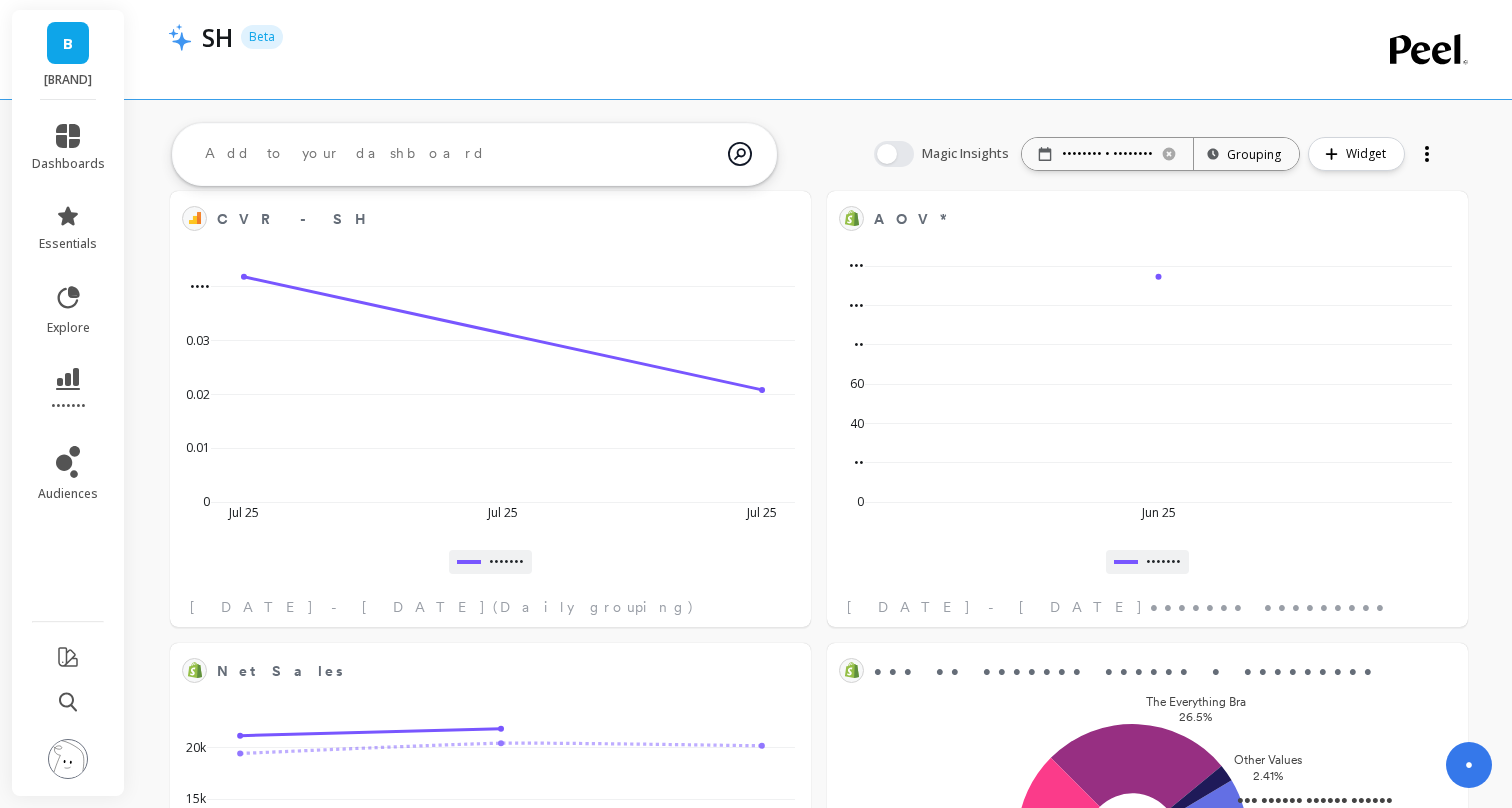 scroll, scrollTop: 0, scrollLeft: 0, axis: both 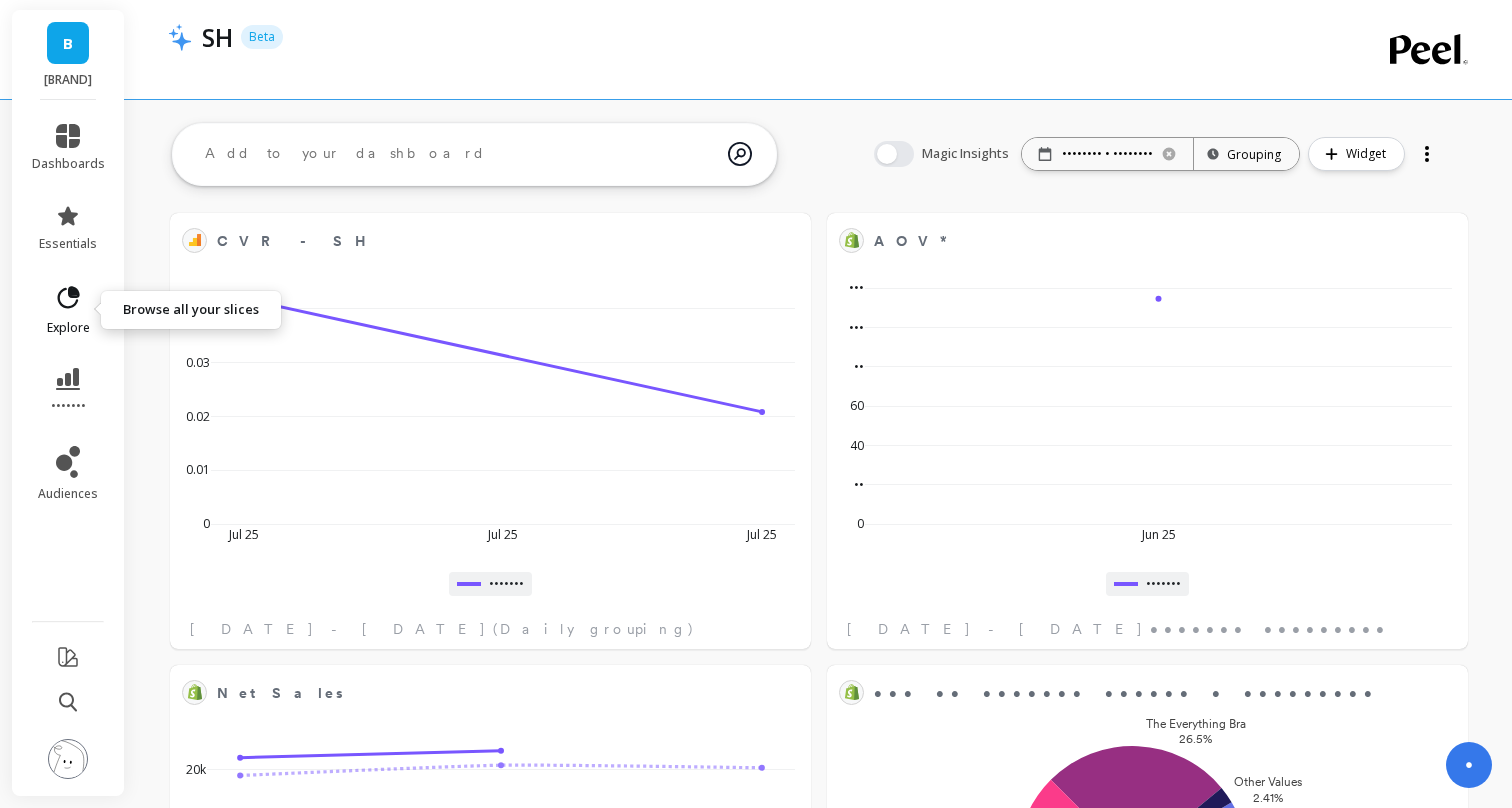 click at bounding box center [69, 297] 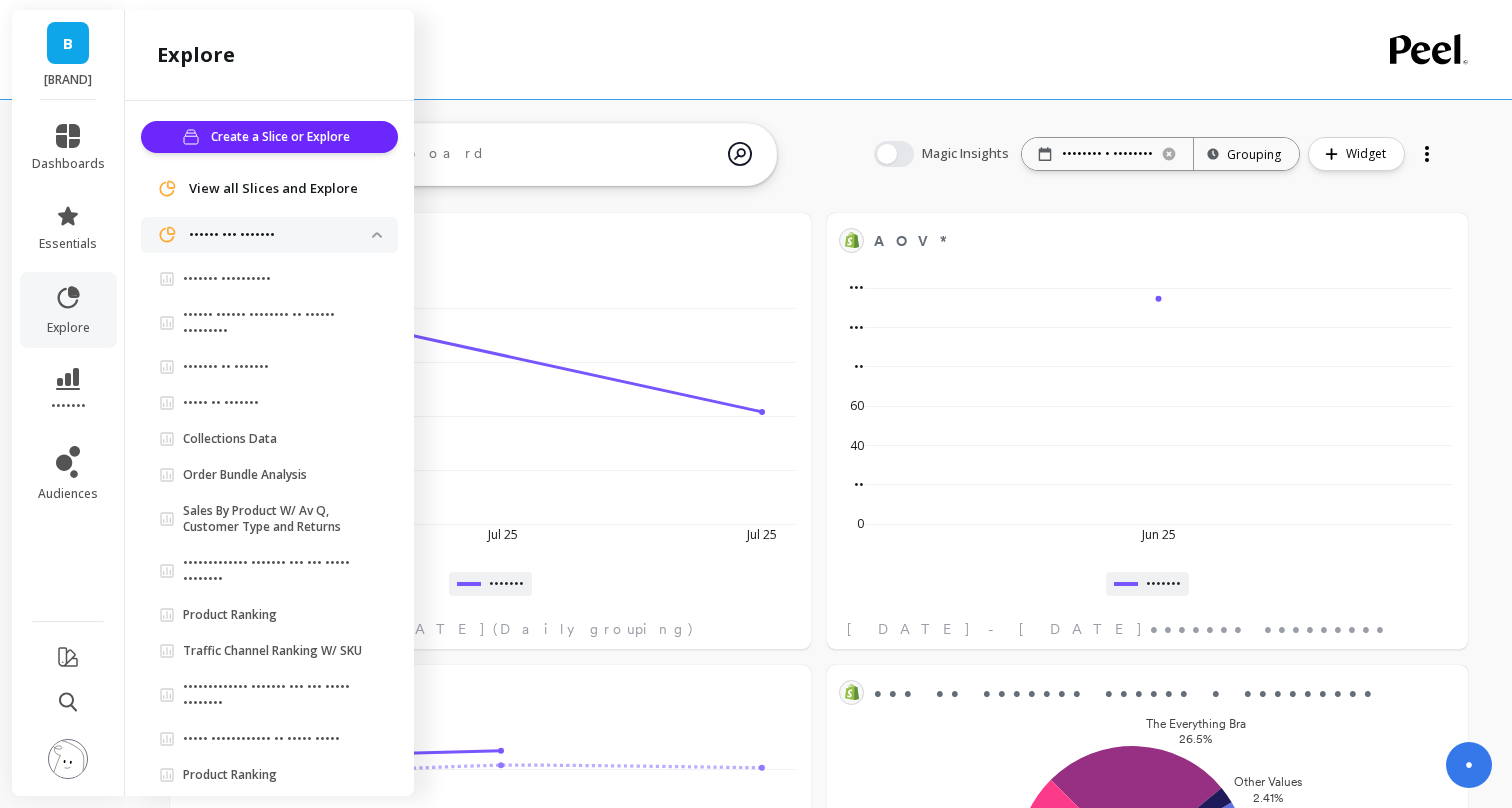 click at bounding box center [377, 235] 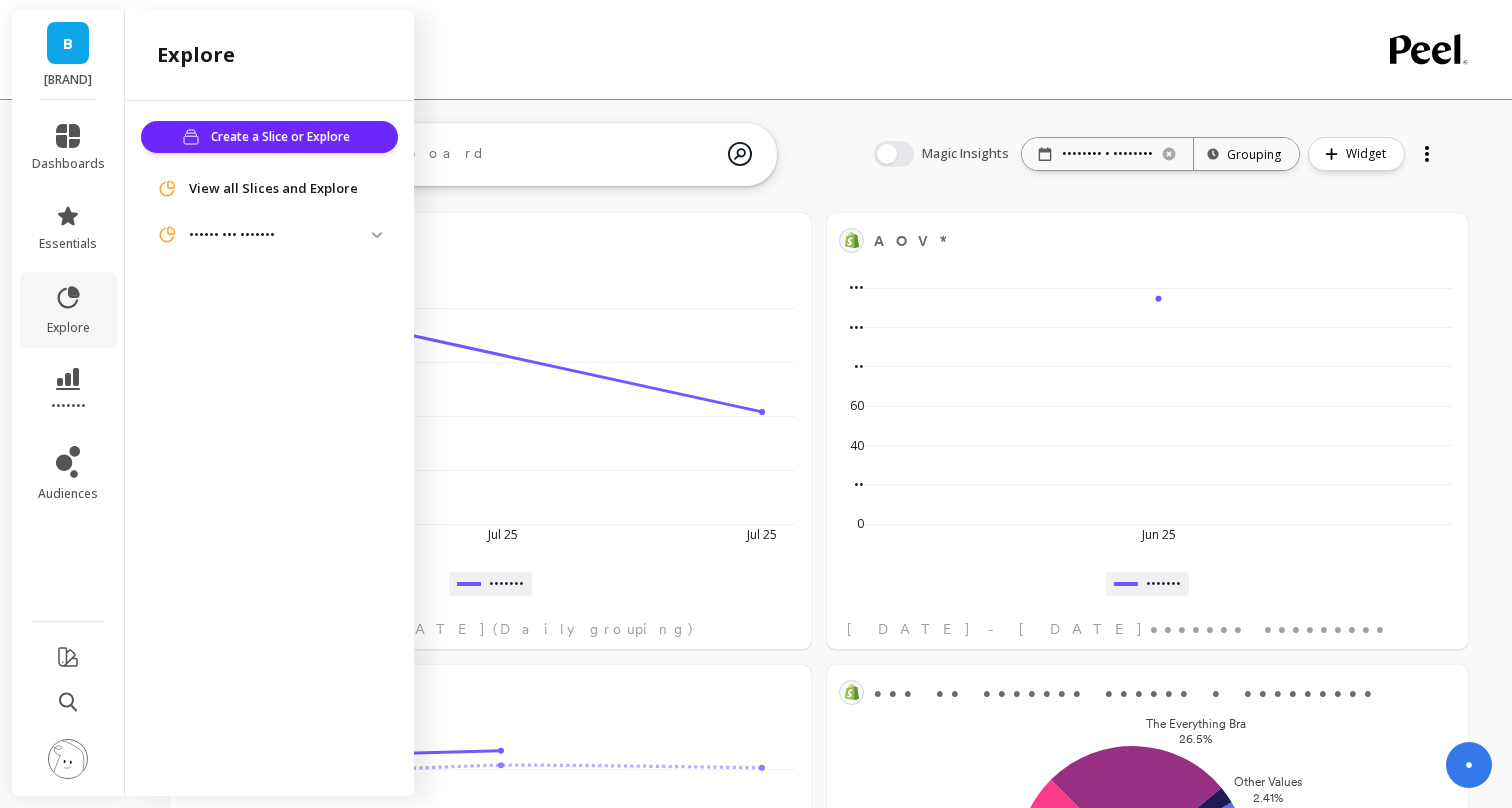click on "•••••• ••• •••••••" at bounding box center (280, 235) 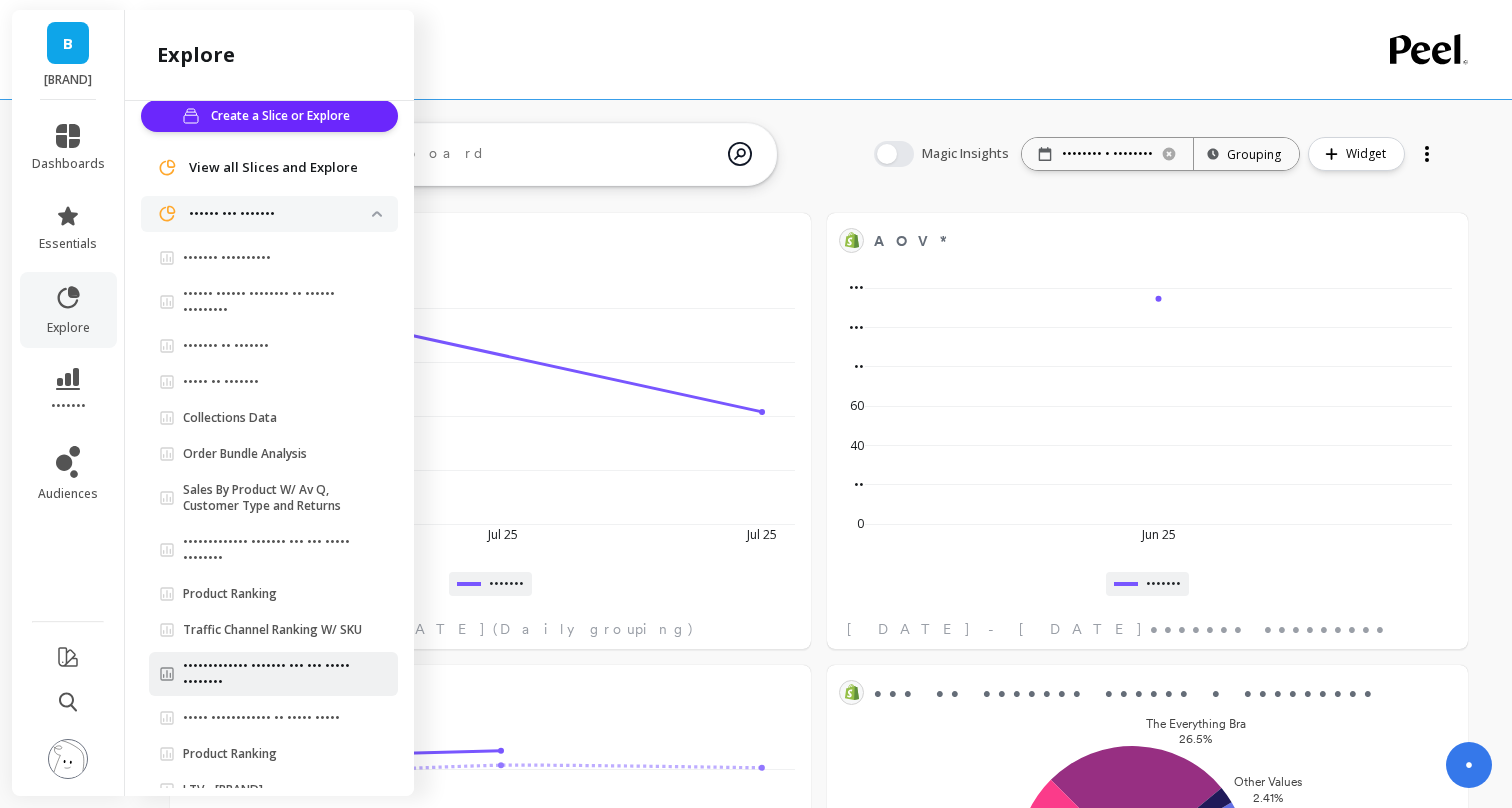 scroll, scrollTop: 0, scrollLeft: 0, axis: both 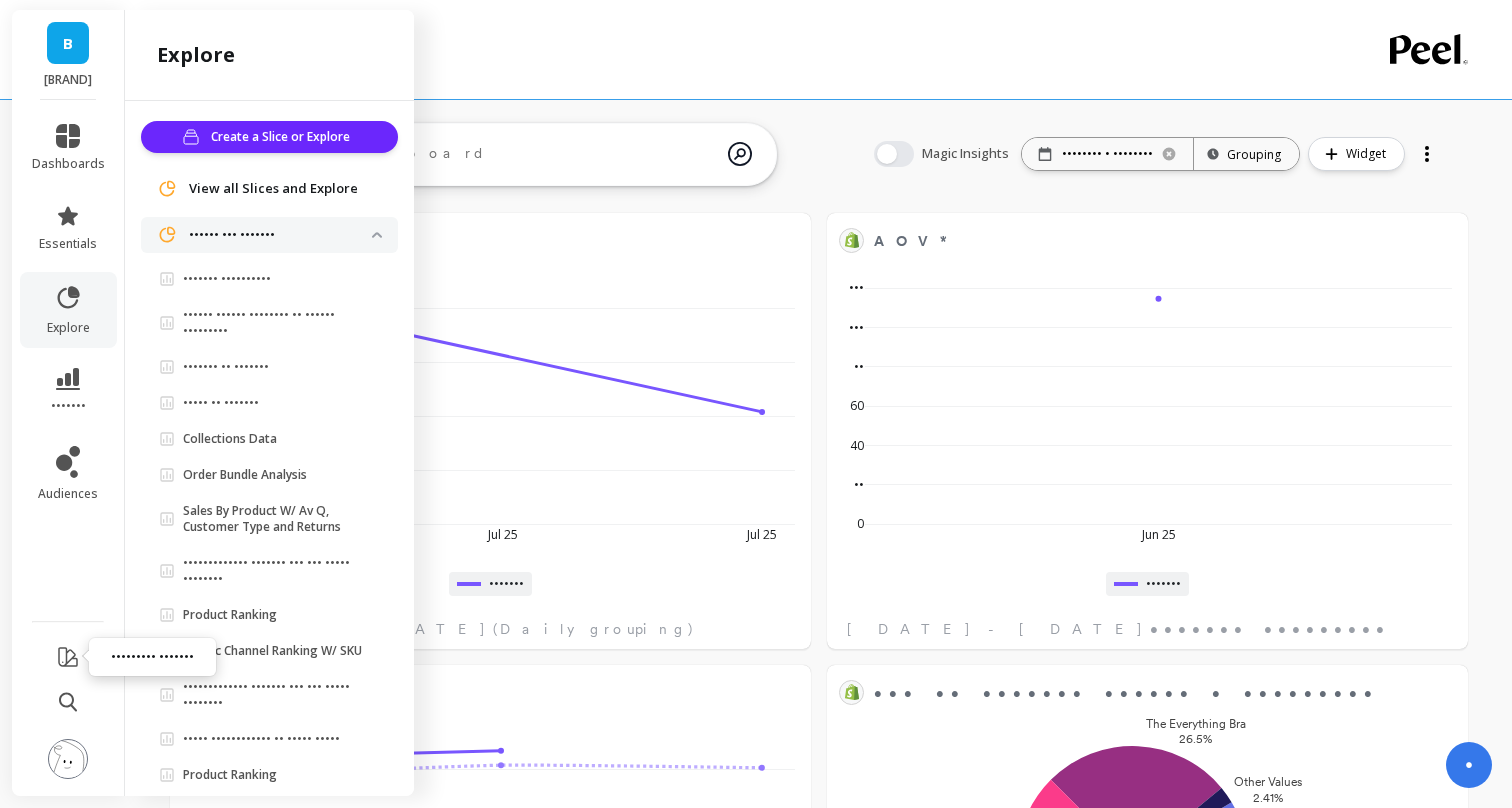 click at bounding box center (68, 657) 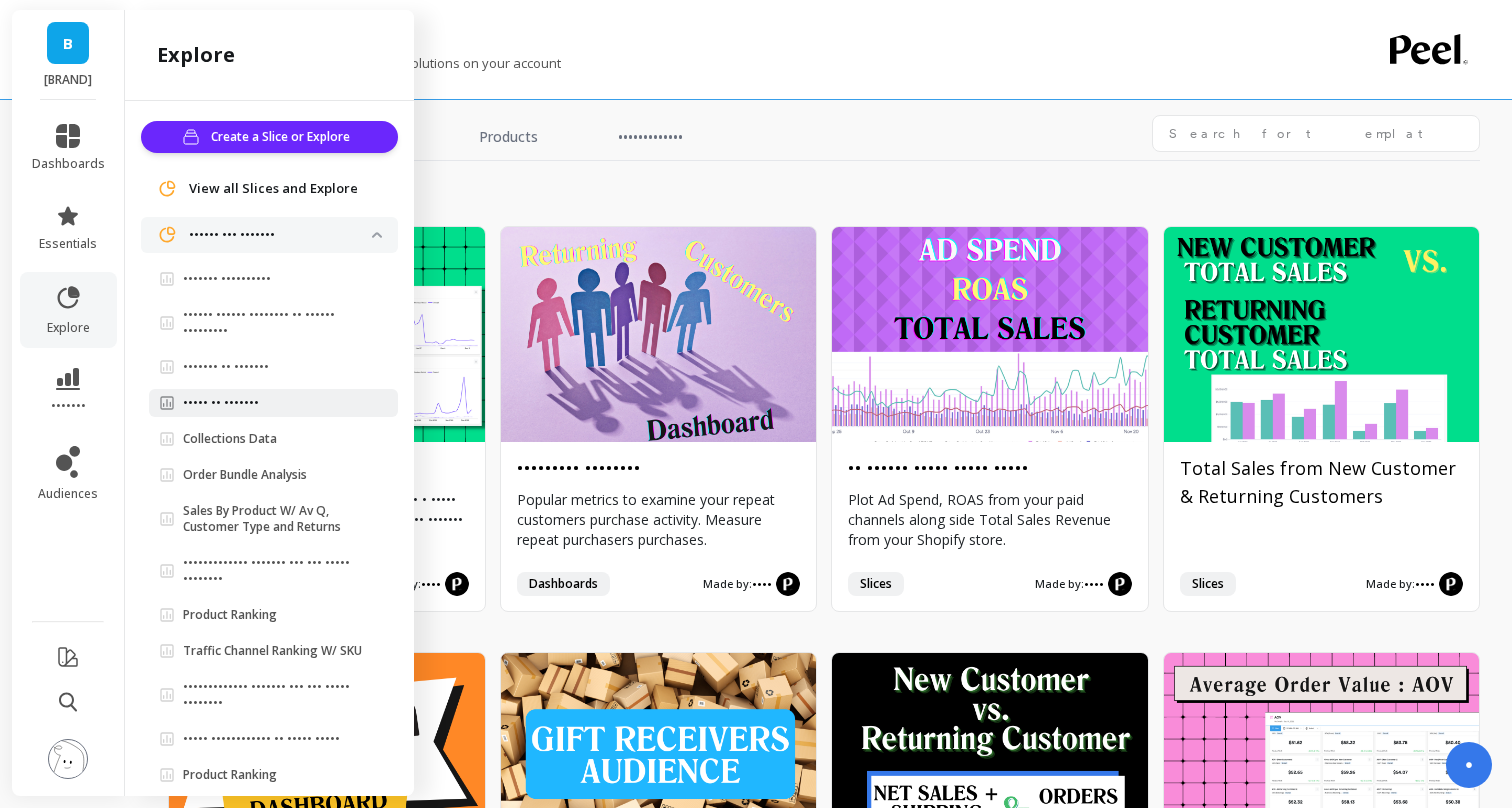 scroll, scrollTop: 0, scrollLeft: 0, axis: both 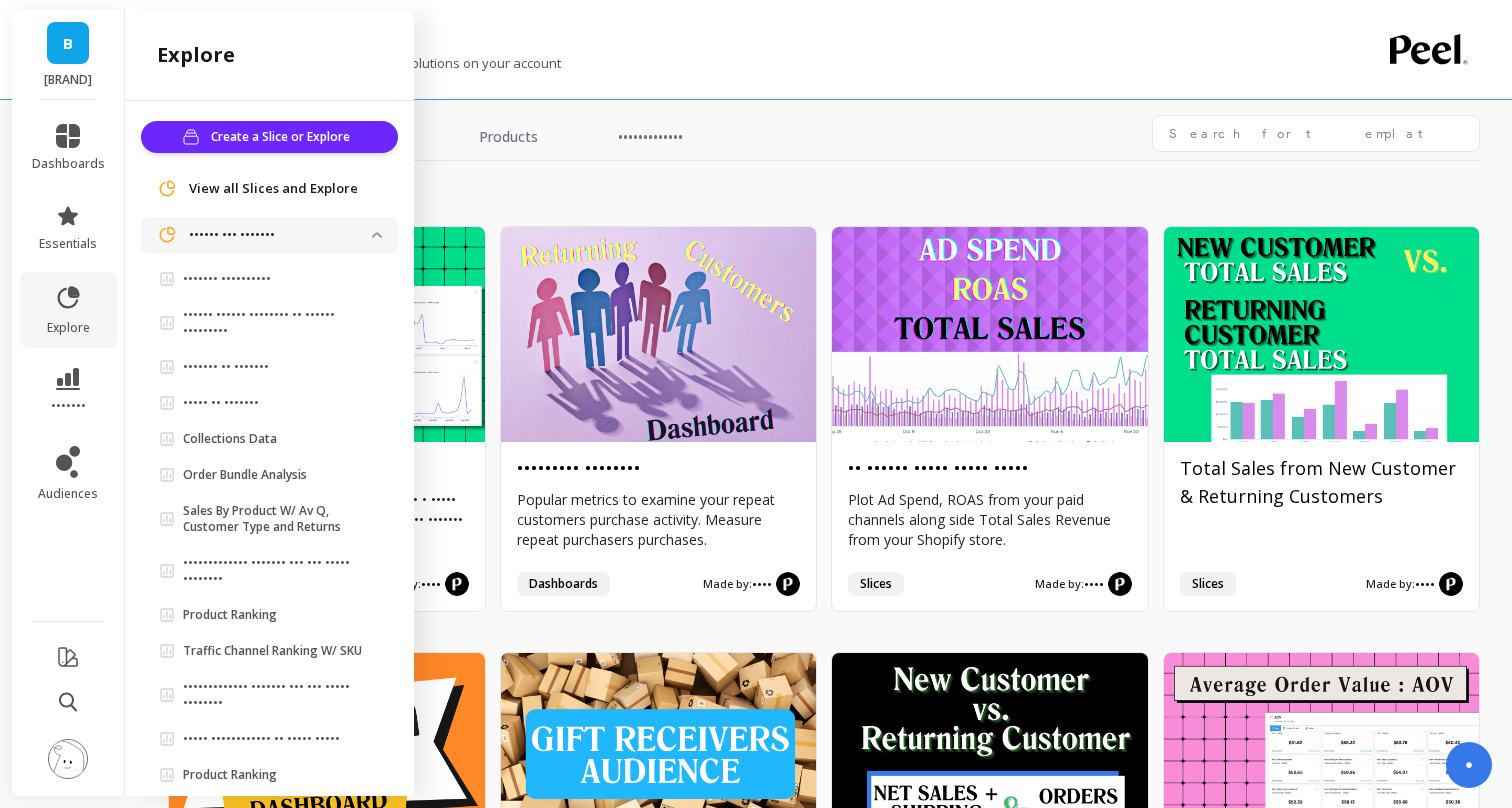 click on "•••••• ••• •••••••" at bounding box center (280, 235) 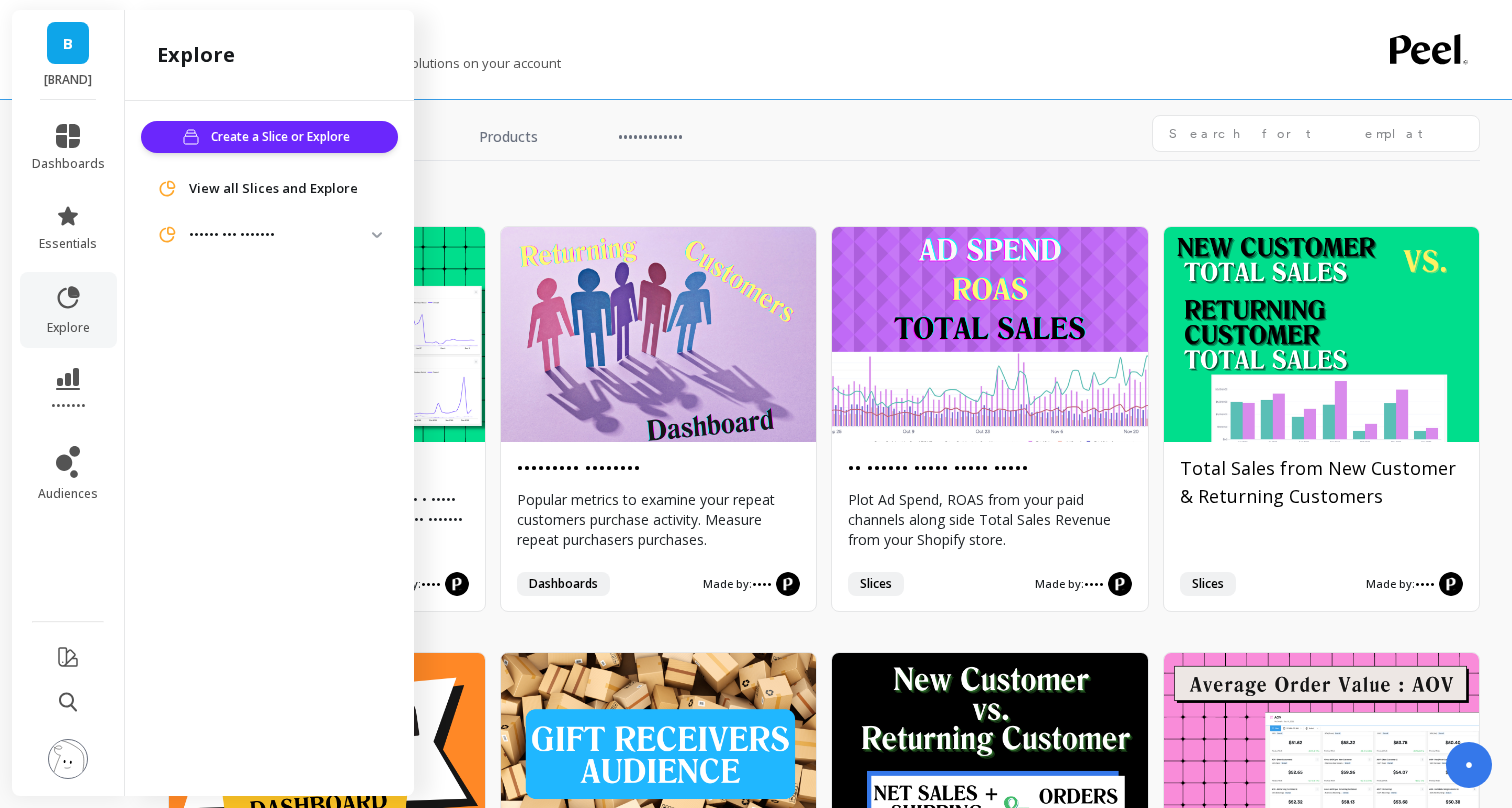 click on "View all Slices and Explore" at bounding box center (273, 189) 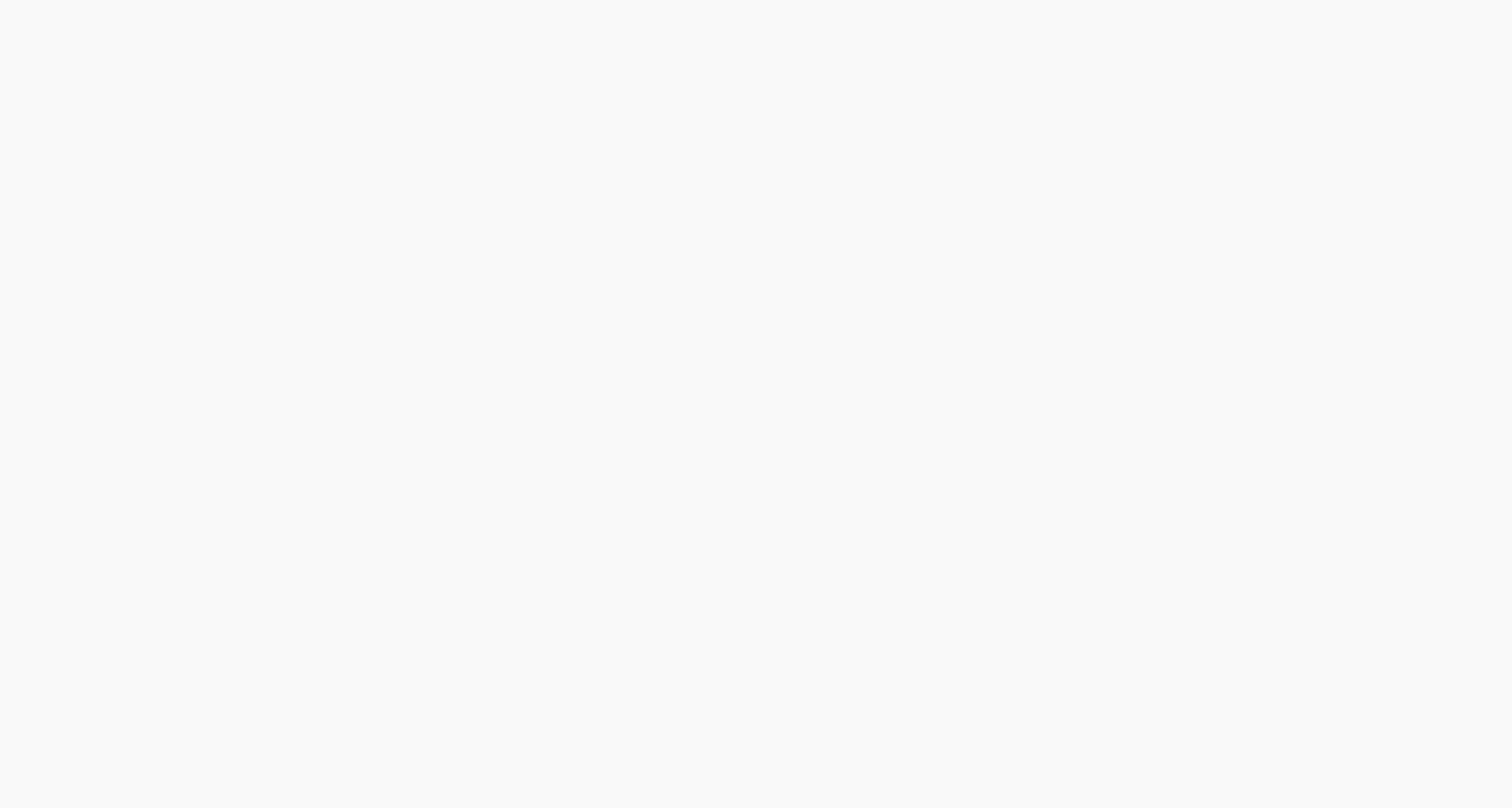 scroll, scrollTop: 0, scrollLeft: 0, axis: both 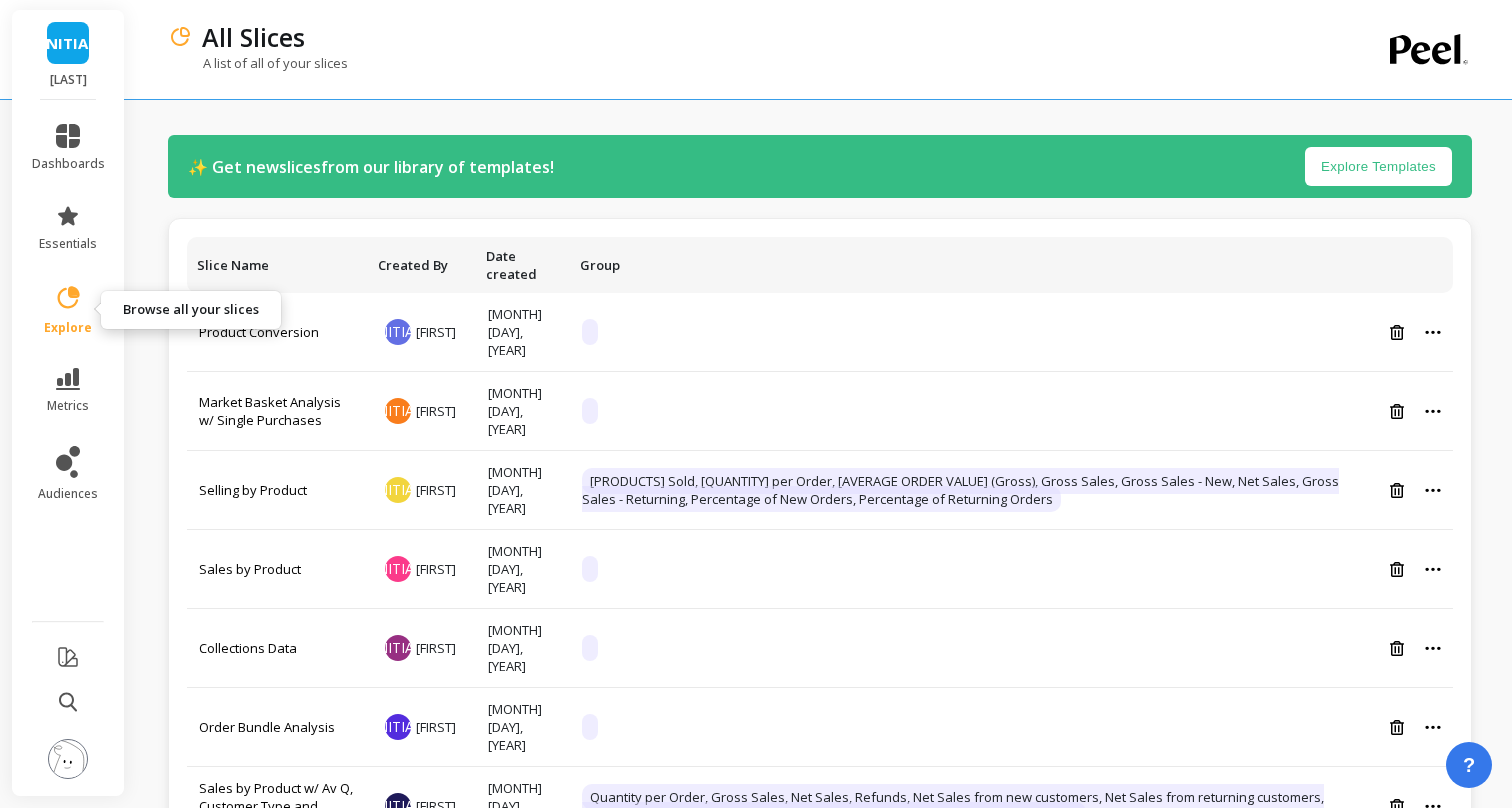 click at bounding box center (69, 297) 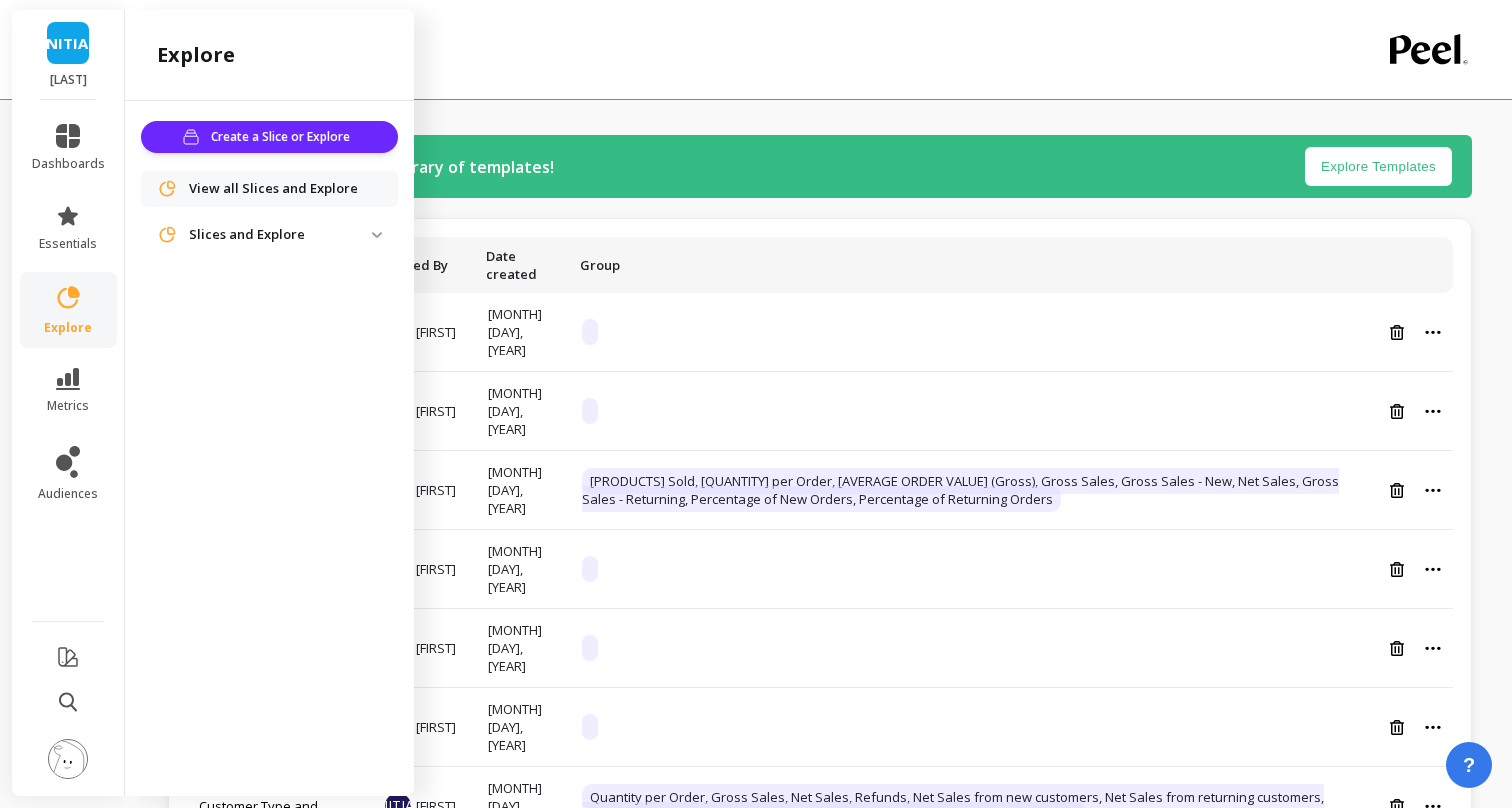 click on "Slices and Explore" at bounding box center [280, 235] 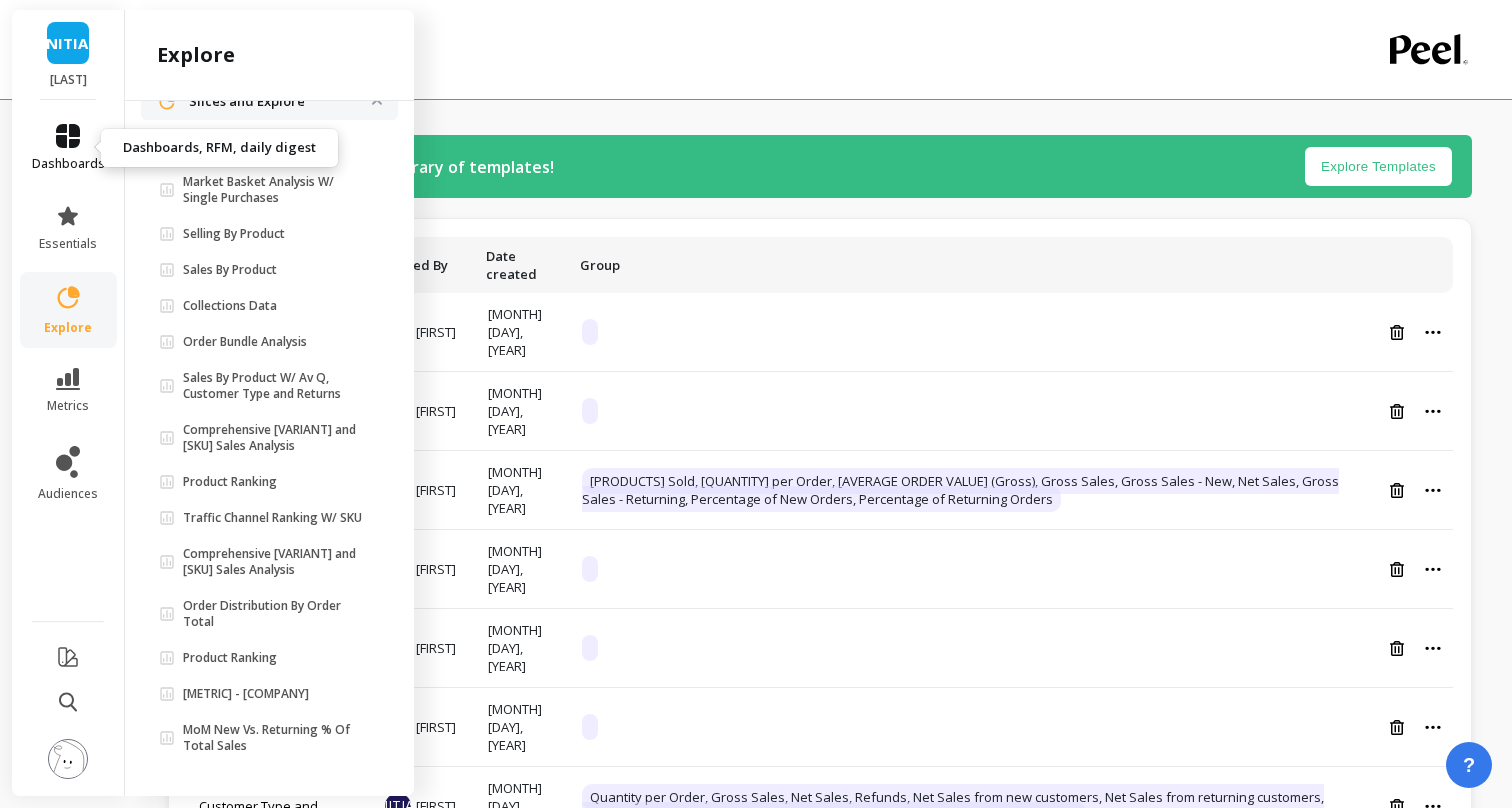scroll, scrollTop: 126, scrollLeft: 0, axis: vertical 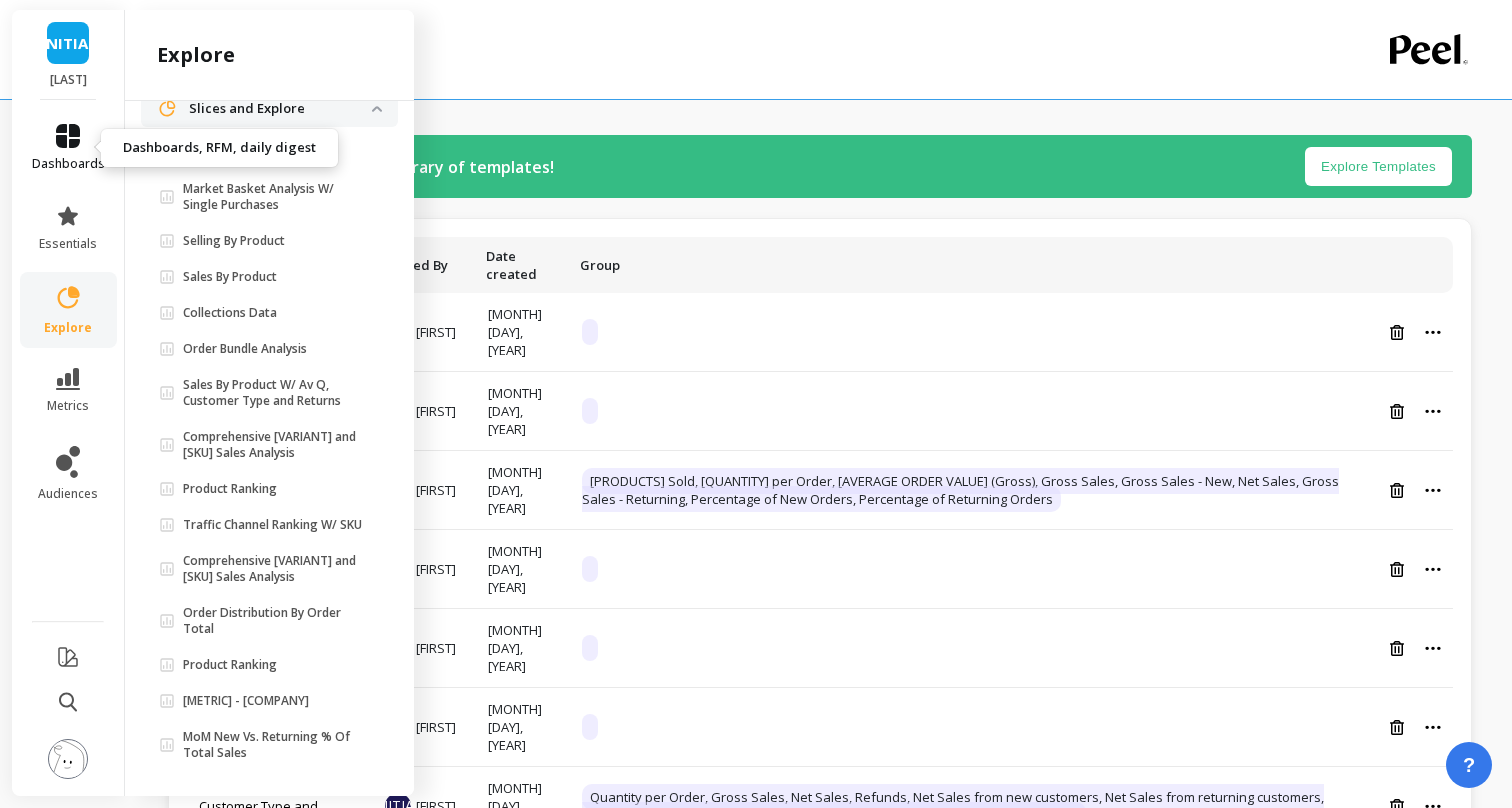 click on "dashboards" at bounding box center (68, 148) 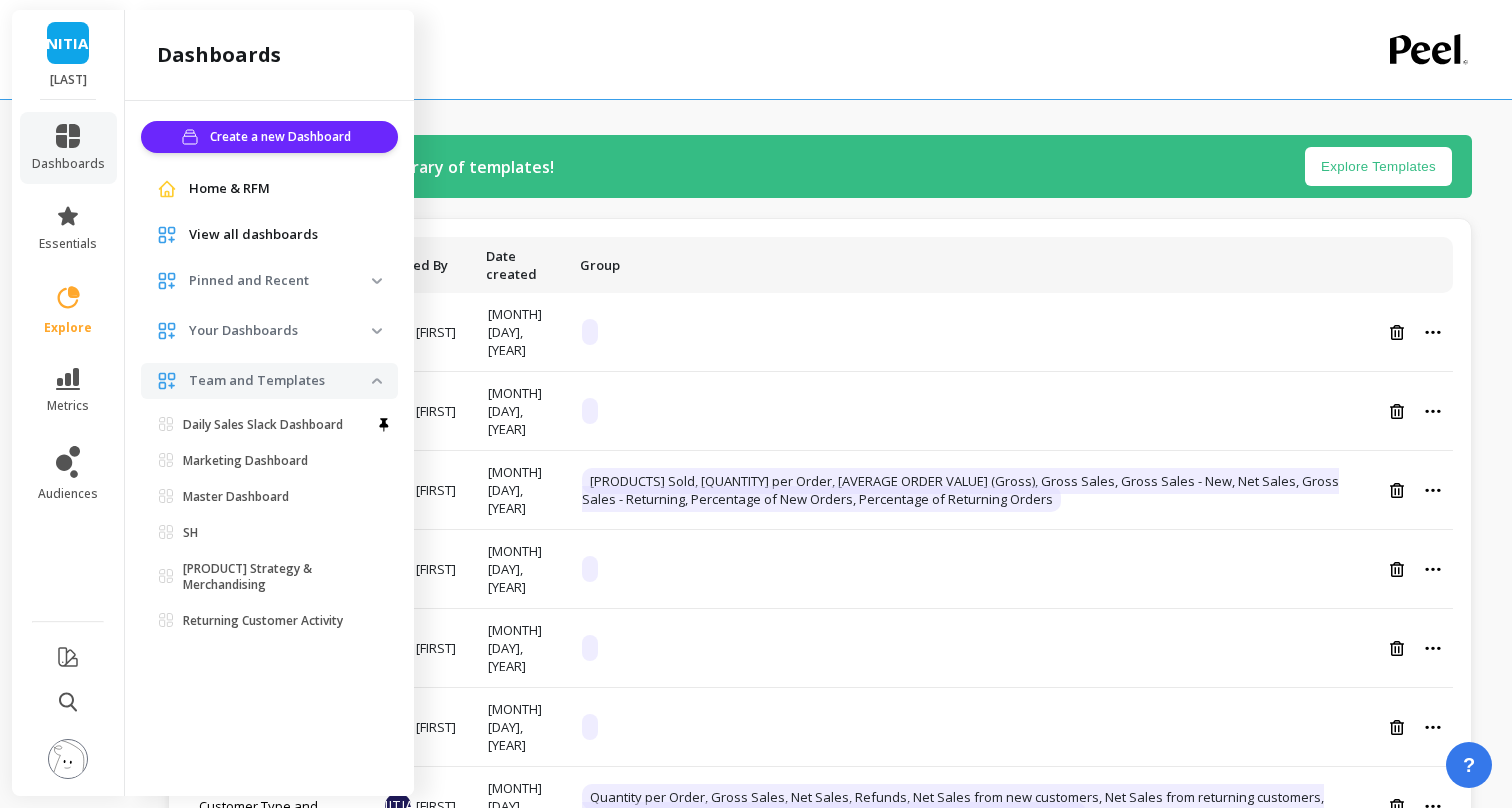 click on "Your Dashboards" at bounding box center (280, 331) 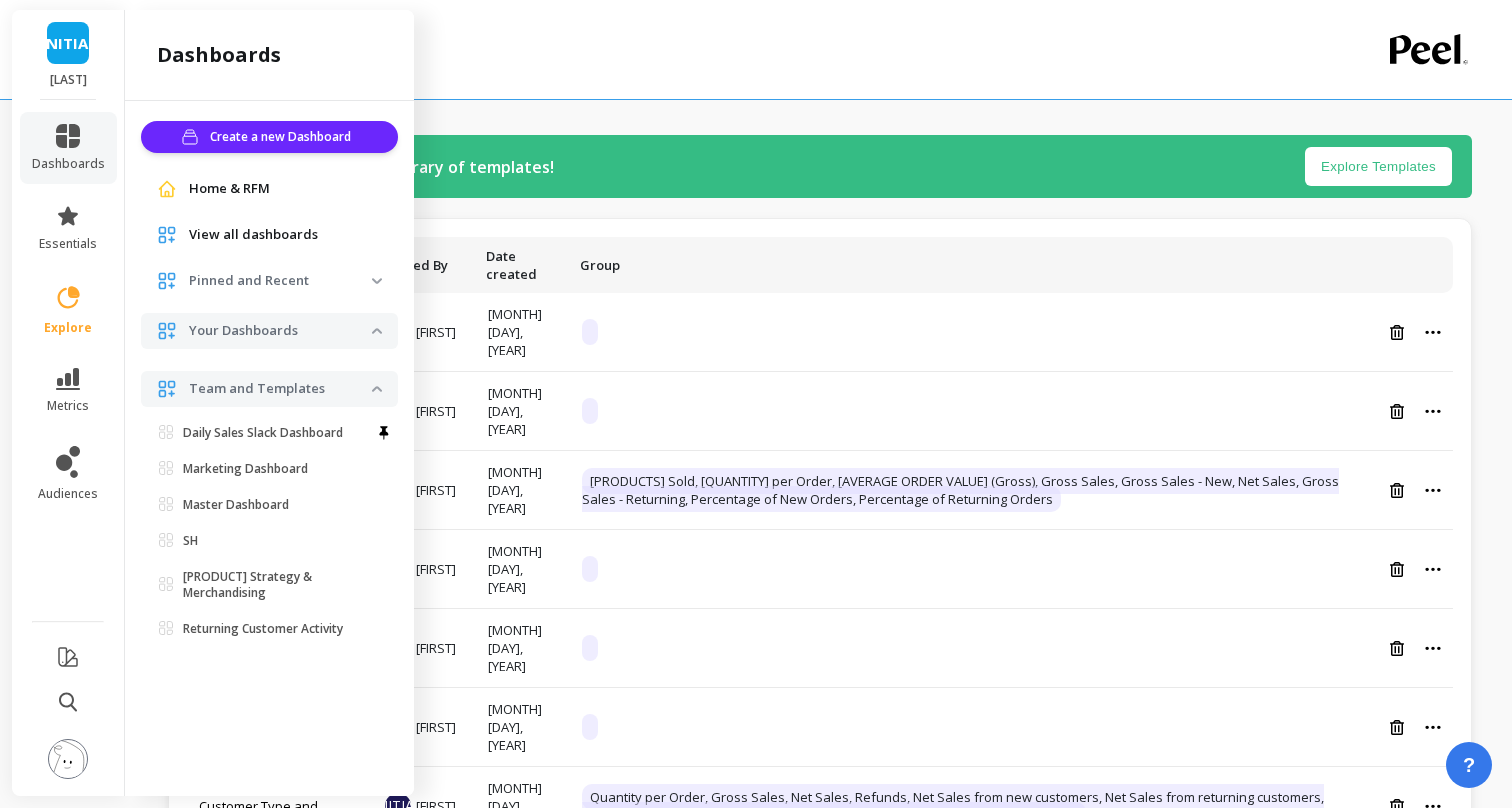 click on "Your Dashboards" at bounding box center (280, 331) 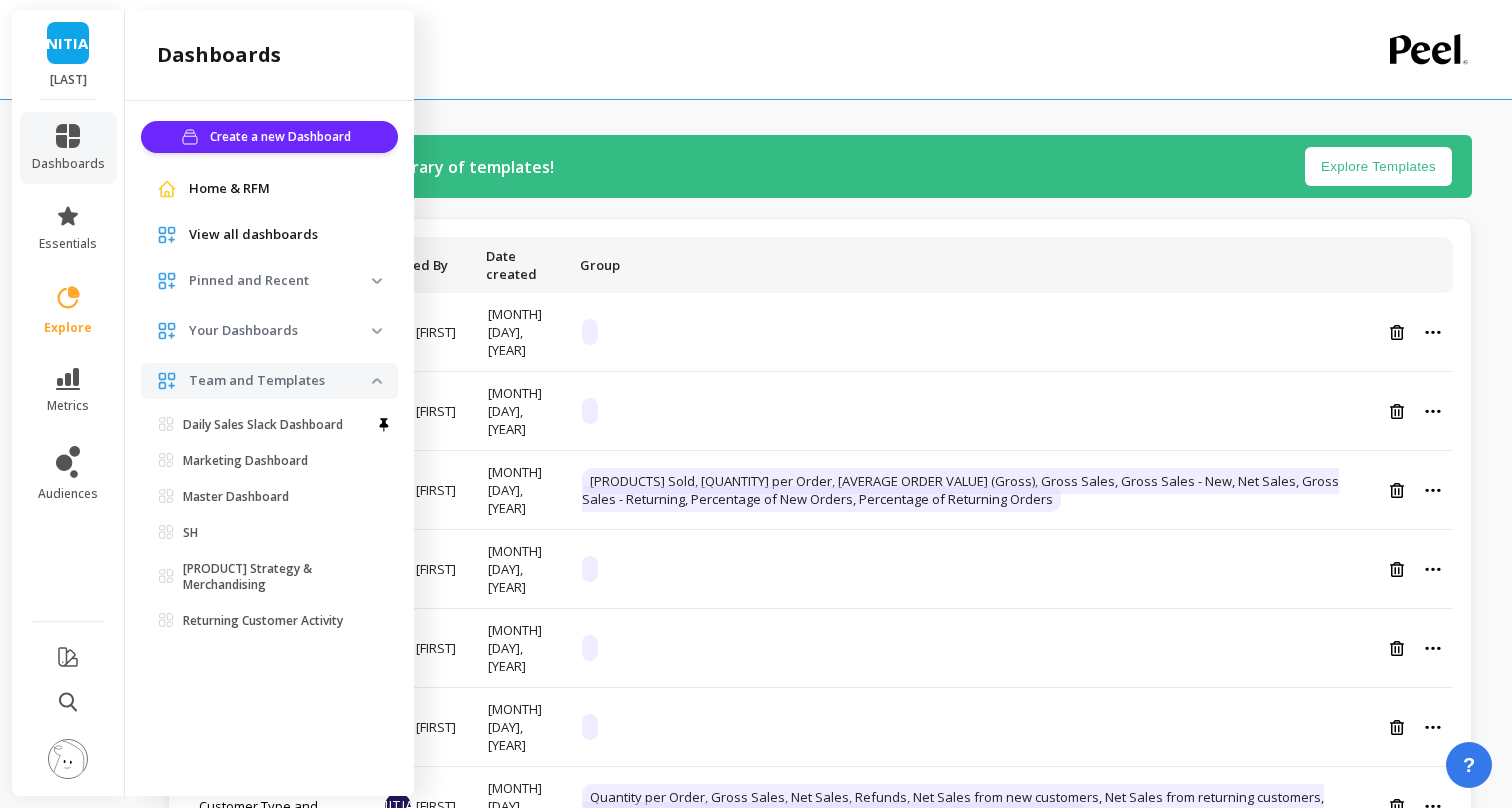 click on "Pinned and Recent" at bounding box center [280, 281] 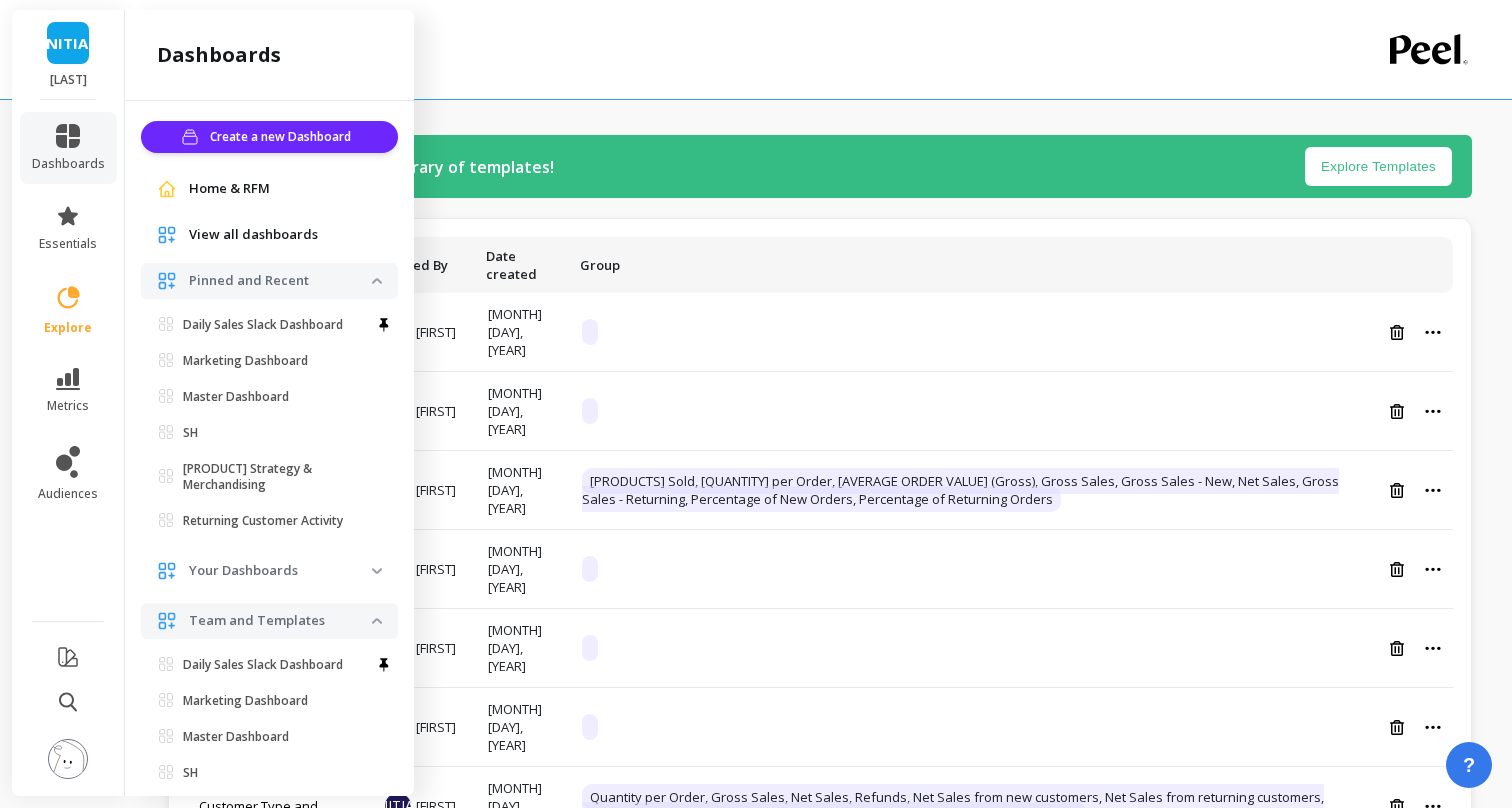 click on "Pinned and Recent" at bounding box center (280, 281) 